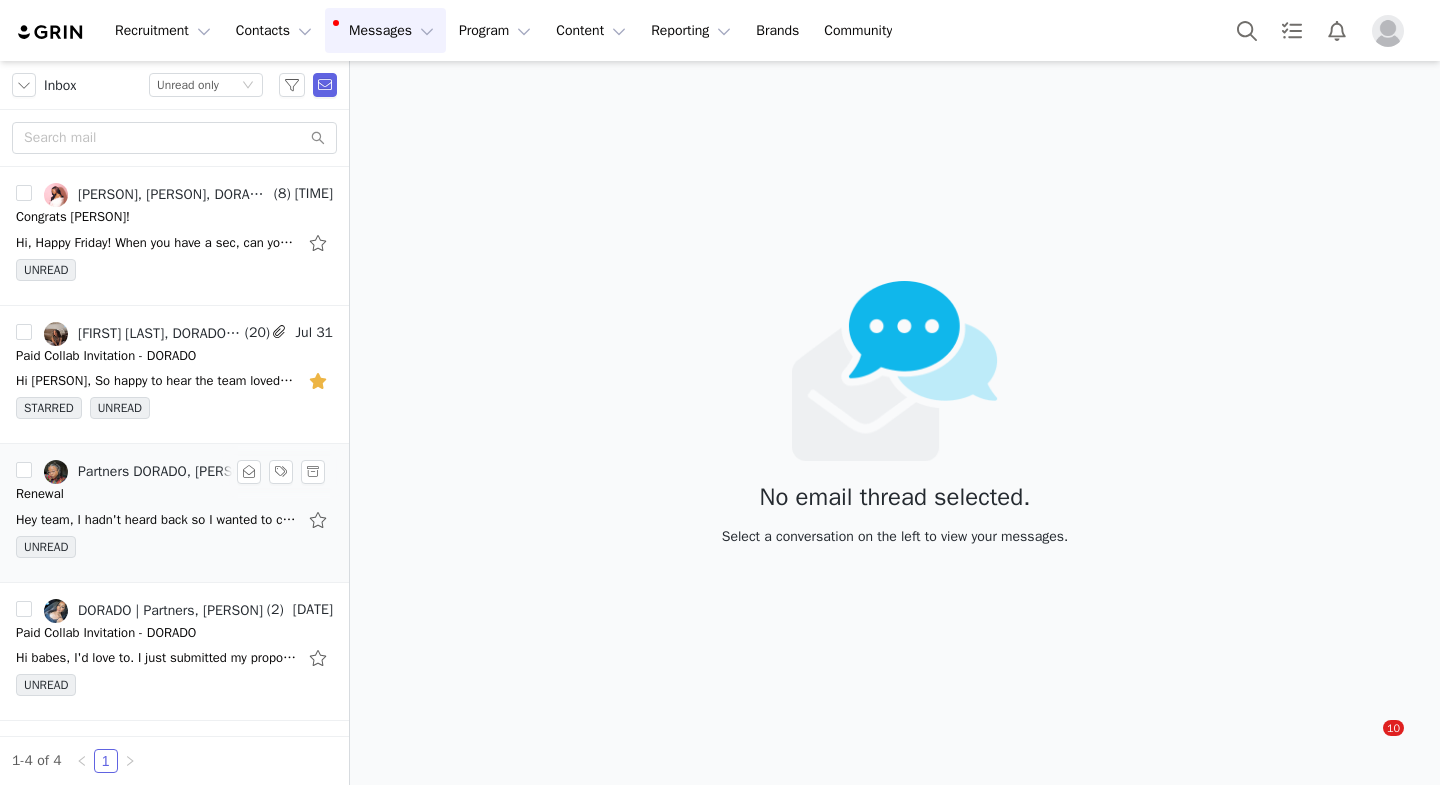 scroll, scrollTop: 0, scrollLeft: 0, axis: both 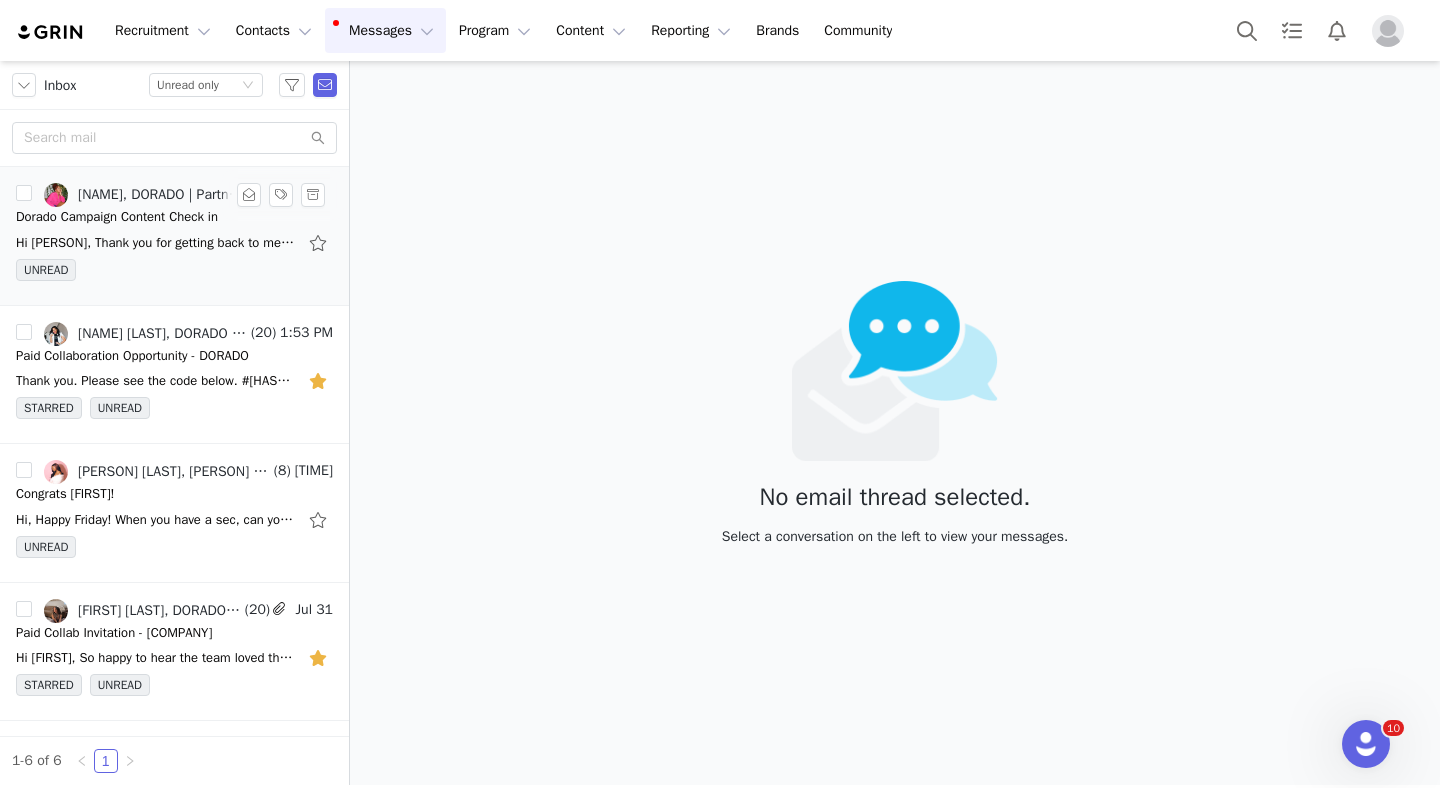 click on "Hi [PERSON], Thank you for getting back to me! Looking forward to possibly working together again. Have an amazing weekend as well! Kind Regards, [PERSON] On [MONTH] [DAY], [YEAR], [HOUR]:[MINUTE] [AM/PM], <" at bounding box center (156, 243) 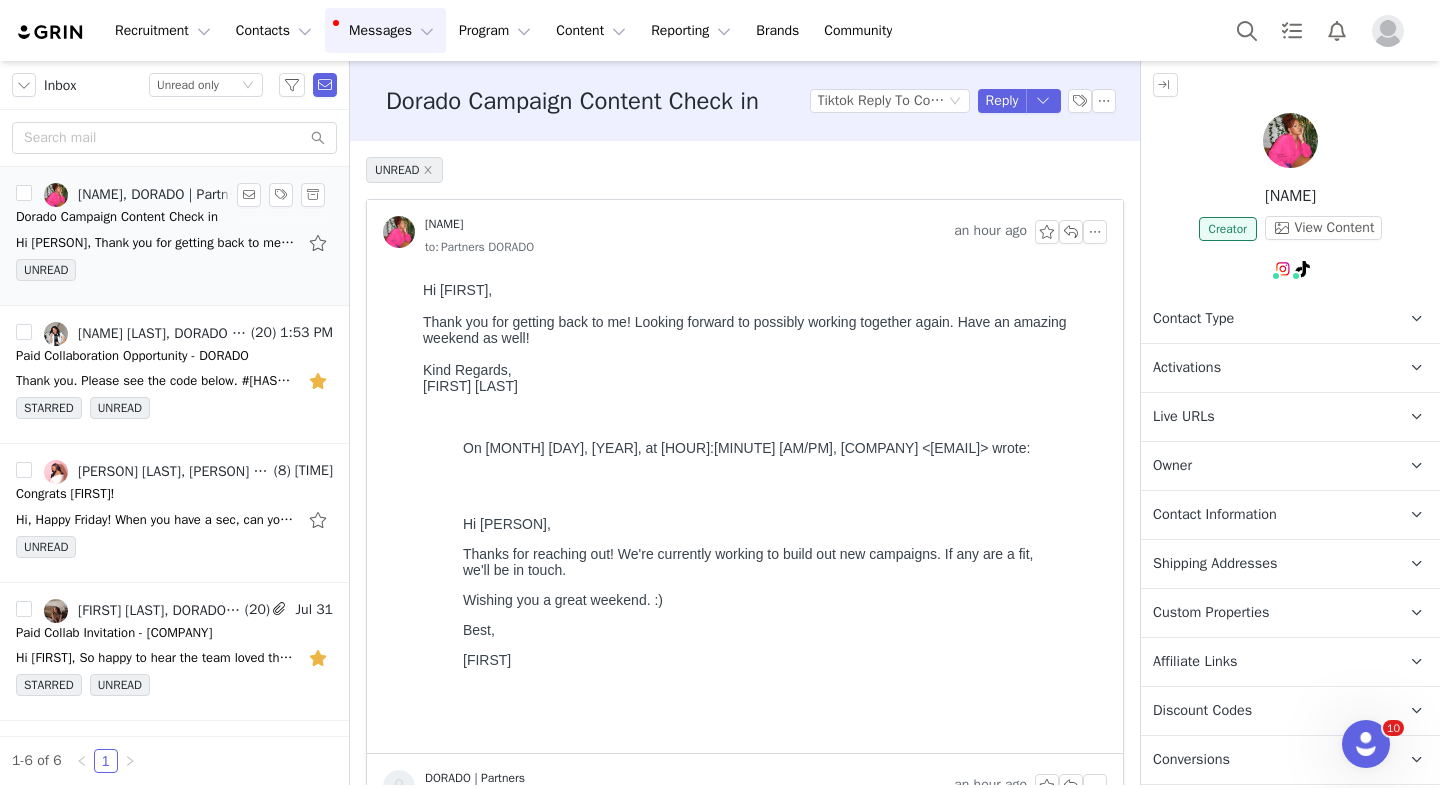 scroll, scrollTop: 0, scrollLeft: 0, axis: both 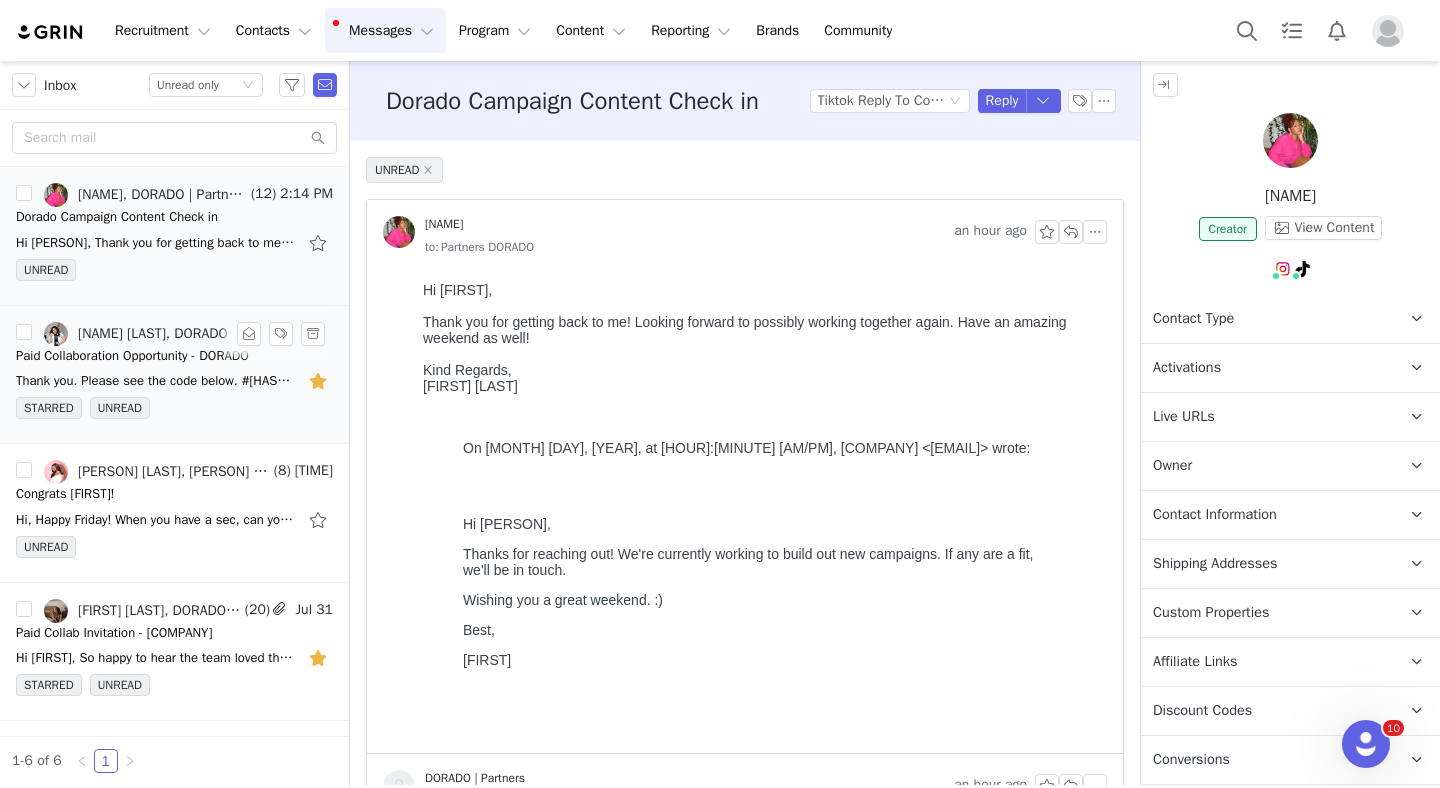 click on "Paid Collaboration Opportunity - DORADO" at bounding box center (132, 356) 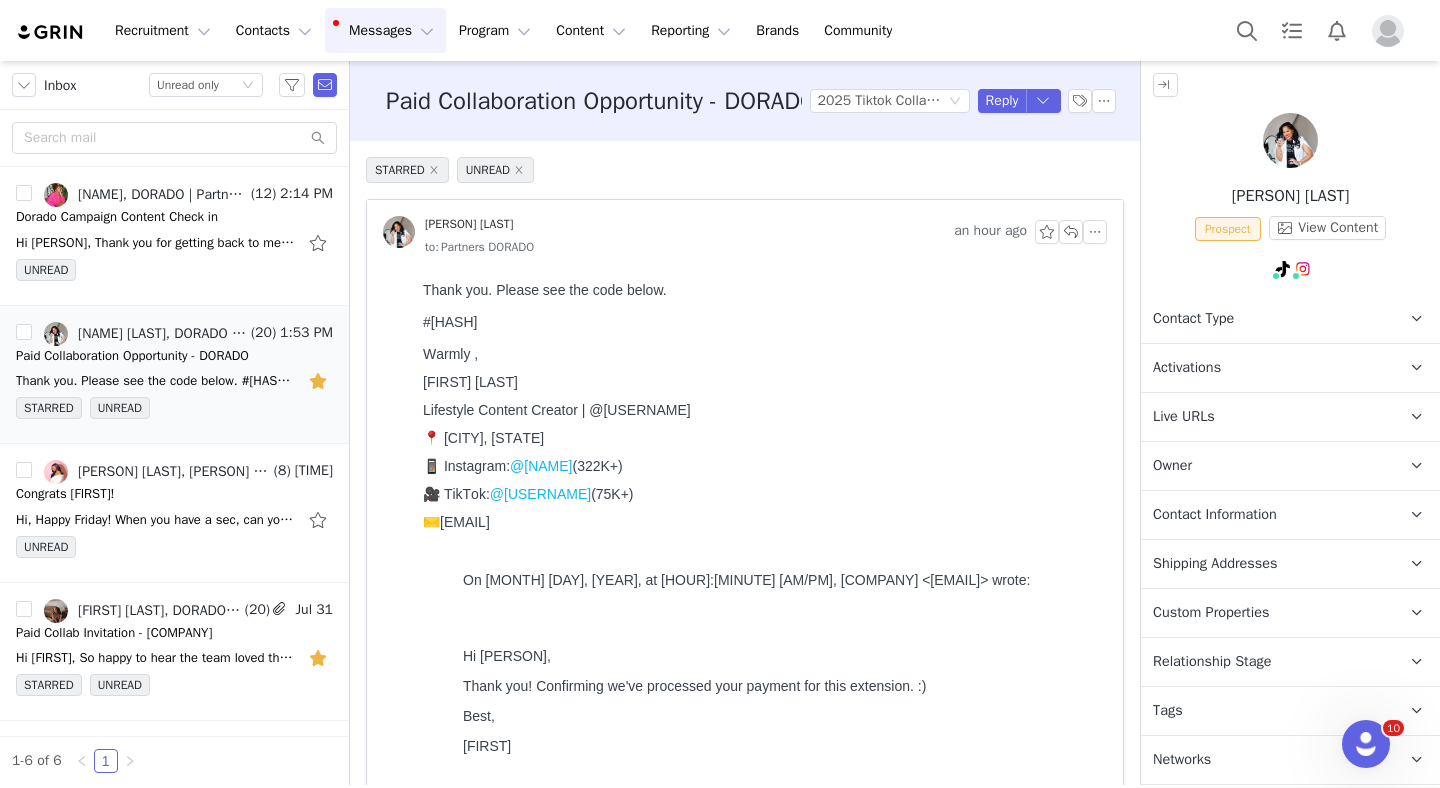 scroll, scrollTop: 0, scrollLeft: 0, axis: both 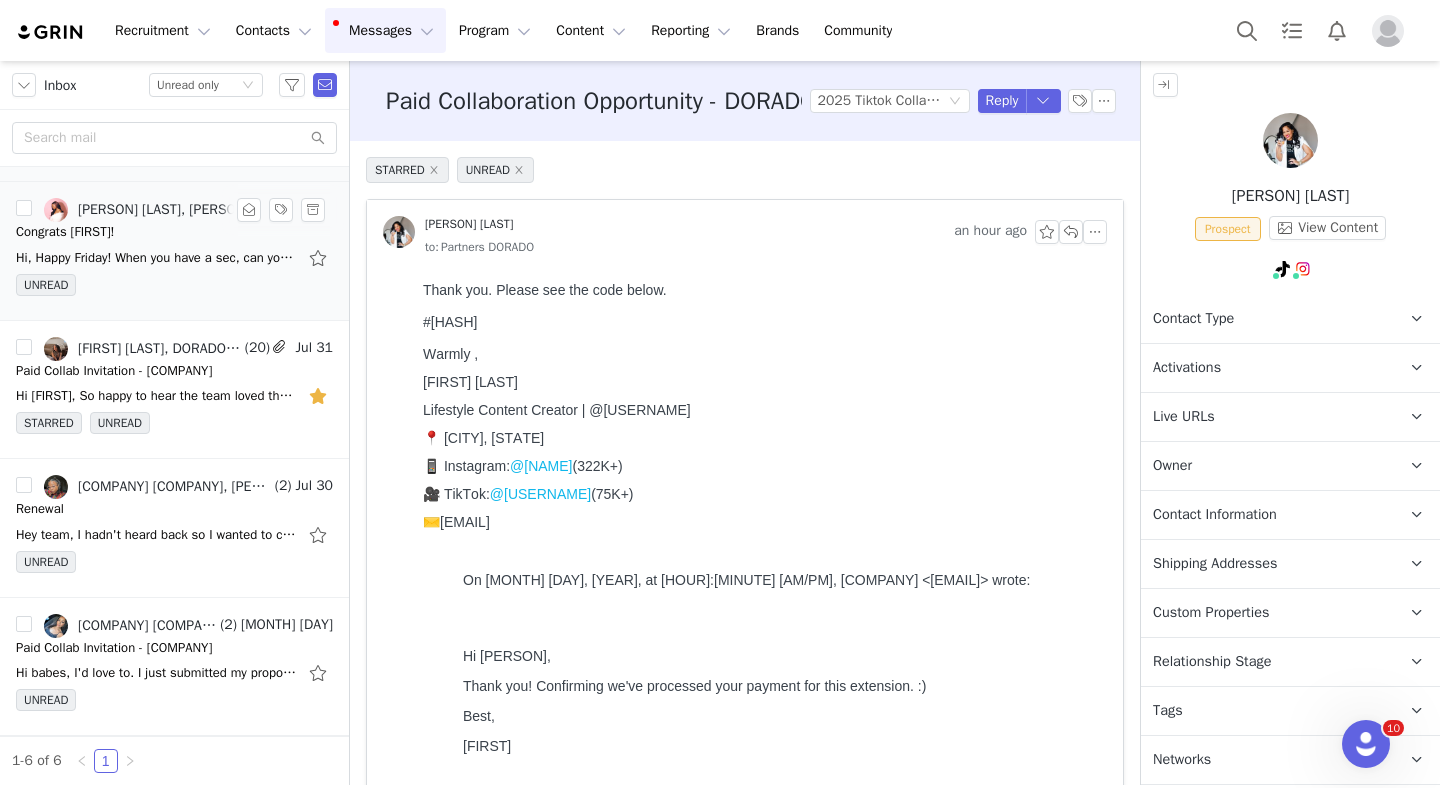 click on "Hi, Happy Friday! When you have a sec, can you share the official business contract and address? Our accounting team requires it for our records. Thanks! ᐧ On Wed, Jul 30, 2025 at 5:08 PM Mica" at bounding box center [174, 258] 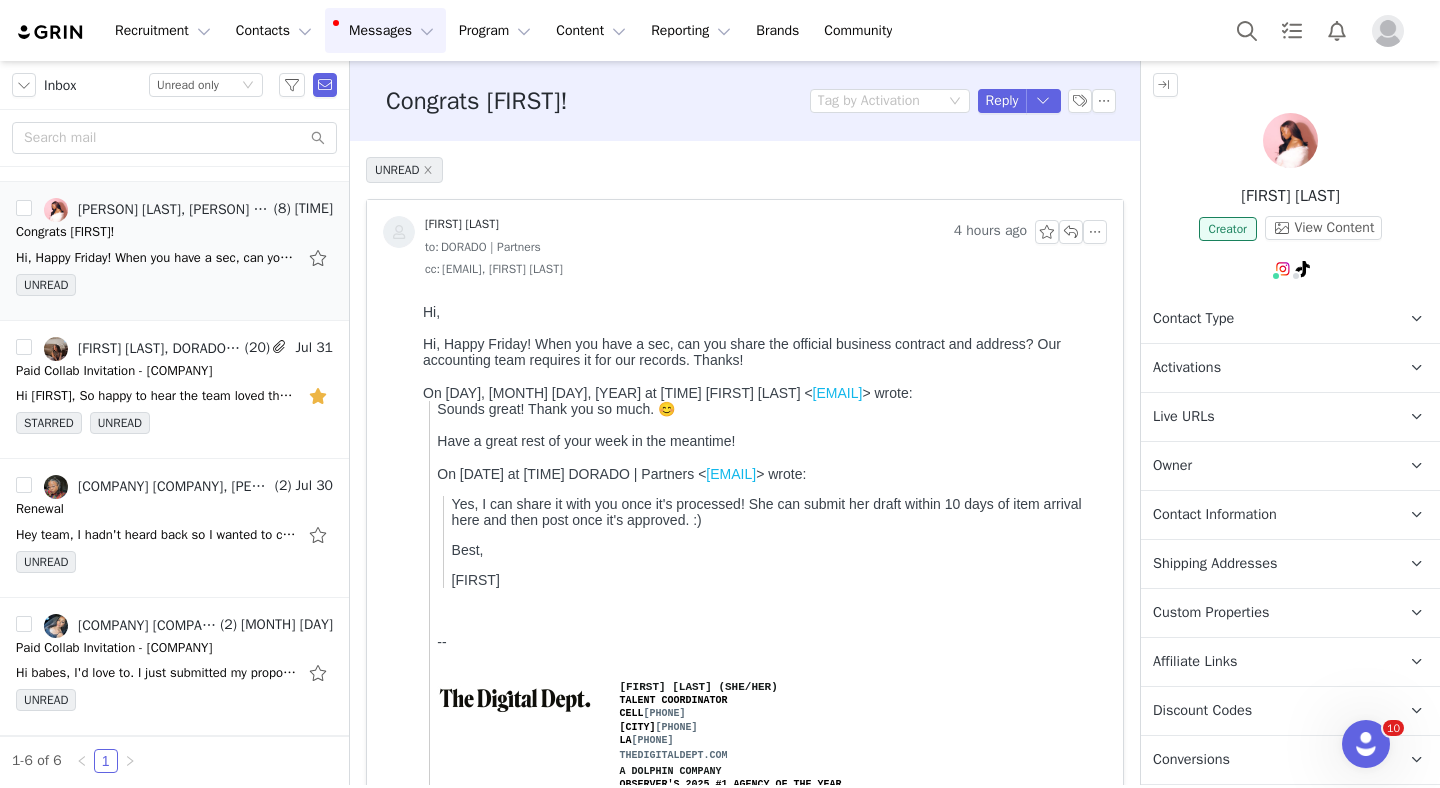 scroll, scrollTop: 0, scrollLeft: 0, axis: both 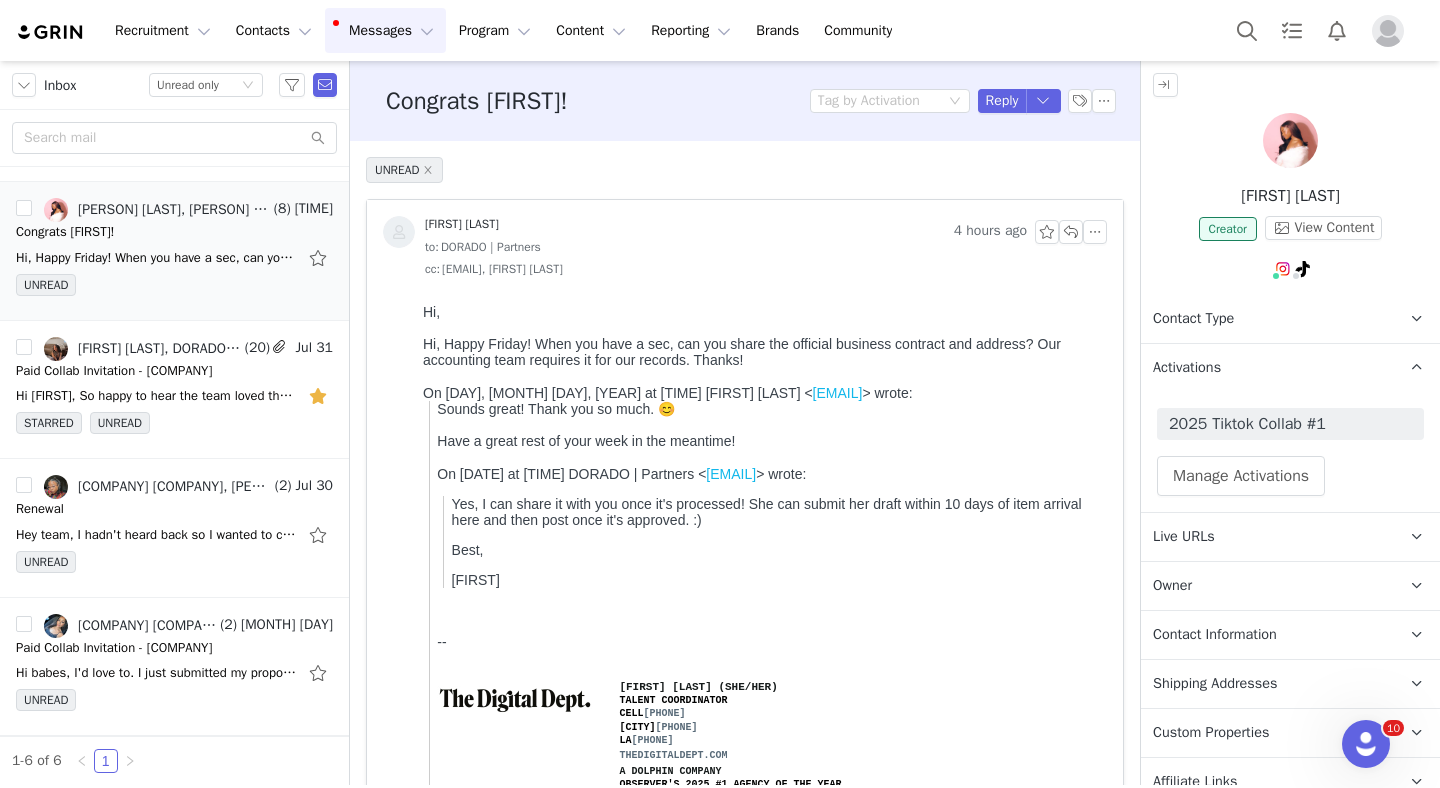 click on "Activations" at bounding box center (1187, 368) 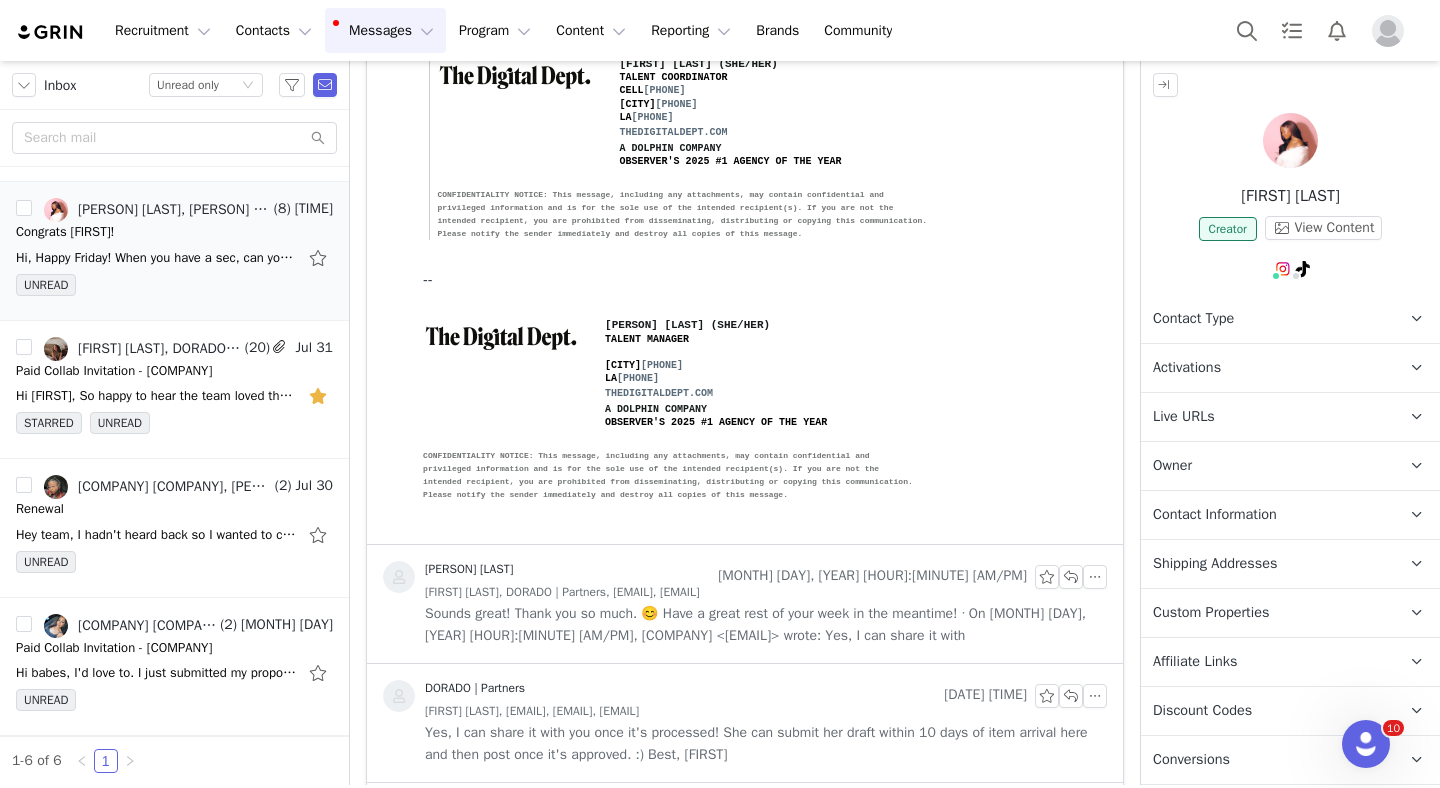 scroll, scrollTop: 0, scrollLeft: 0, axis: both 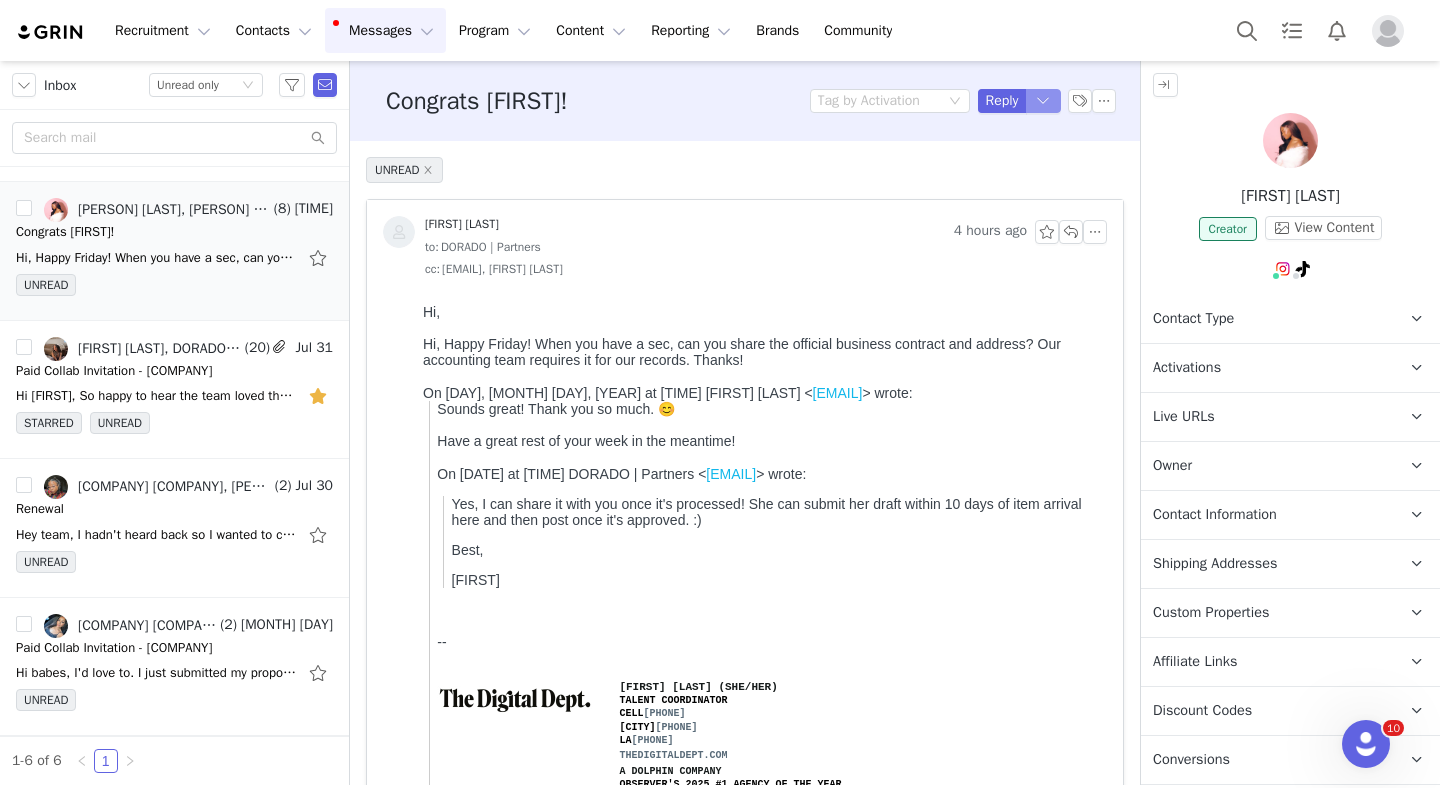 click at bounding box center [1044, 101] 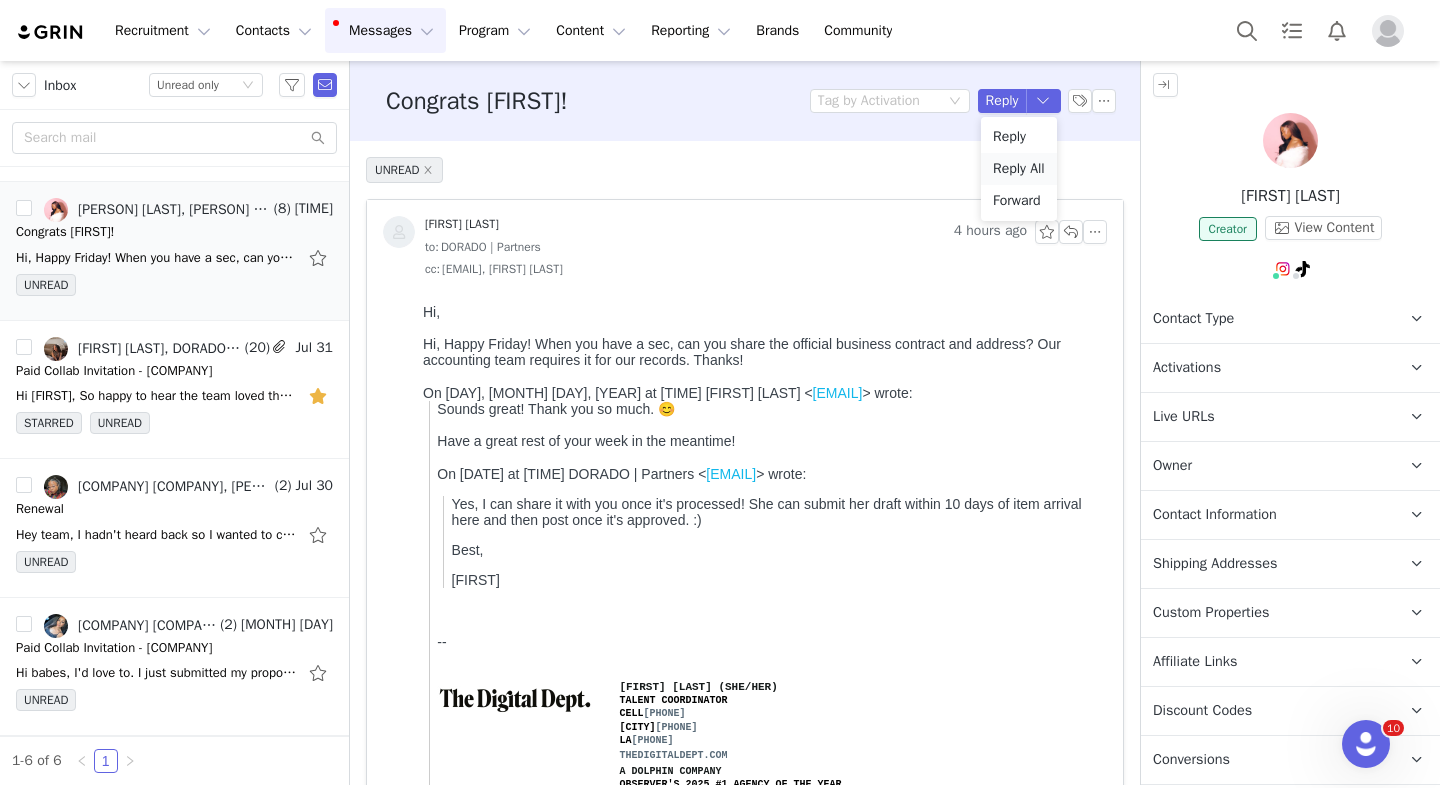 click on "Reply All" at bounding box center [1019, 169] 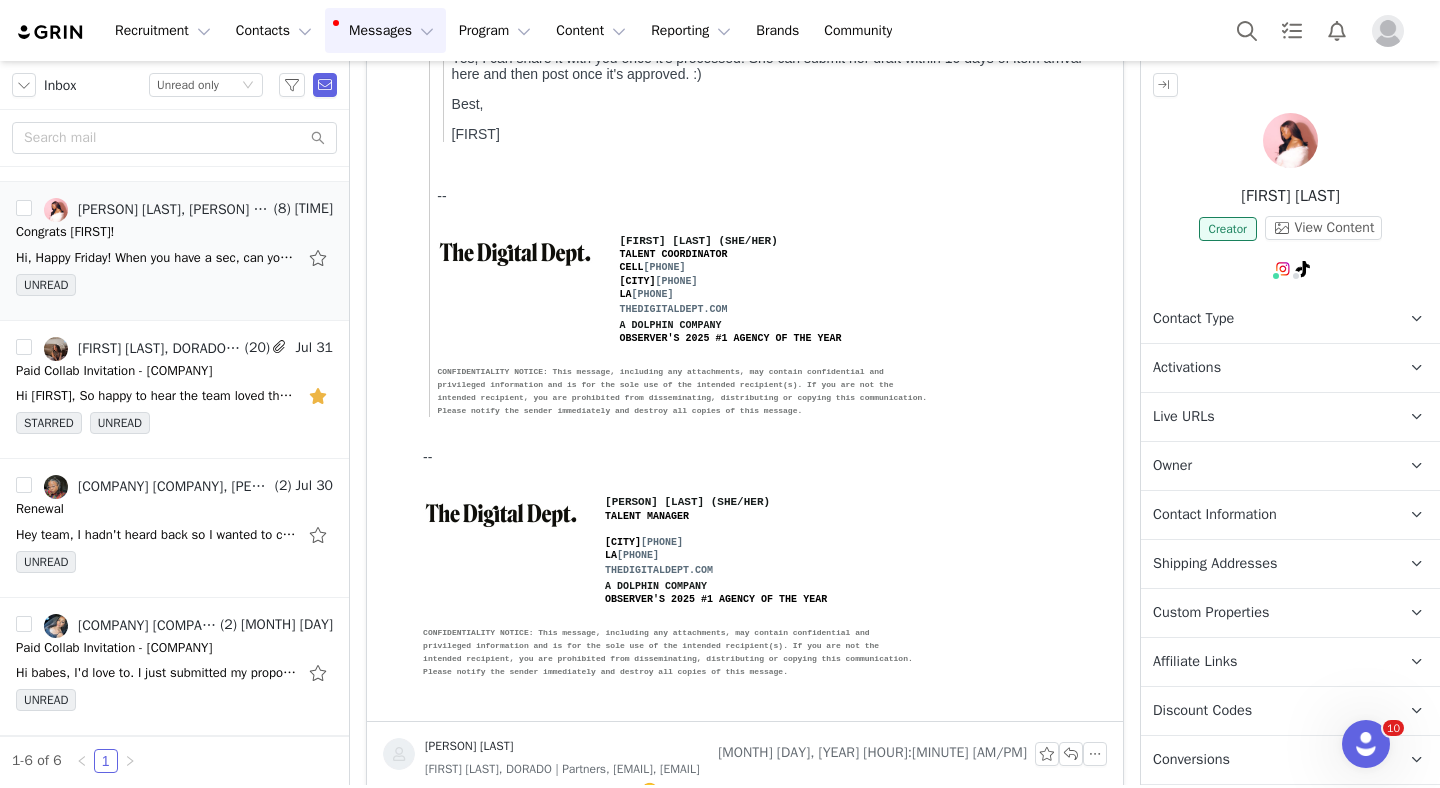 scroll, scrollTop: 1926, scrollLeft: 0, axis: vertical 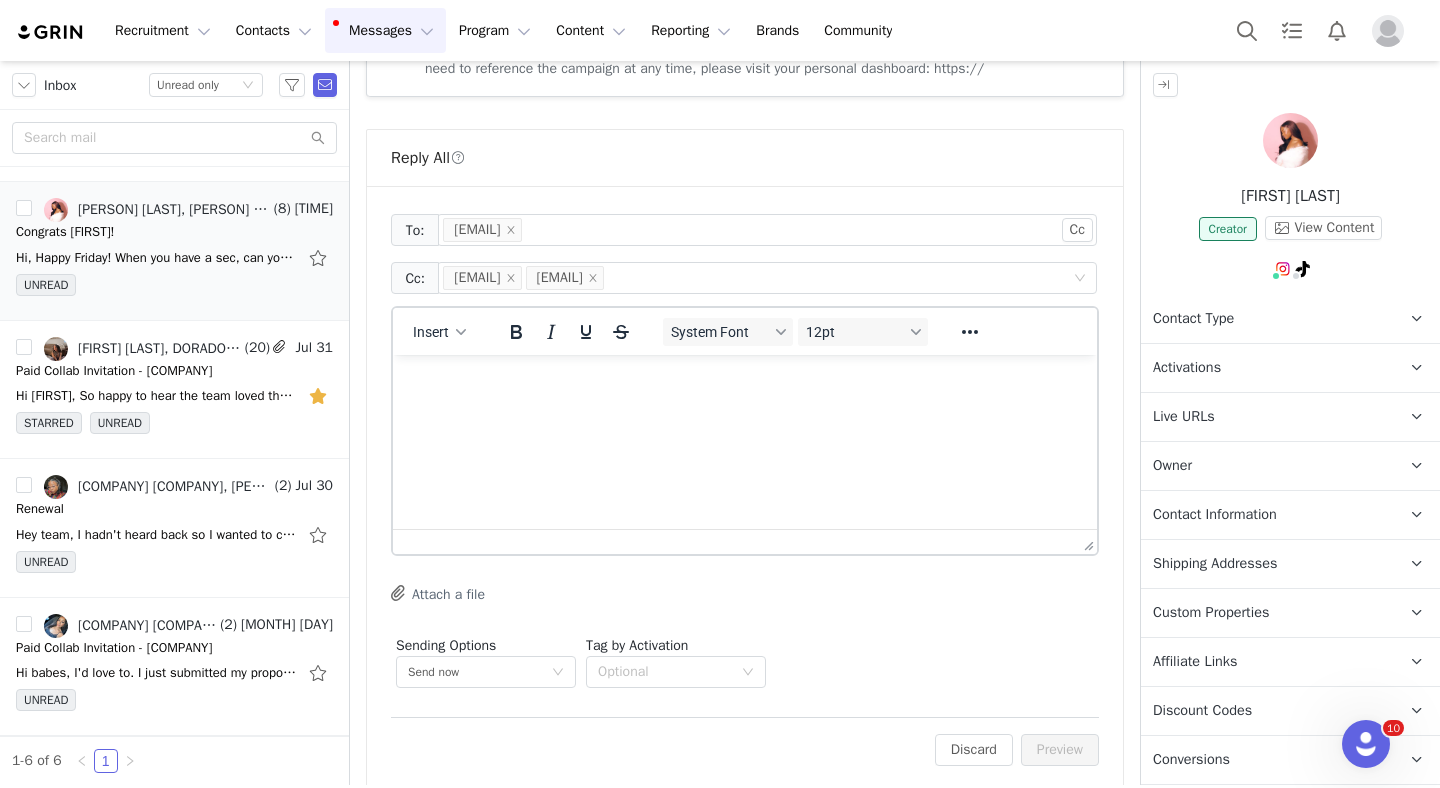 click at bounding box center [745, 382] 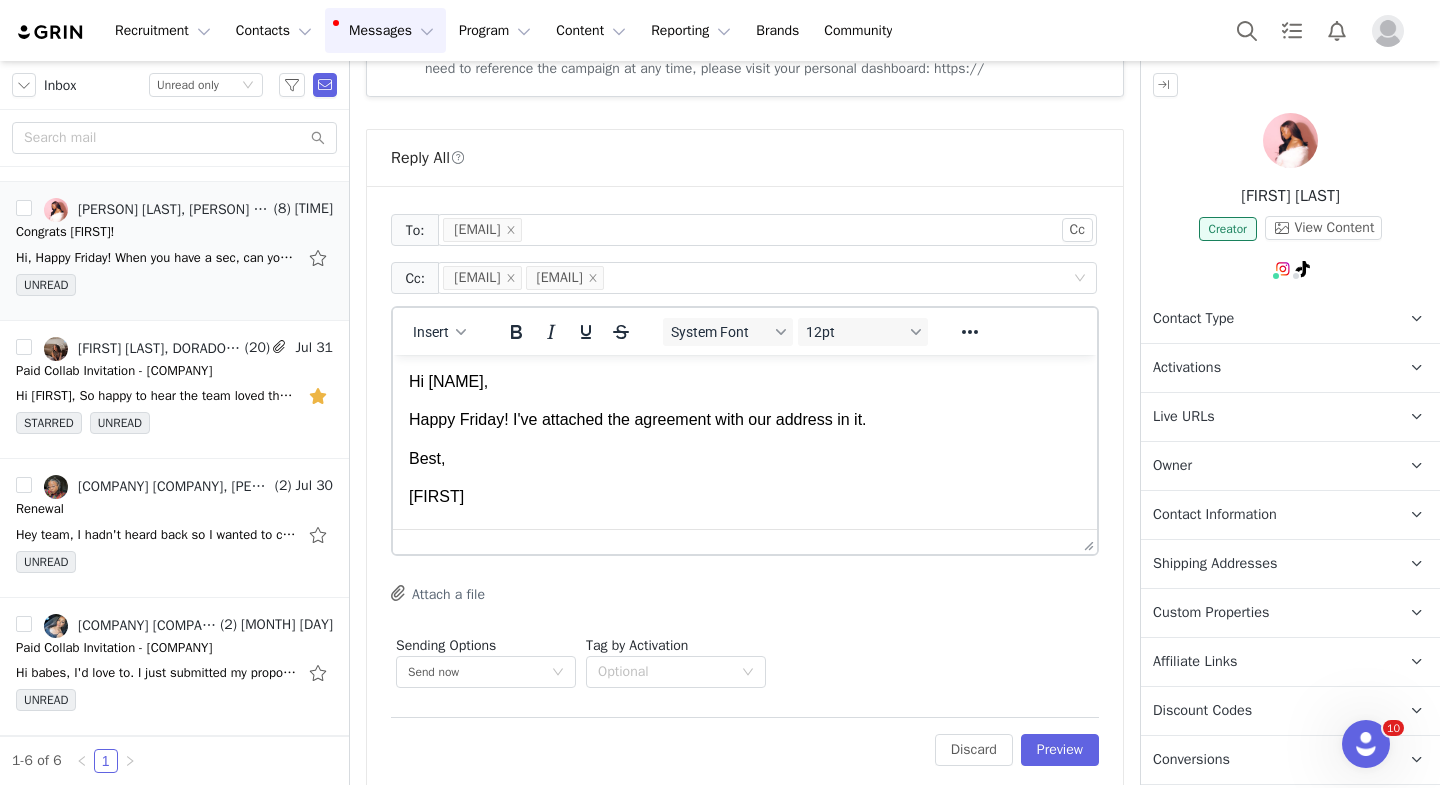 click on "Attach a file" at bounding box center (438, 593) 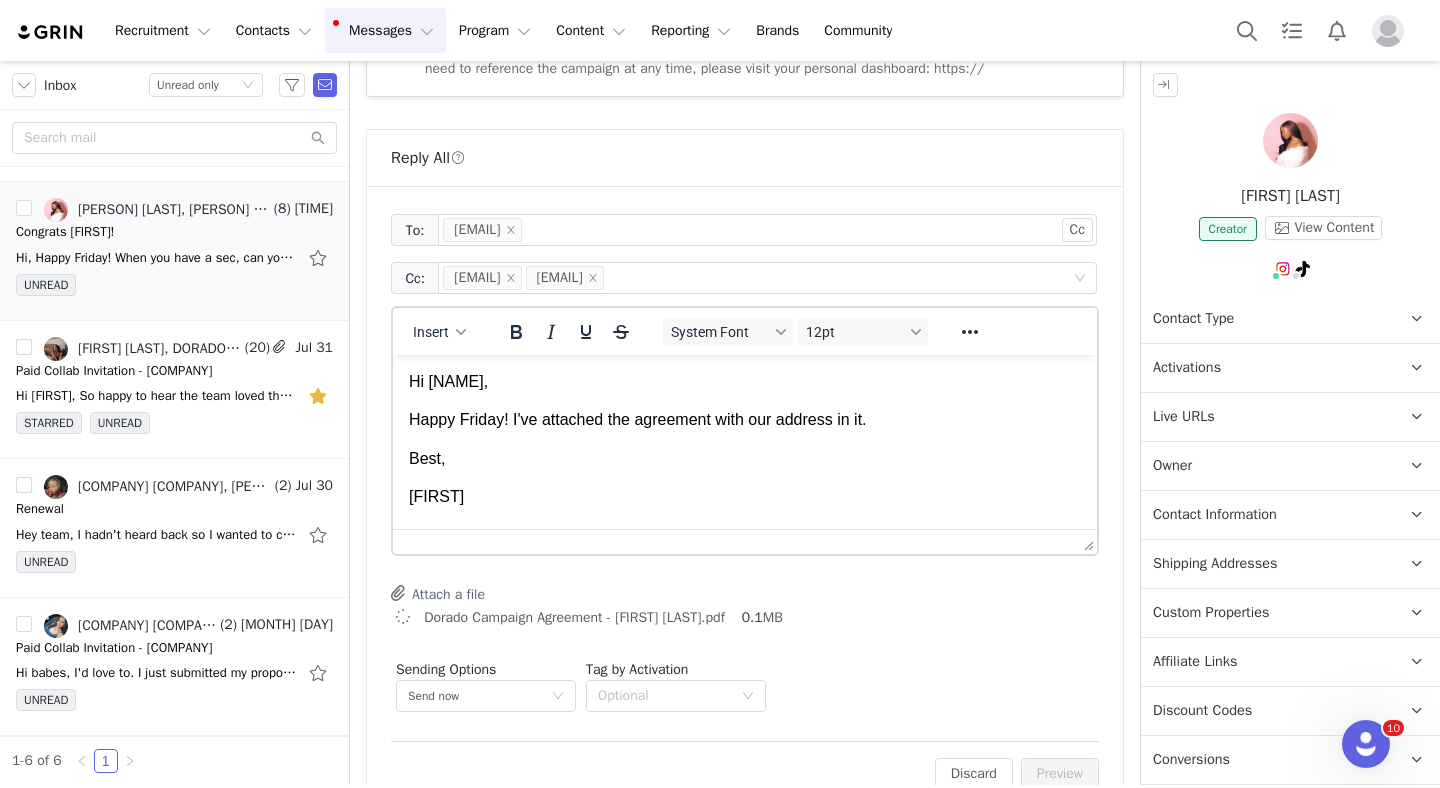 click on "Hi Bella, Happy Friday! I've attached the agreement with our address in it. Best, Jeanette" at bounding box center (745, 440) 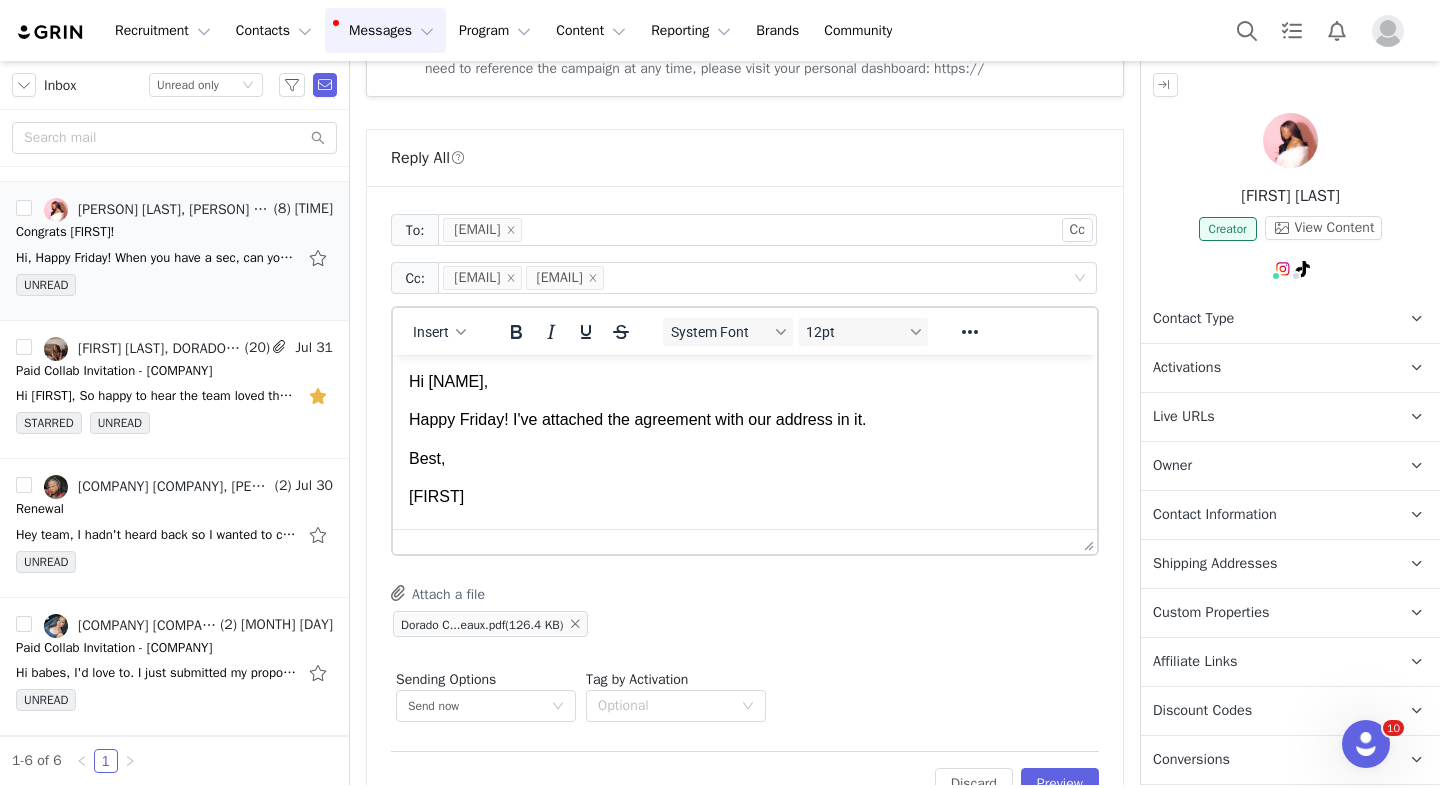 click on "Hi Bella, Happy Friday! I've attached the agreement with our address in it. Best, Jeanette" at bounding box center (745, 440) 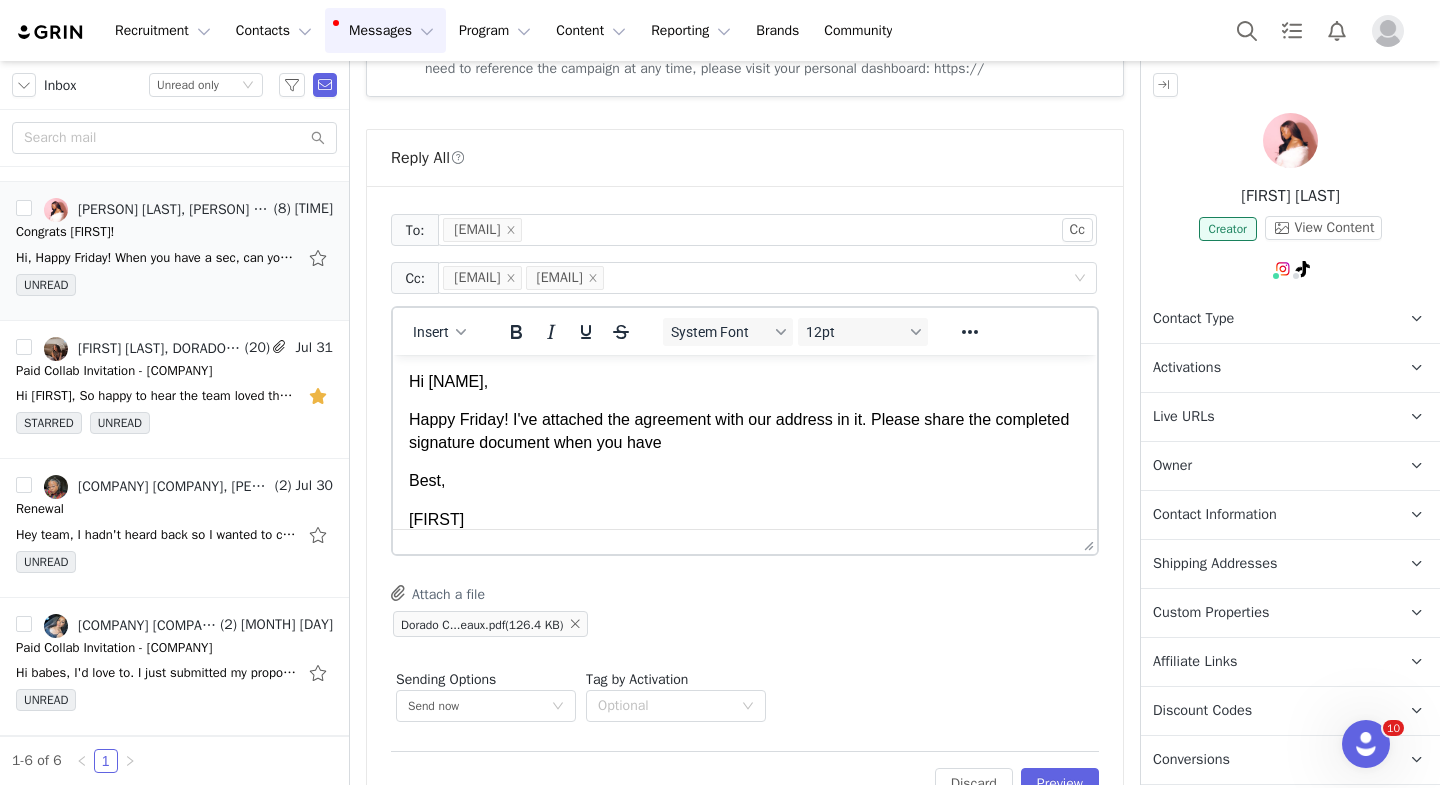 drag, startPoint x: 954, startPoint y: 440, endPoint x: 931, endPoint y: 413, distance: 35.468296 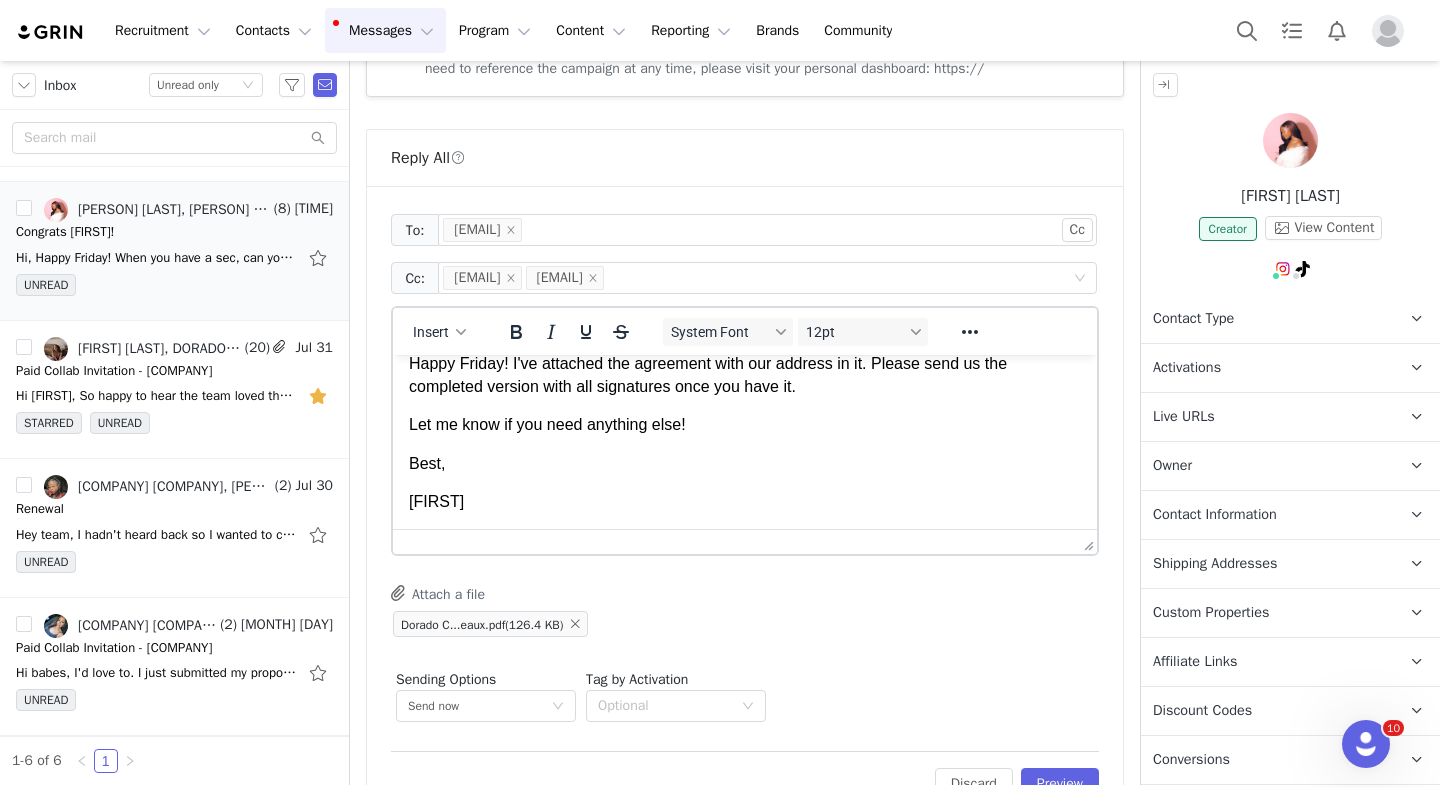scroll, scrollTop: 0, scrollLeft: 0, axis: both 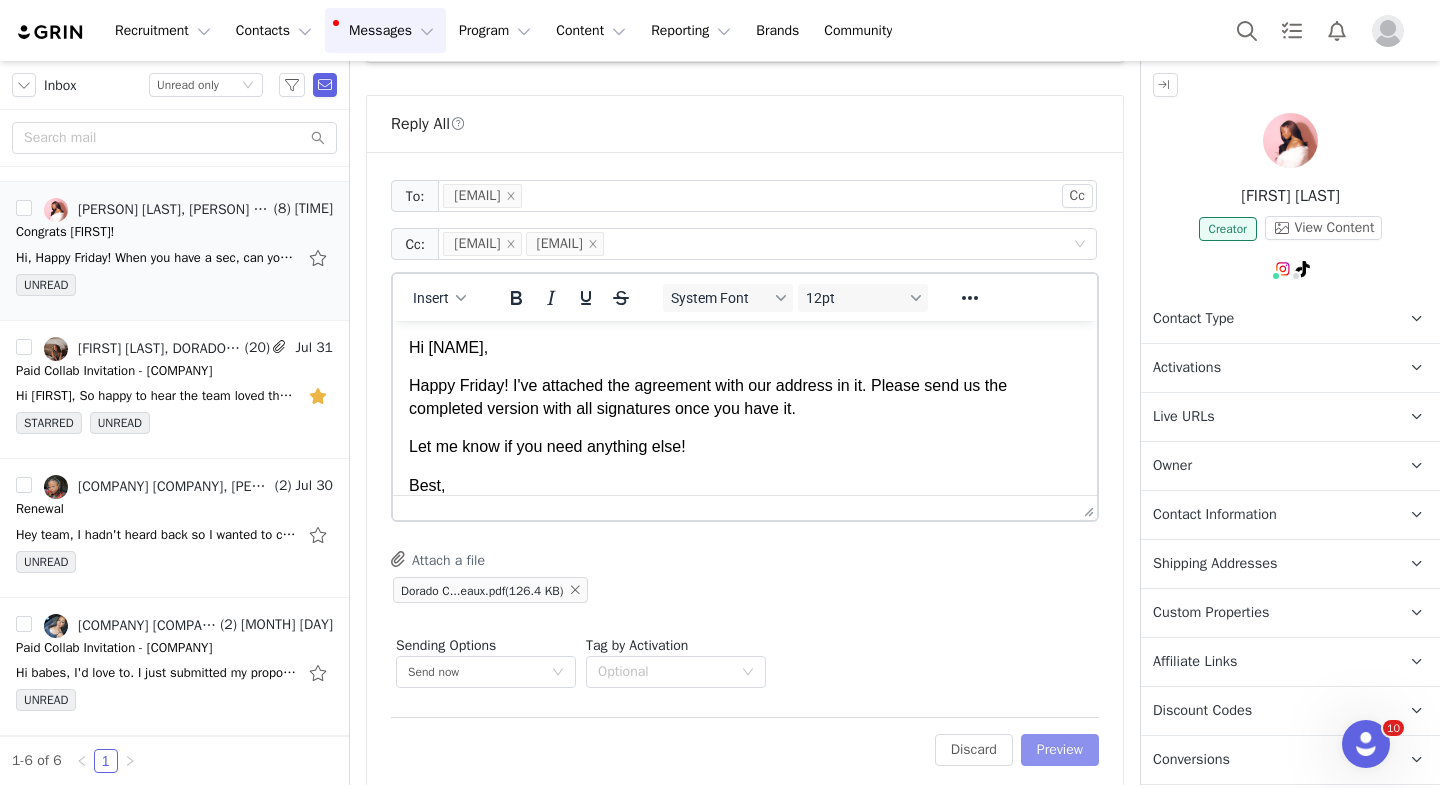 click on "Preview" at bounding box center (1060, 750) 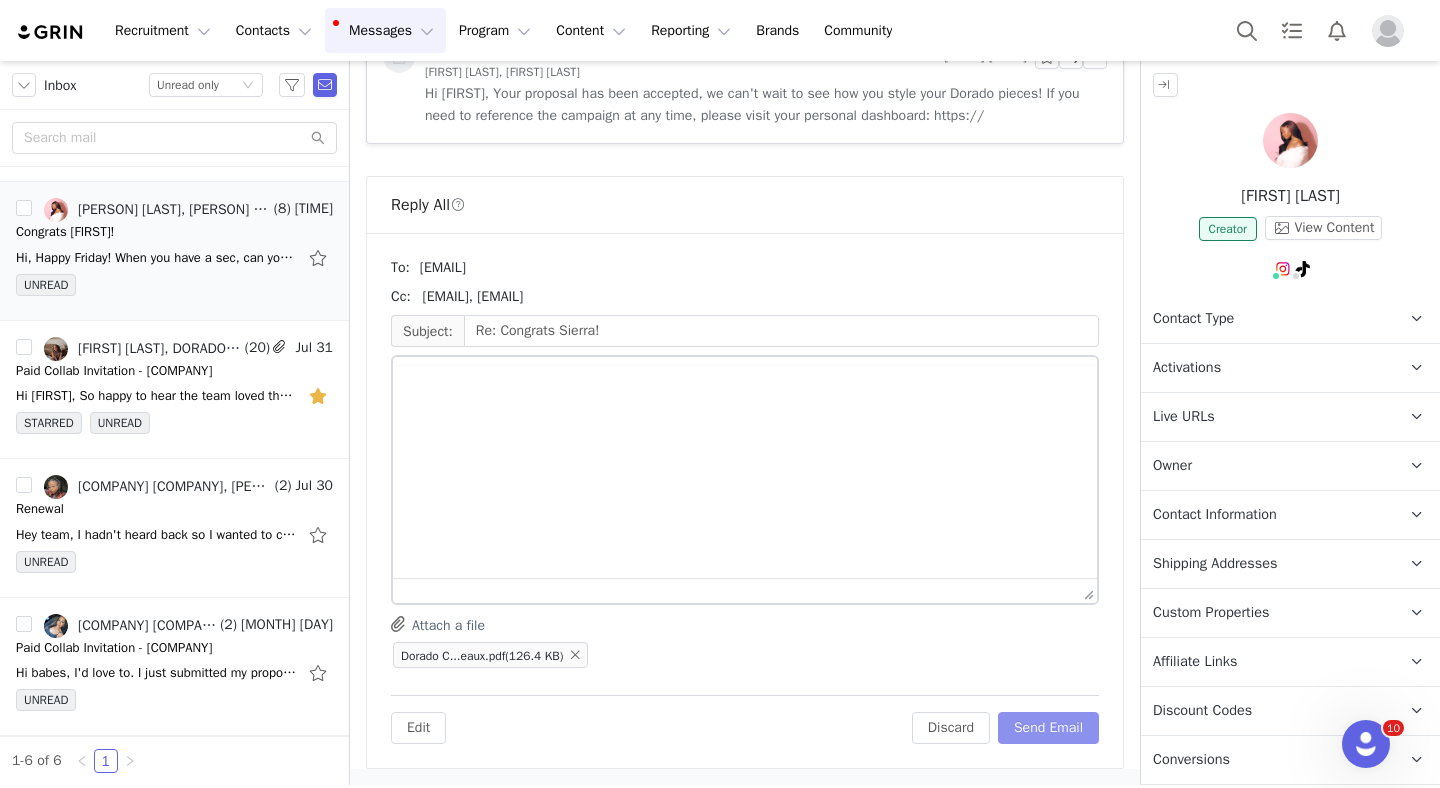 scroll, scrollTop: 1857, scrollLeft: 0, axis: vertical 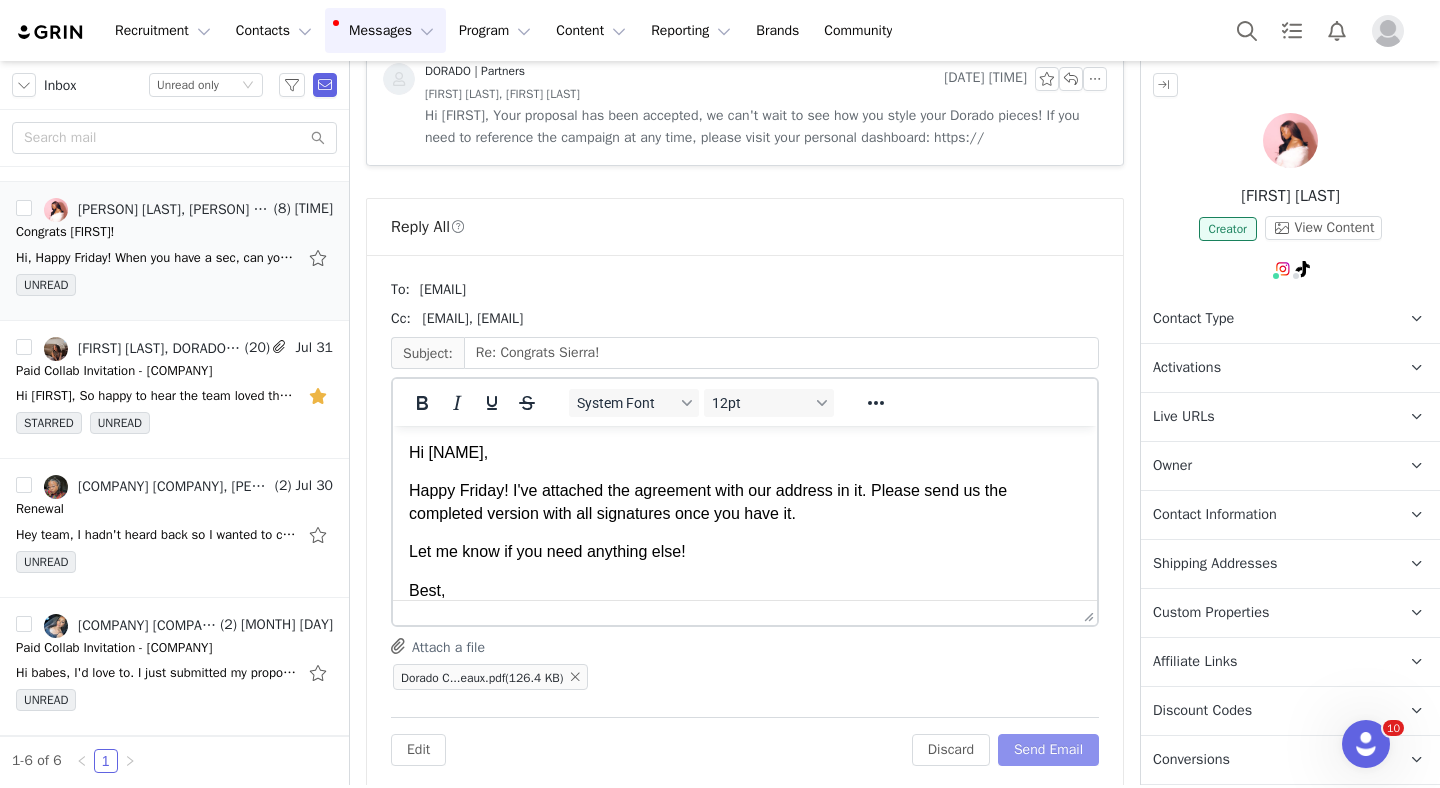 click on "Send Email" at bounding box center (1048, 750) 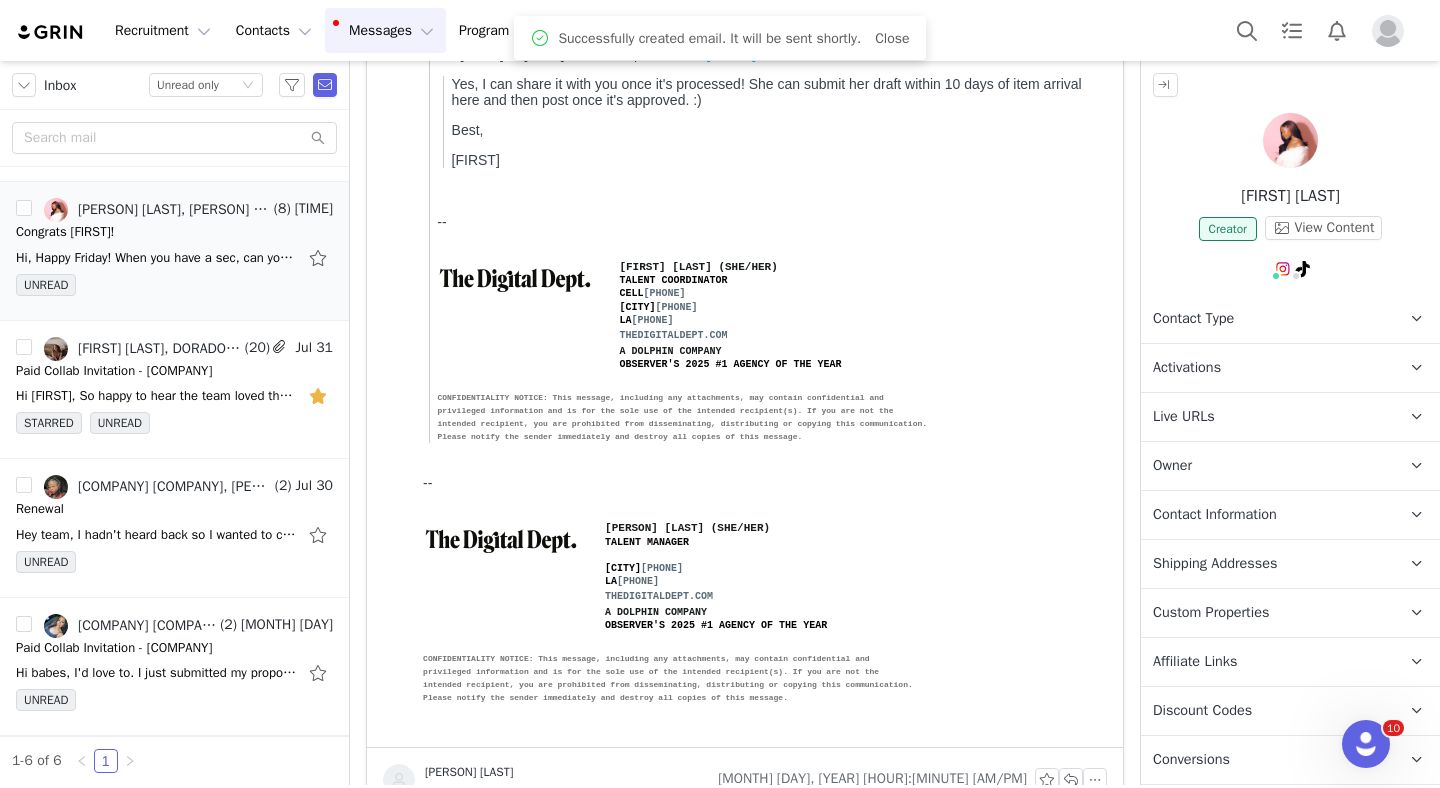 scroll, scrollTop: 0, scrollLeft: 0, axis: both 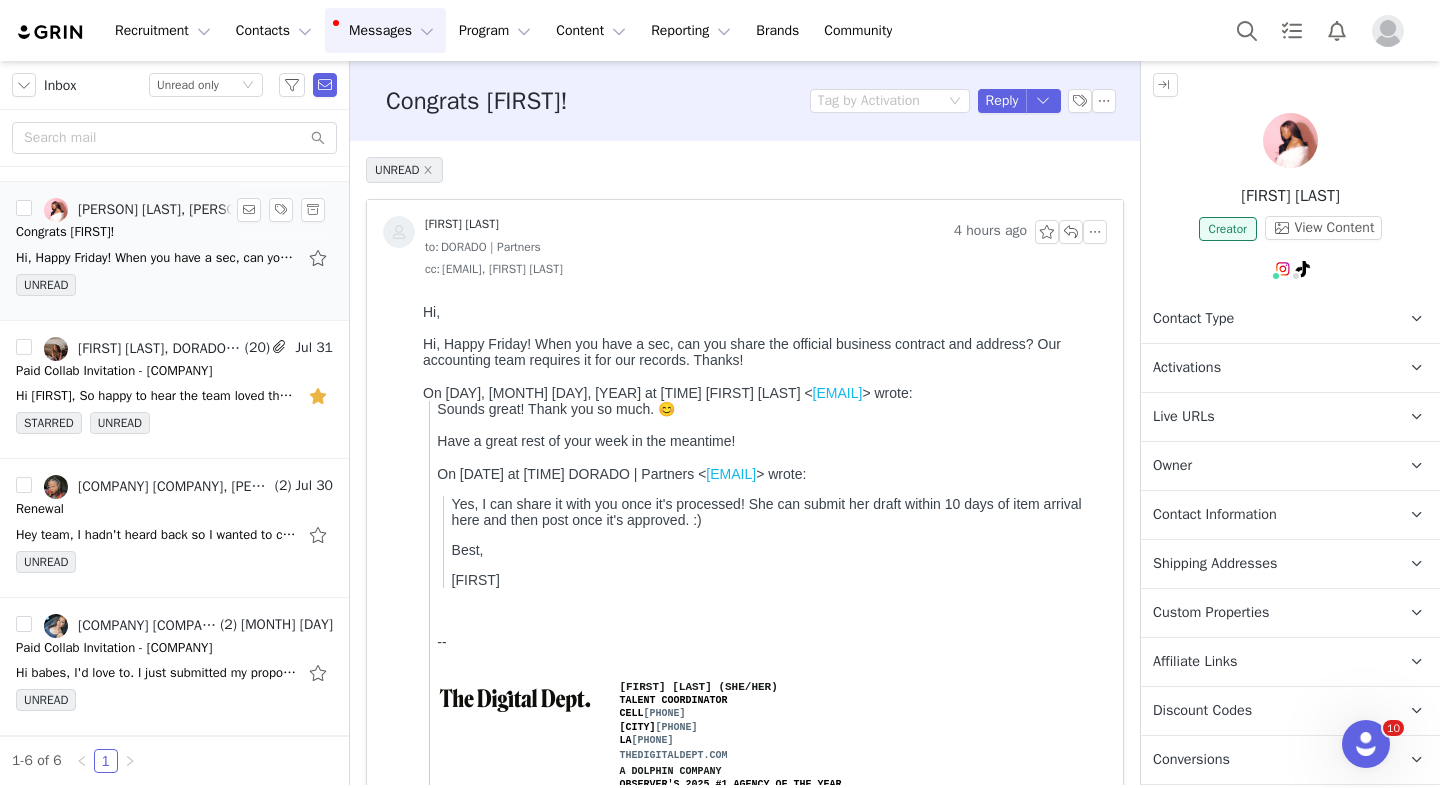 click on "Congrats Sierra!" at bounding box center (174, 232) 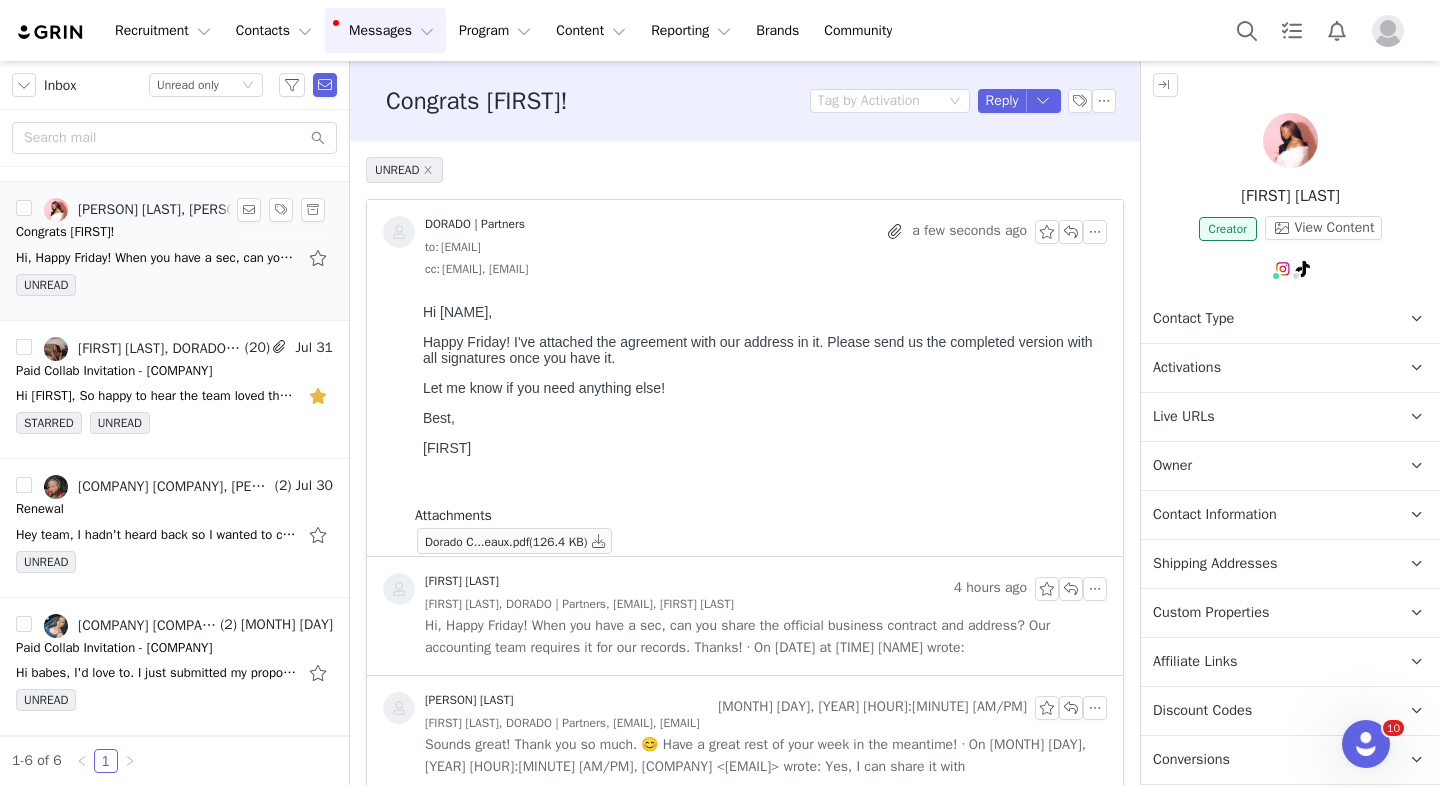 scroll, scrollTop: 0, scrollLeft: 0, axis: both 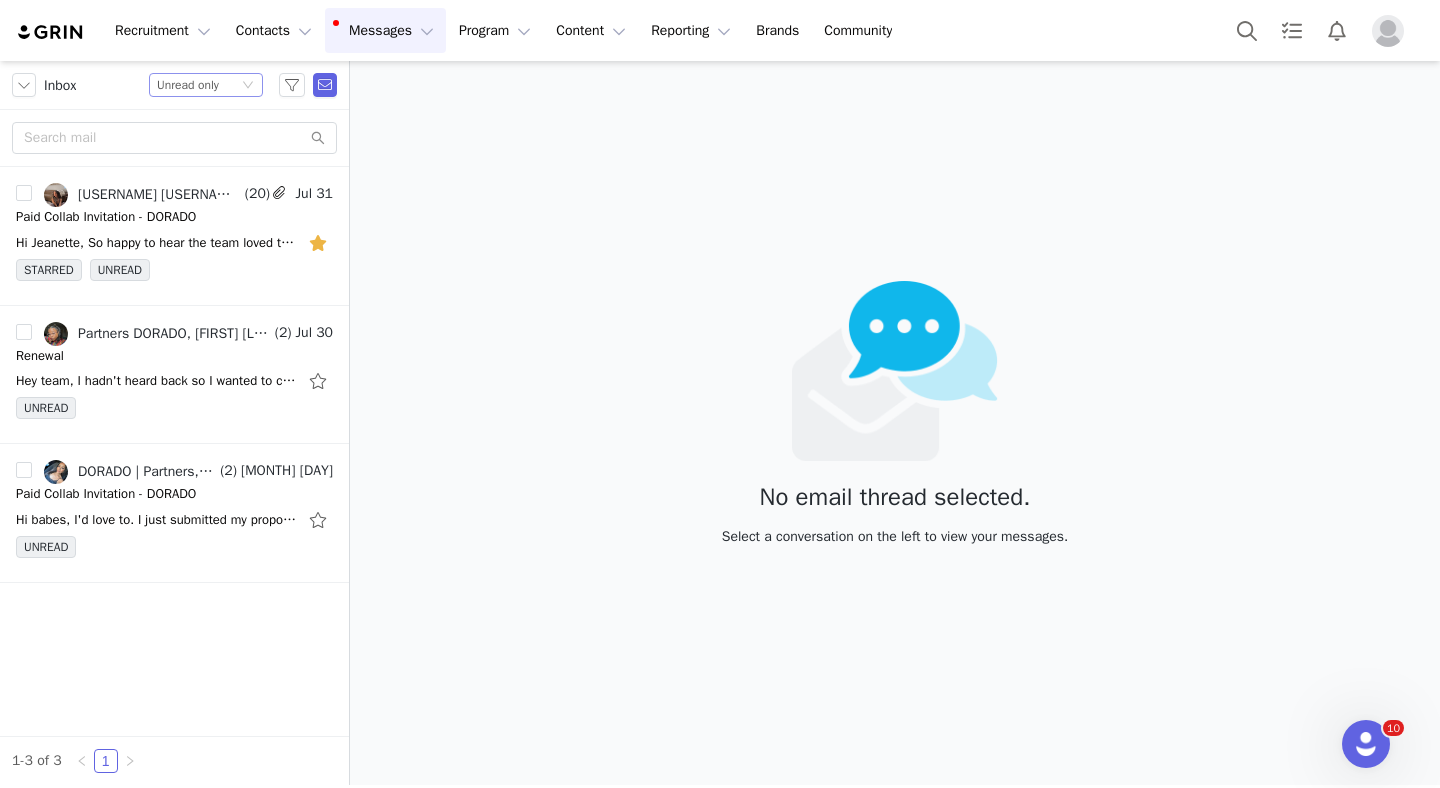 click 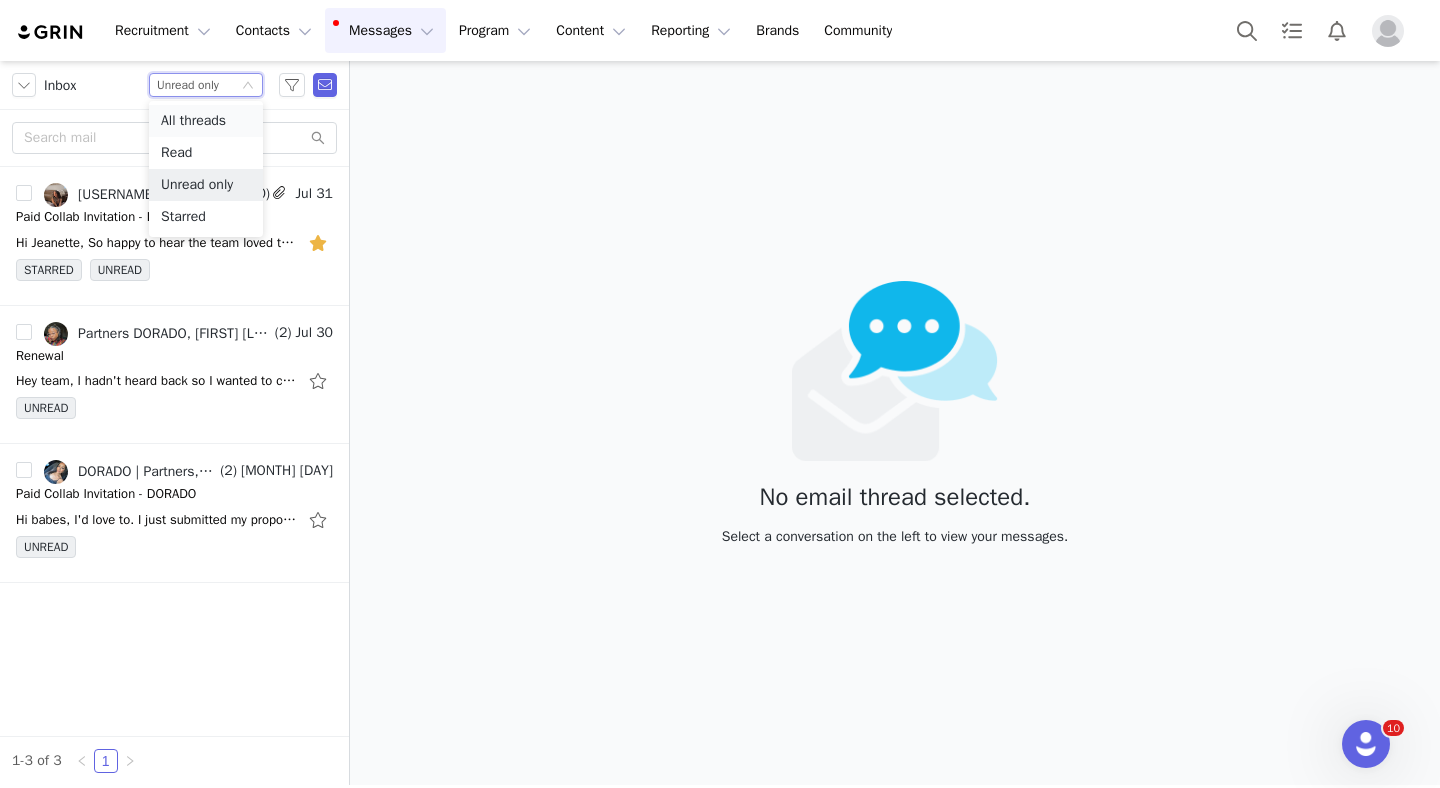 click on "All threads" at bounding box center (206, 121) 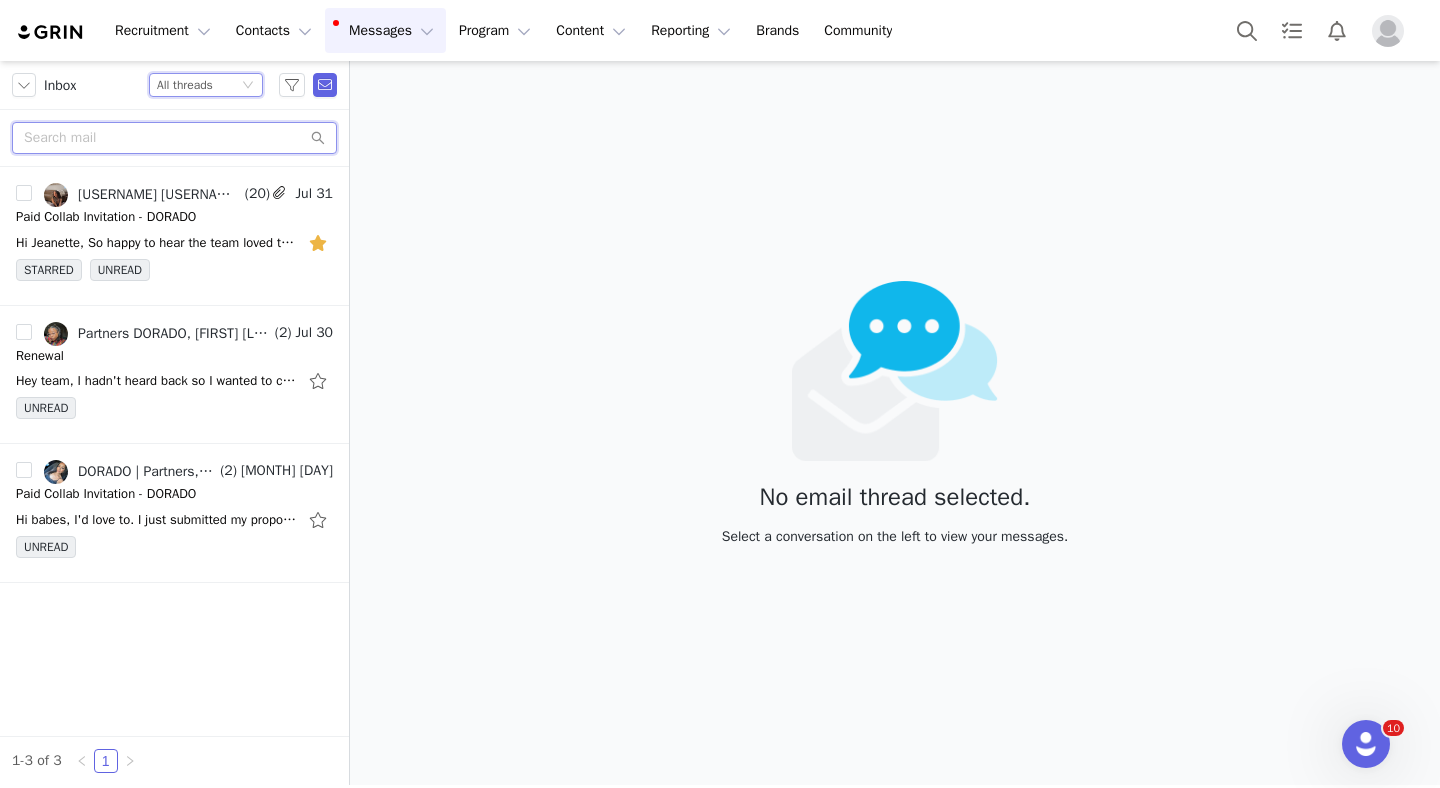 click at bounding box center [174, 138] 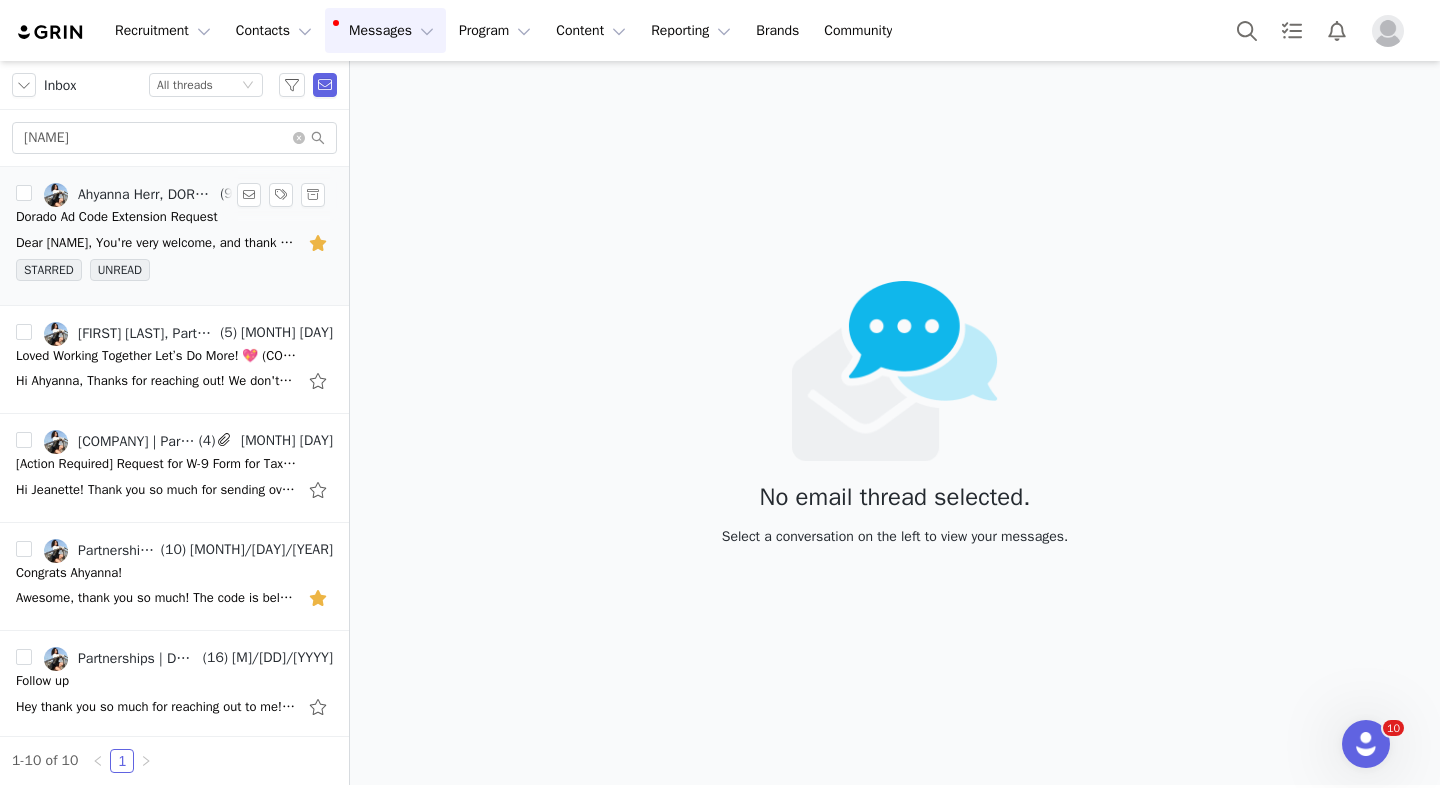 click on "Dorado Ad Code Extension Request" at bounding box center (117, 217) 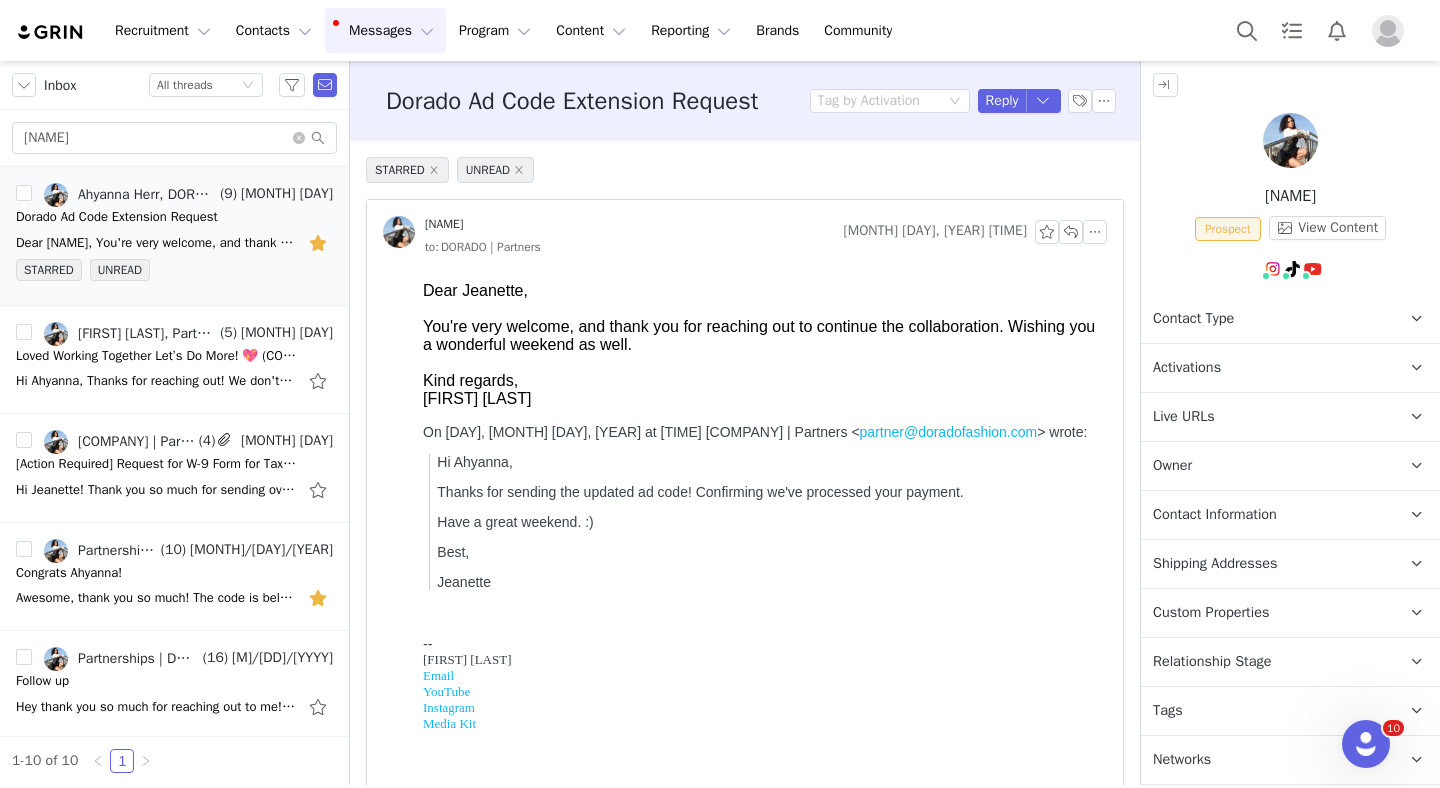 scroll, scrollTop: 0, scrollLeft: 0, axis: both 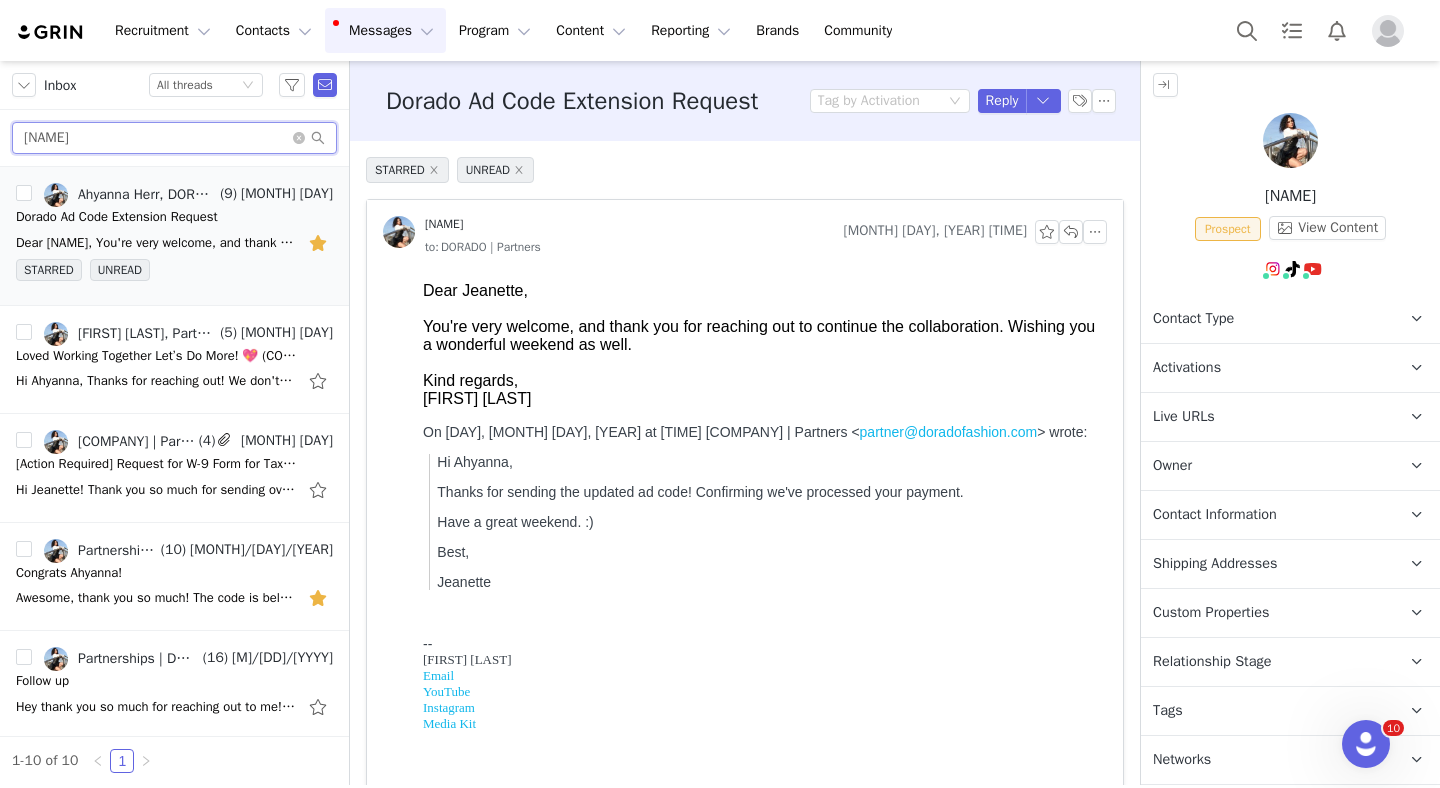 drag, startPoint x: 190, startPoint y: 133, endPoint x: 0, endPoint y: 138, distance: 190.06578 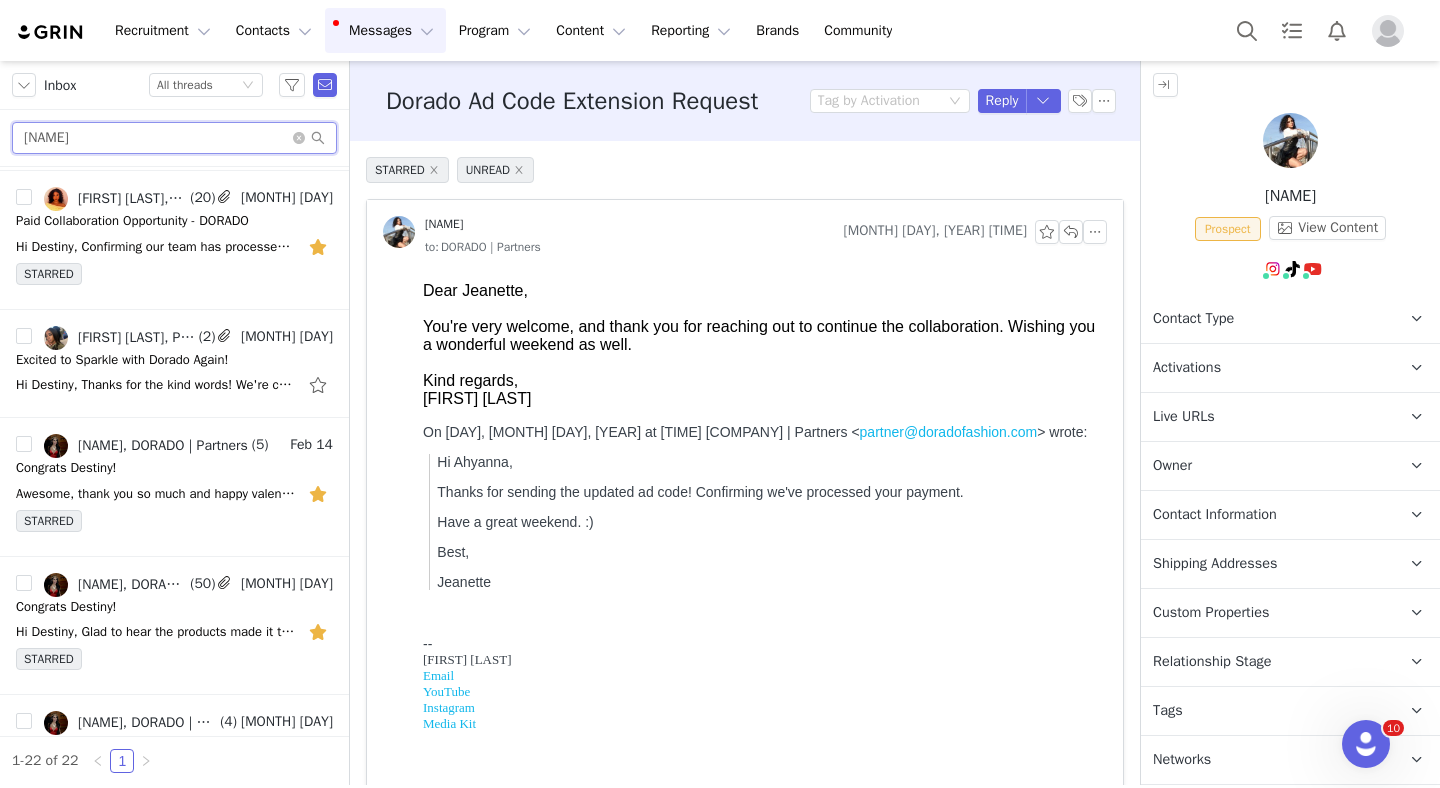 scroll, scrollTop: 711, scrollLeft: 0, axis: vertical 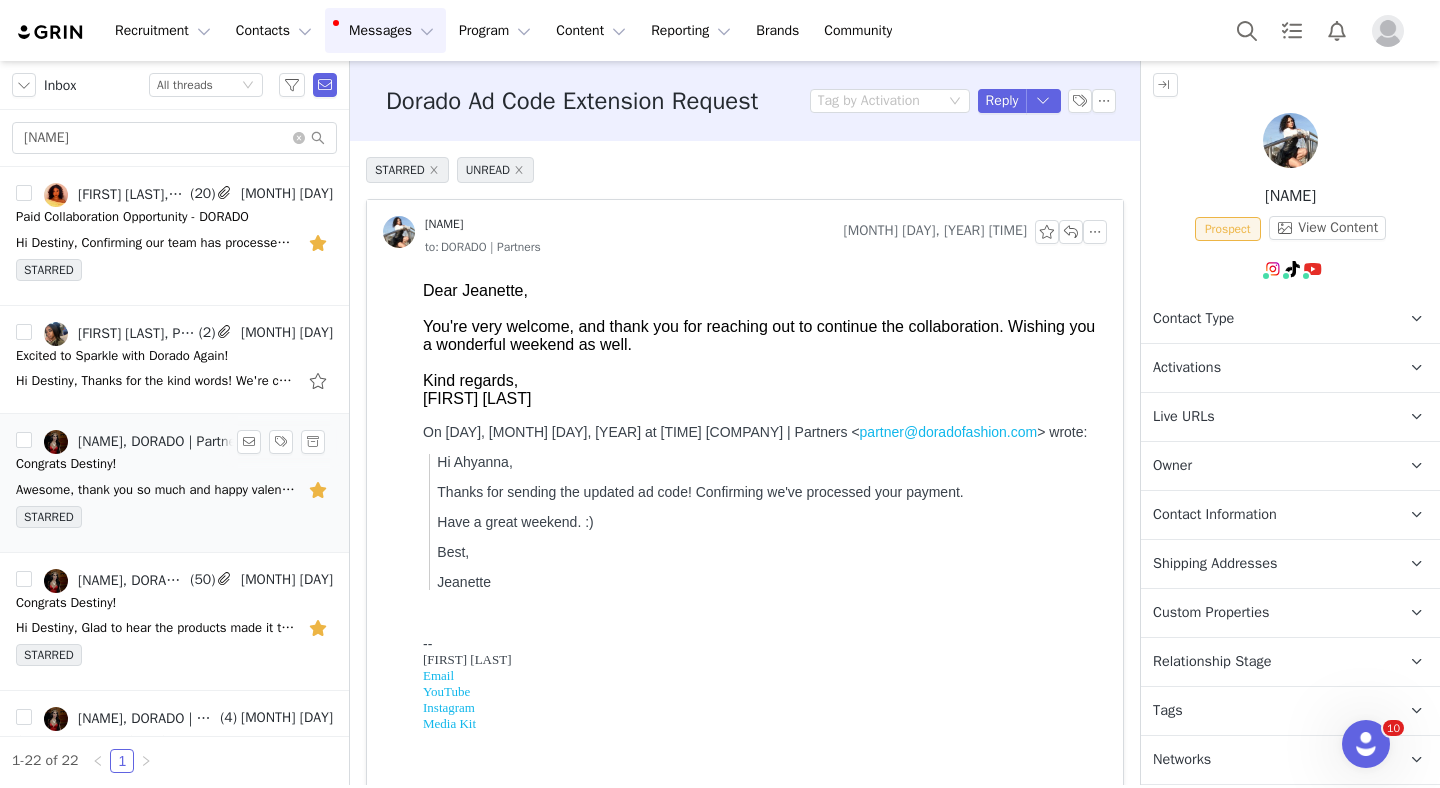 click on "Destiny Mendoza, DORADO | Partners" at bounding box center (146, 442) 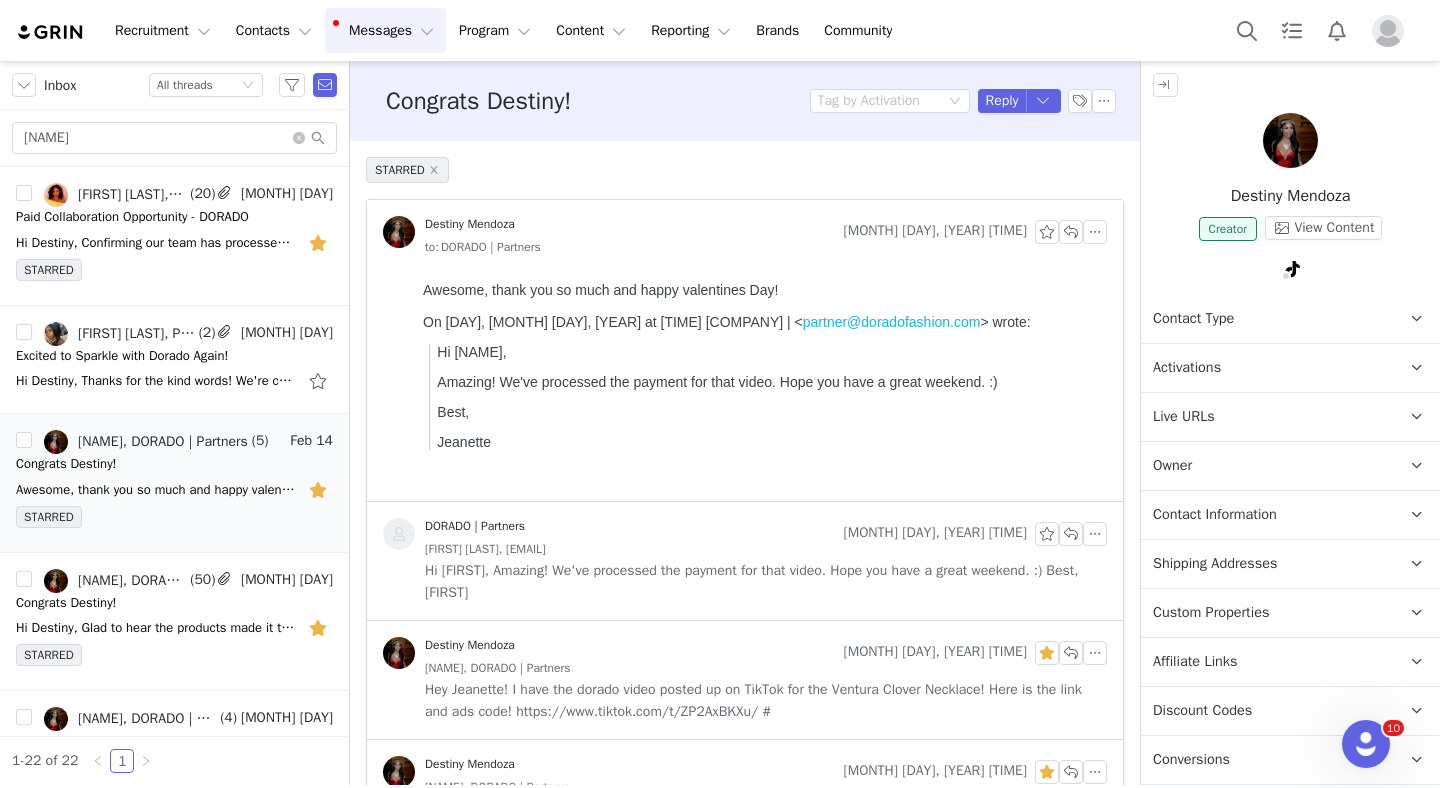 scroll, scrollTop: 0, scrollLeft: 0, axis: both 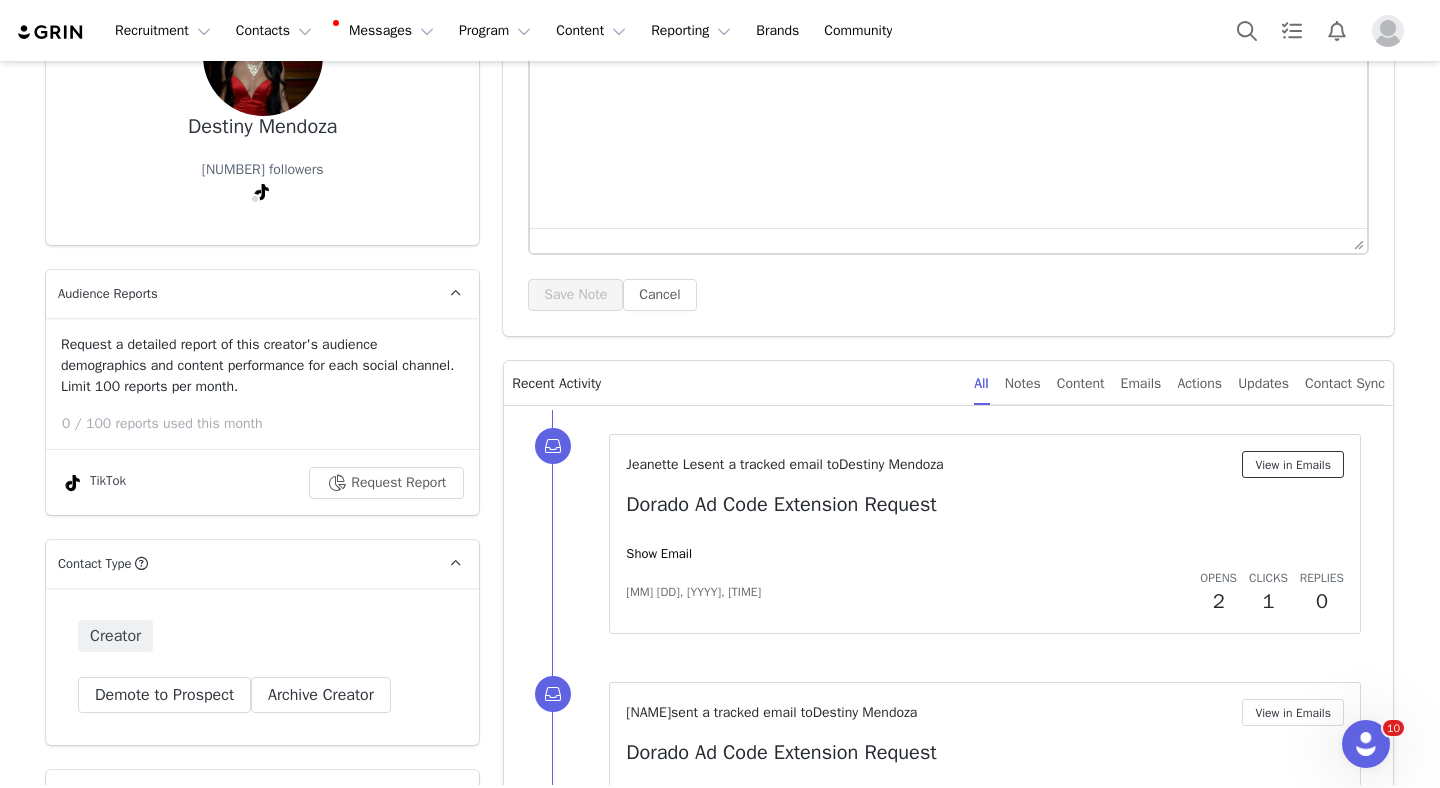 click on "View in Emails" at bounding box center [1293, 464] 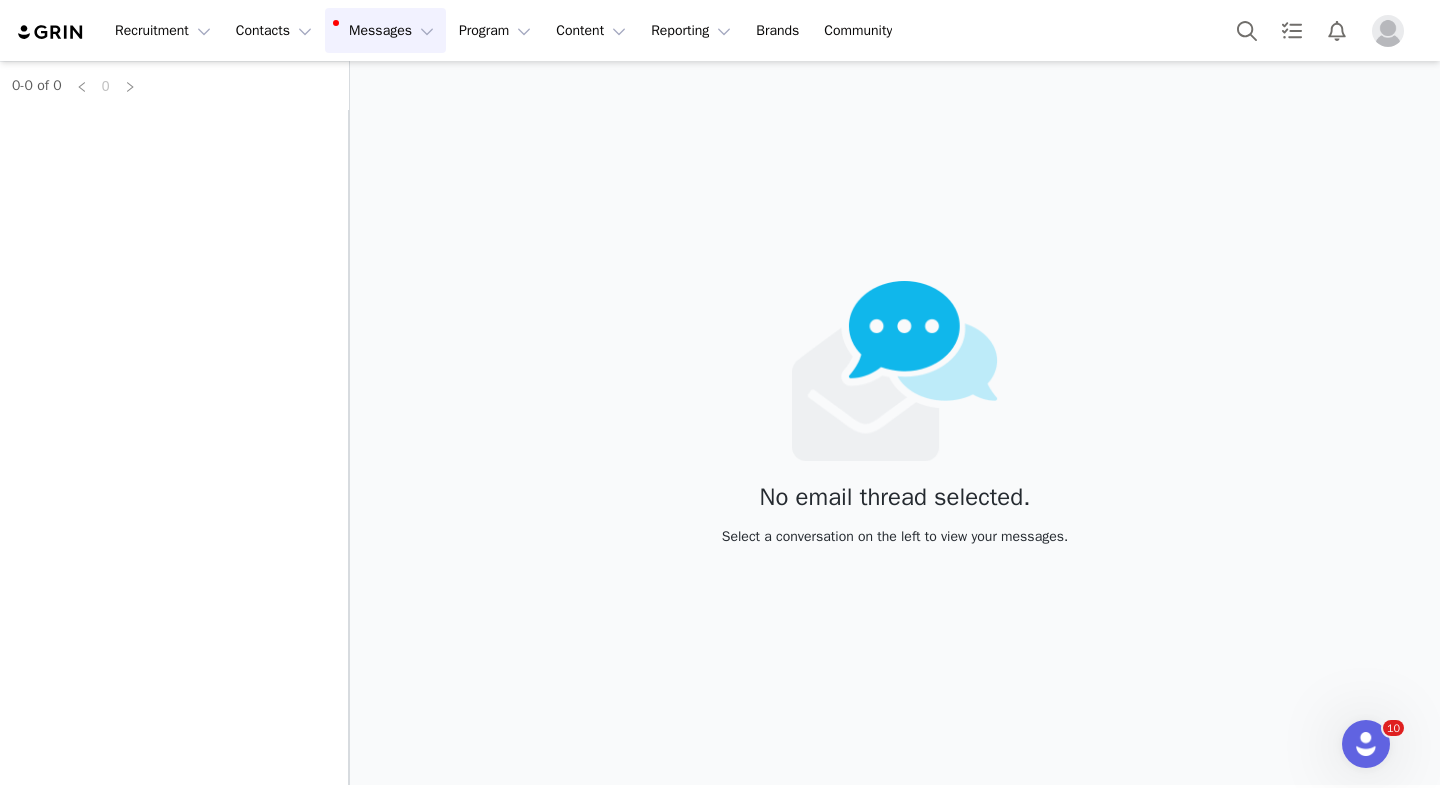 scroll, scrollTop: 0, scrollLeft: 0, axis: both 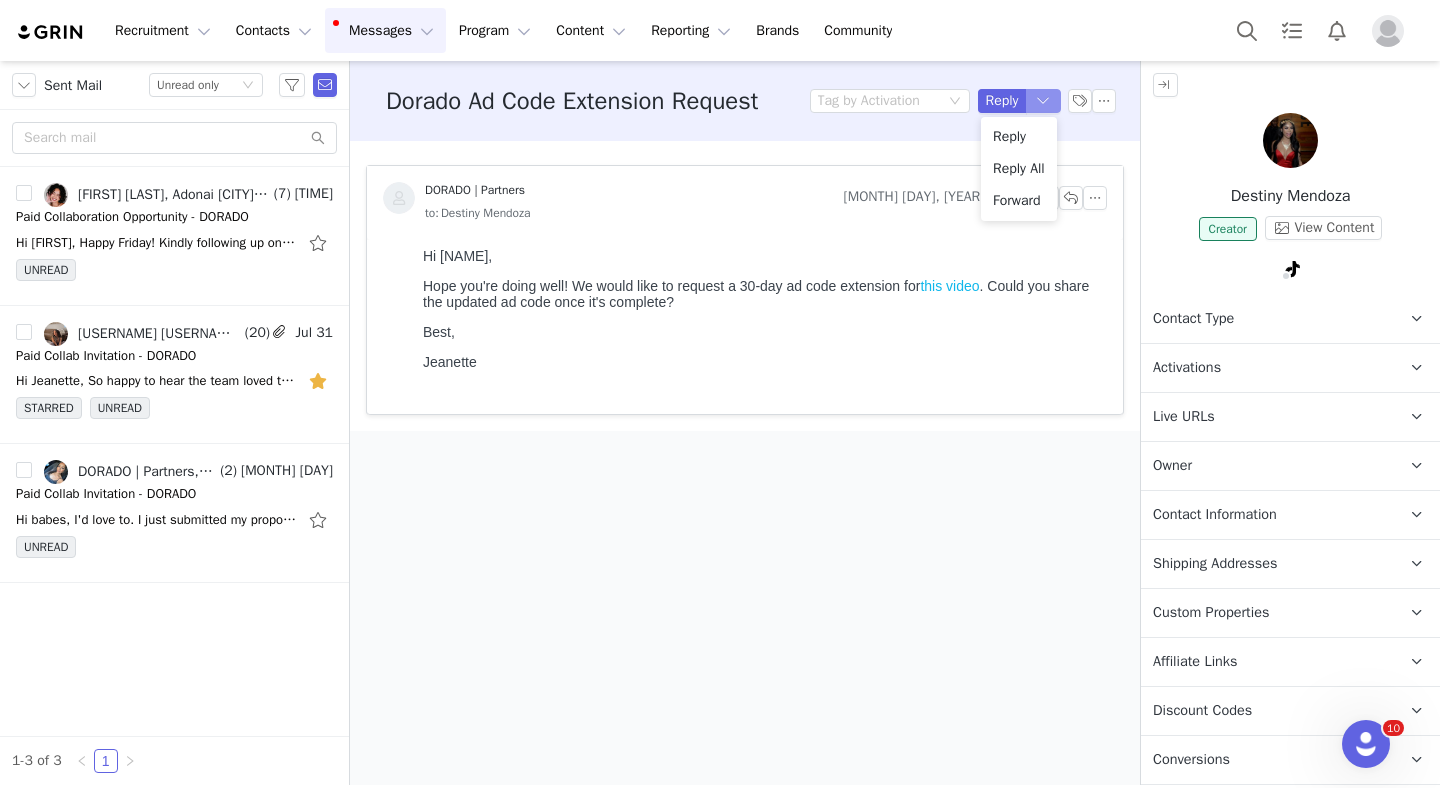 click at bounding box center [1044, 101] 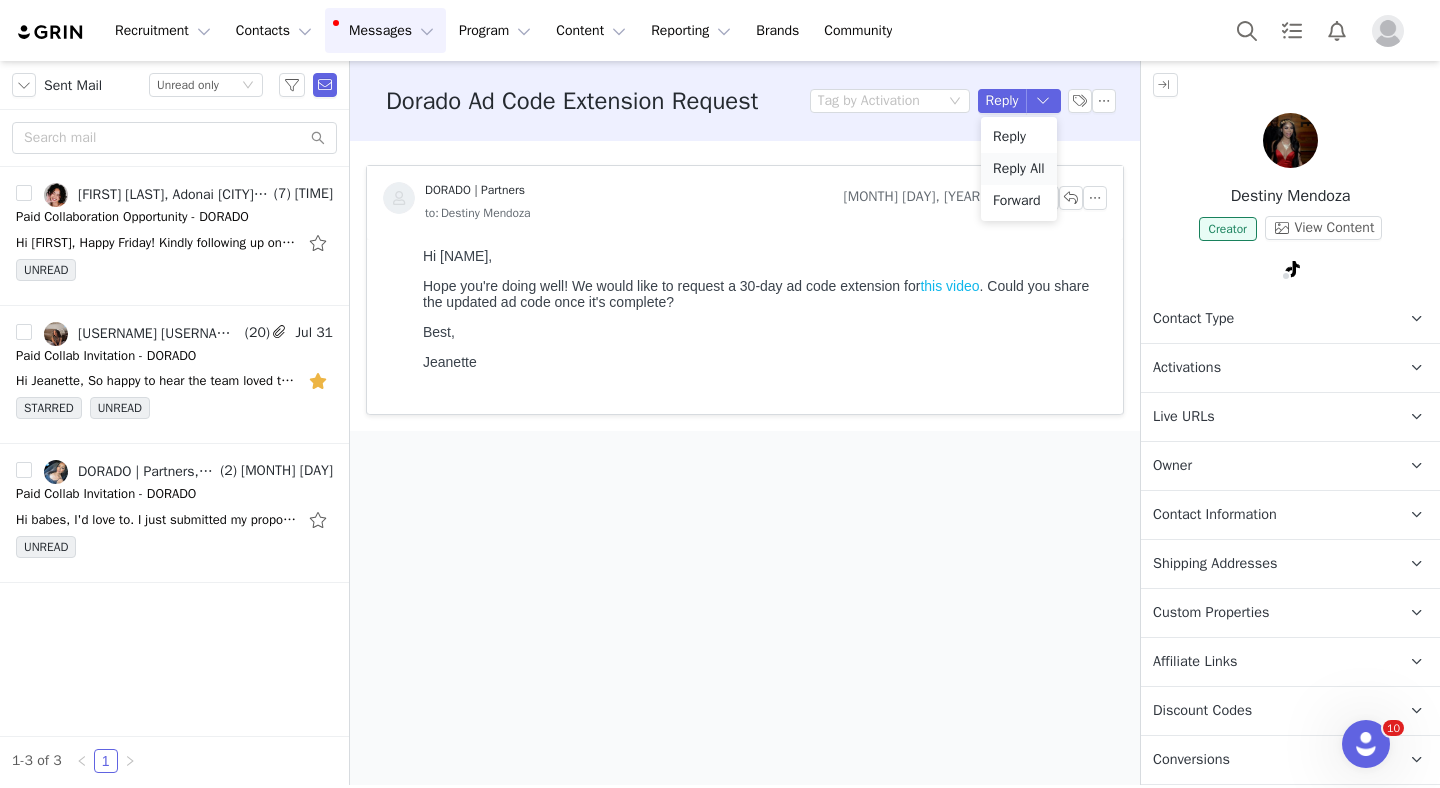 click on "Reply All" at bounding box center (1019, 169) 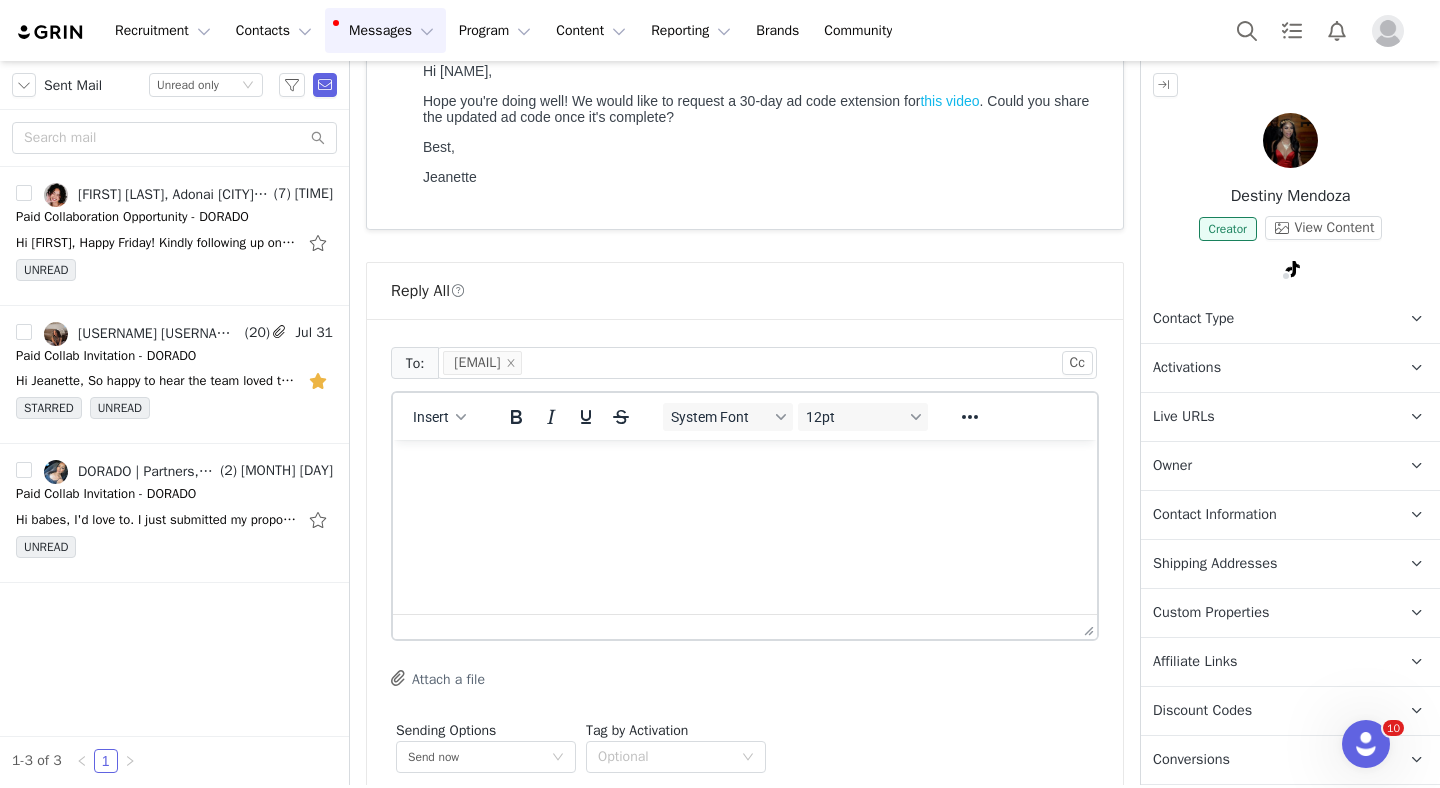 scroll, scrollTop: 0, scrollLeft: 0, axis: both 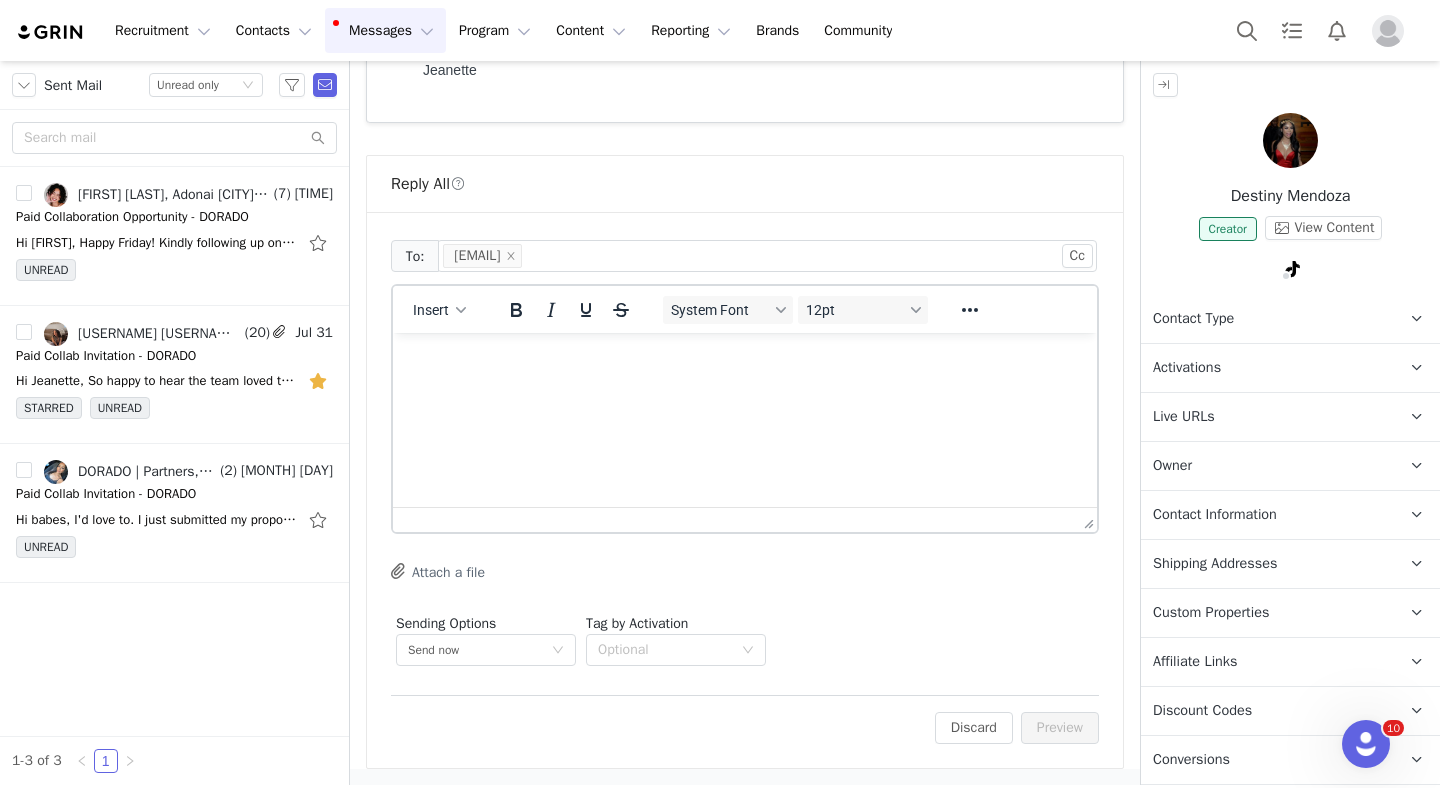 click at bounding box center (745, 360) 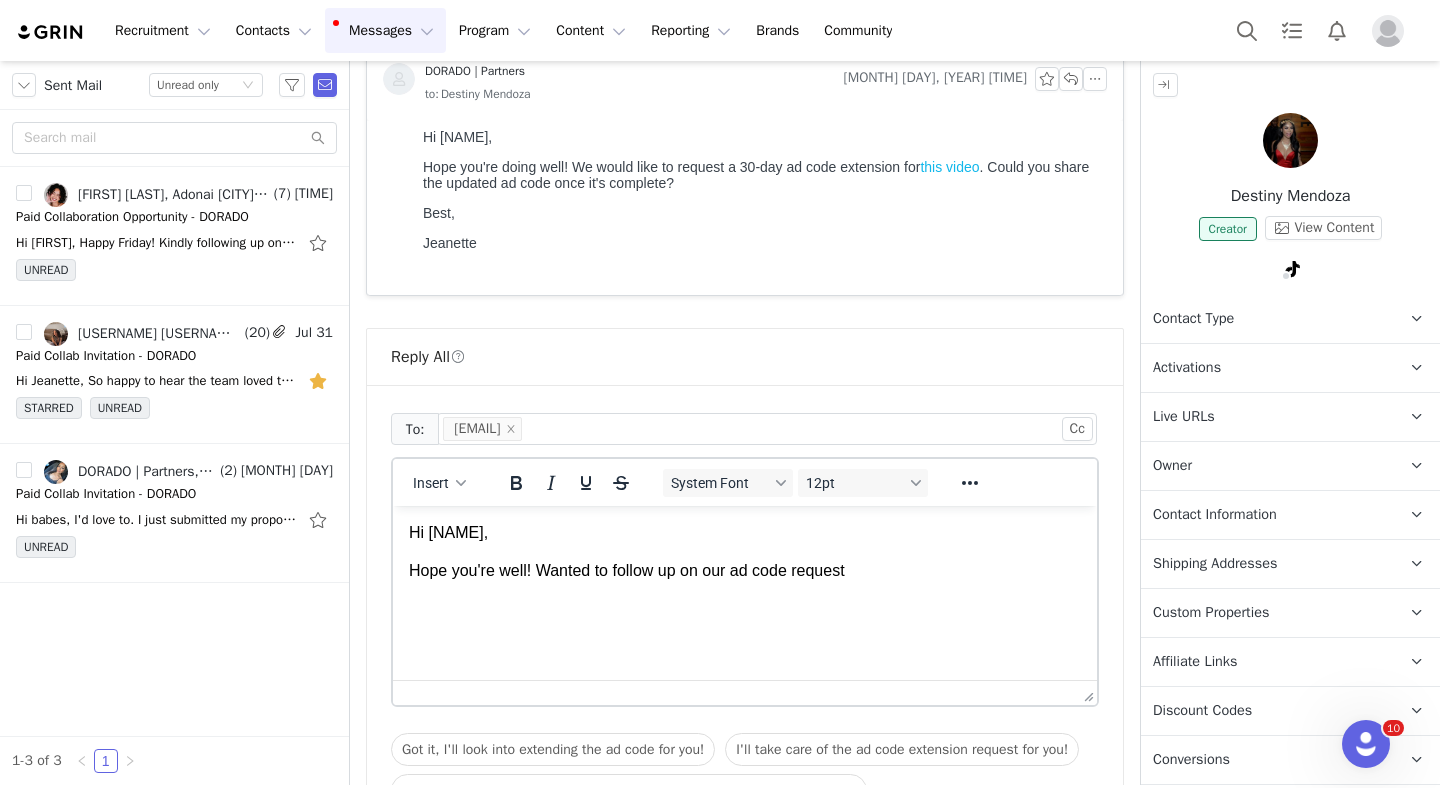 scroll, scrollTop: 0, scrollLeft: 0, axis: both 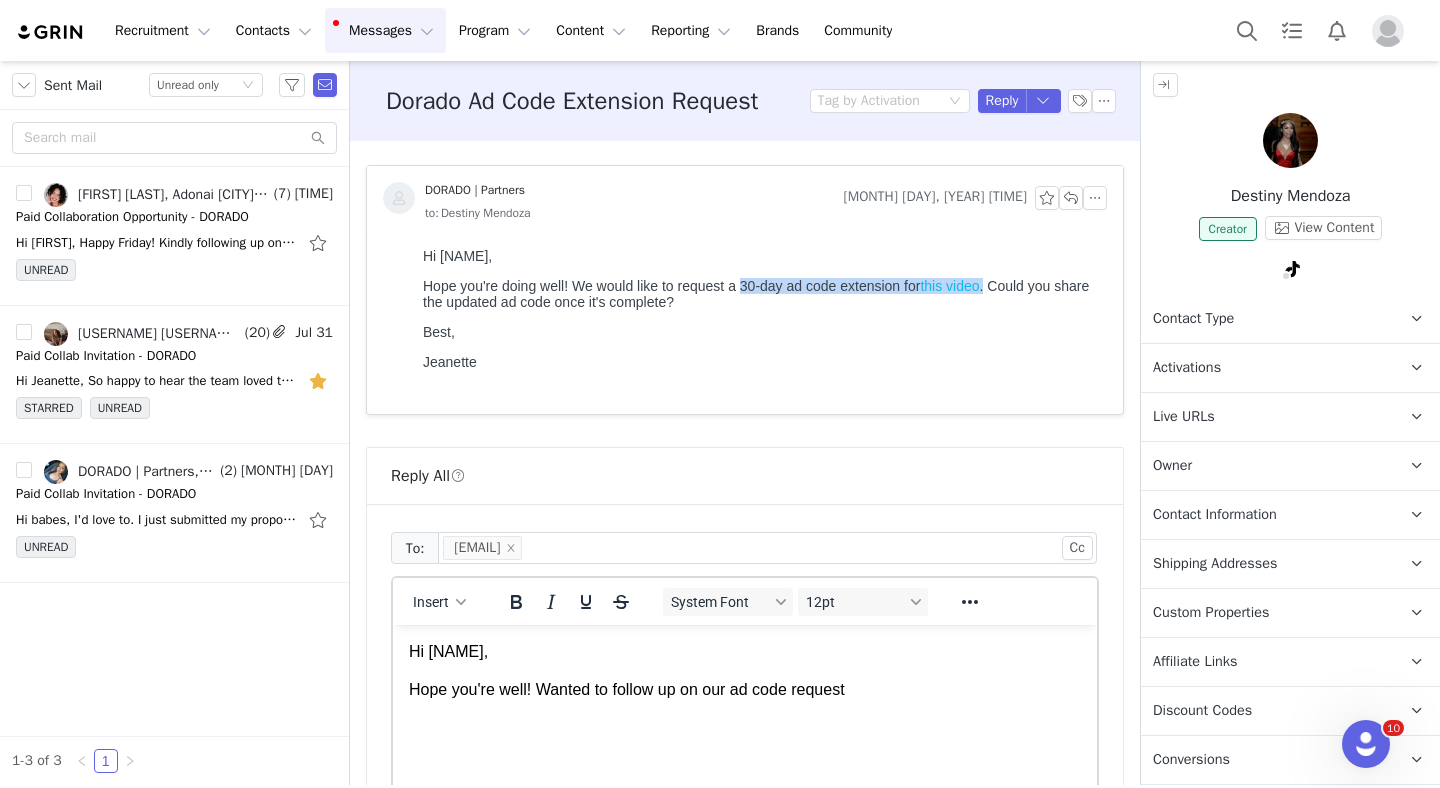 drag, startPoint x: 745, startPoint y: 289, endPoint x: 994, endPoint y: 288, distance: 249.00201 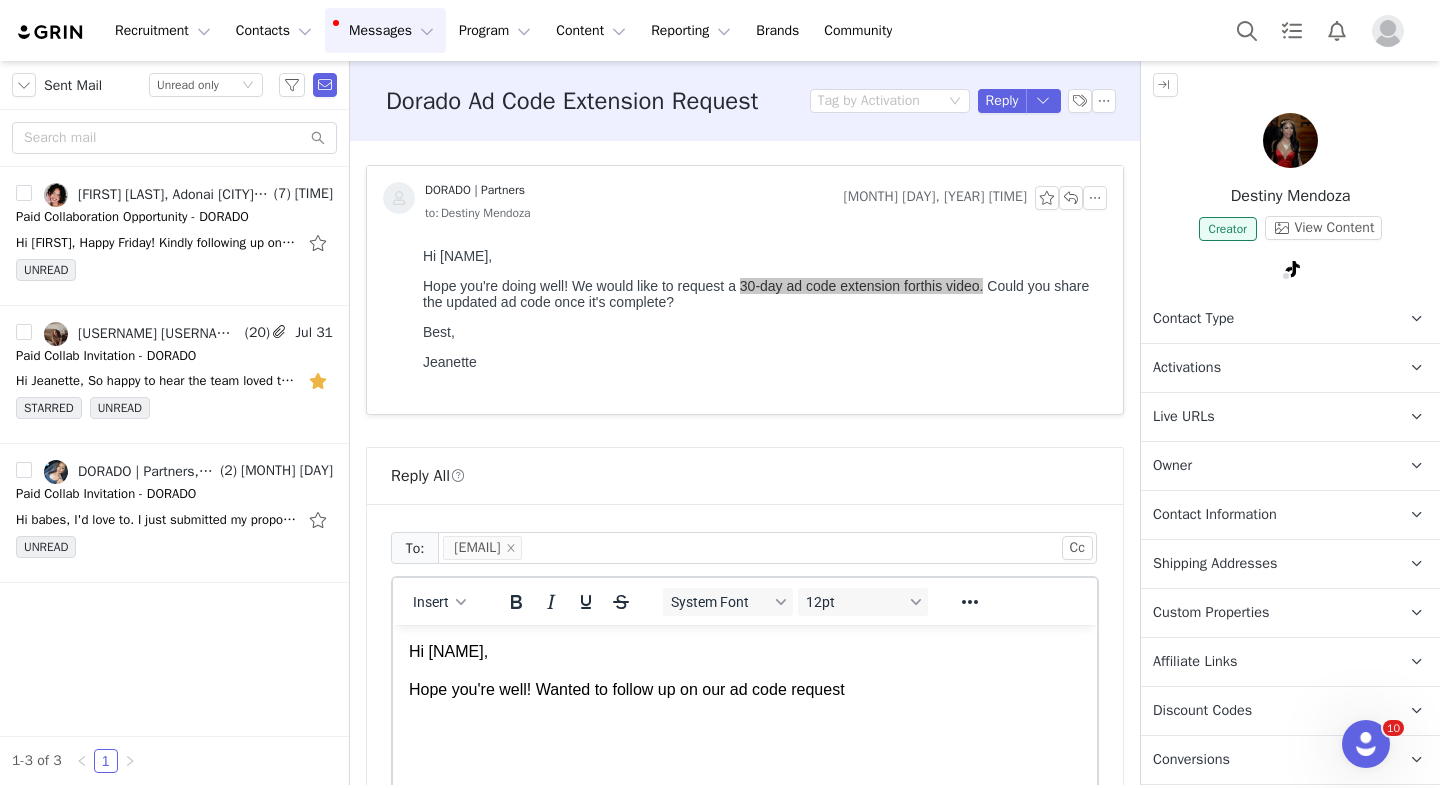 drag, startPoint x: 881, startPoint y: 697, endPoint x: 738, endPoint y: 697, distance: 143 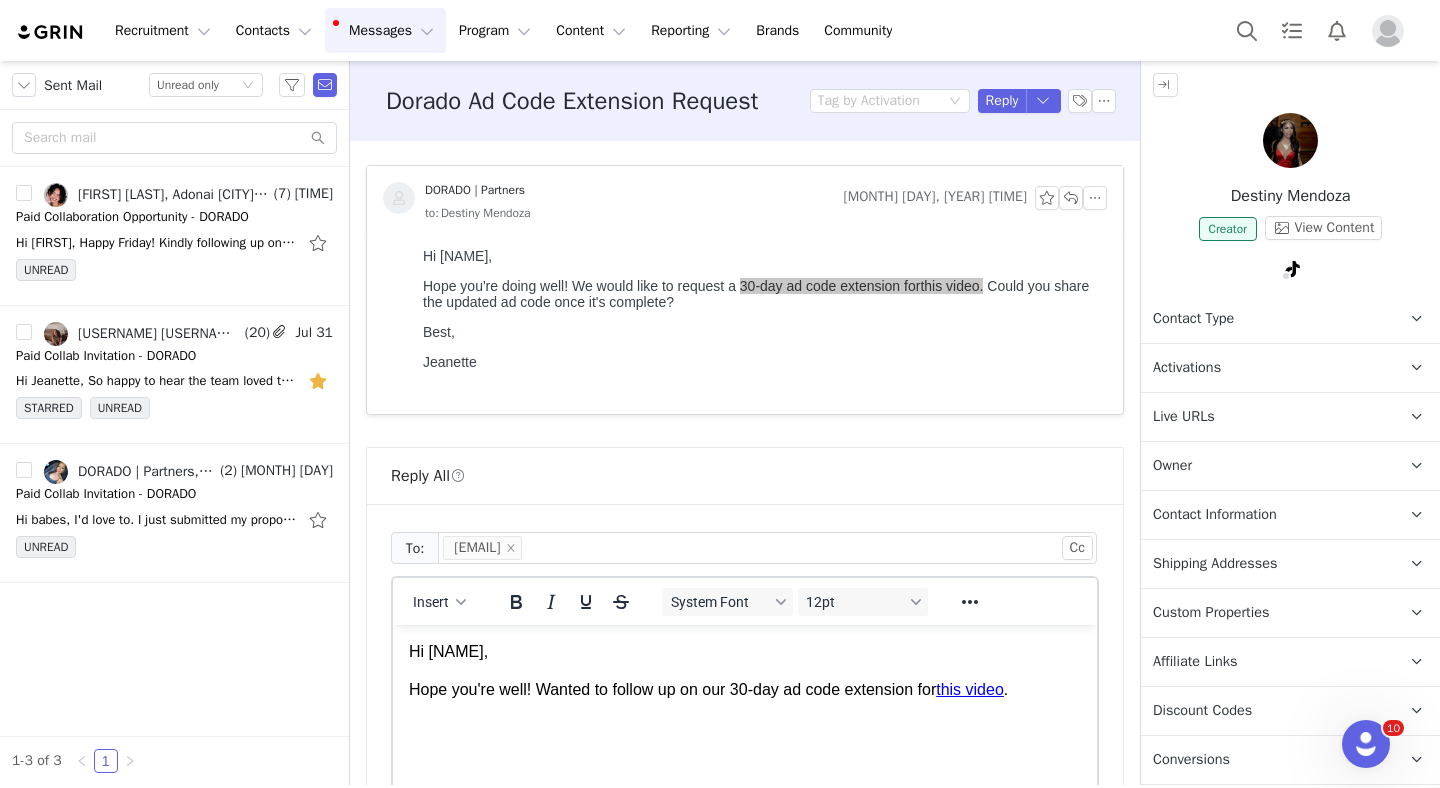 click on "Hope you're well! Wanted to follow up on our 30-day ad code extension for  this video ." at bounding box center [745, 690] 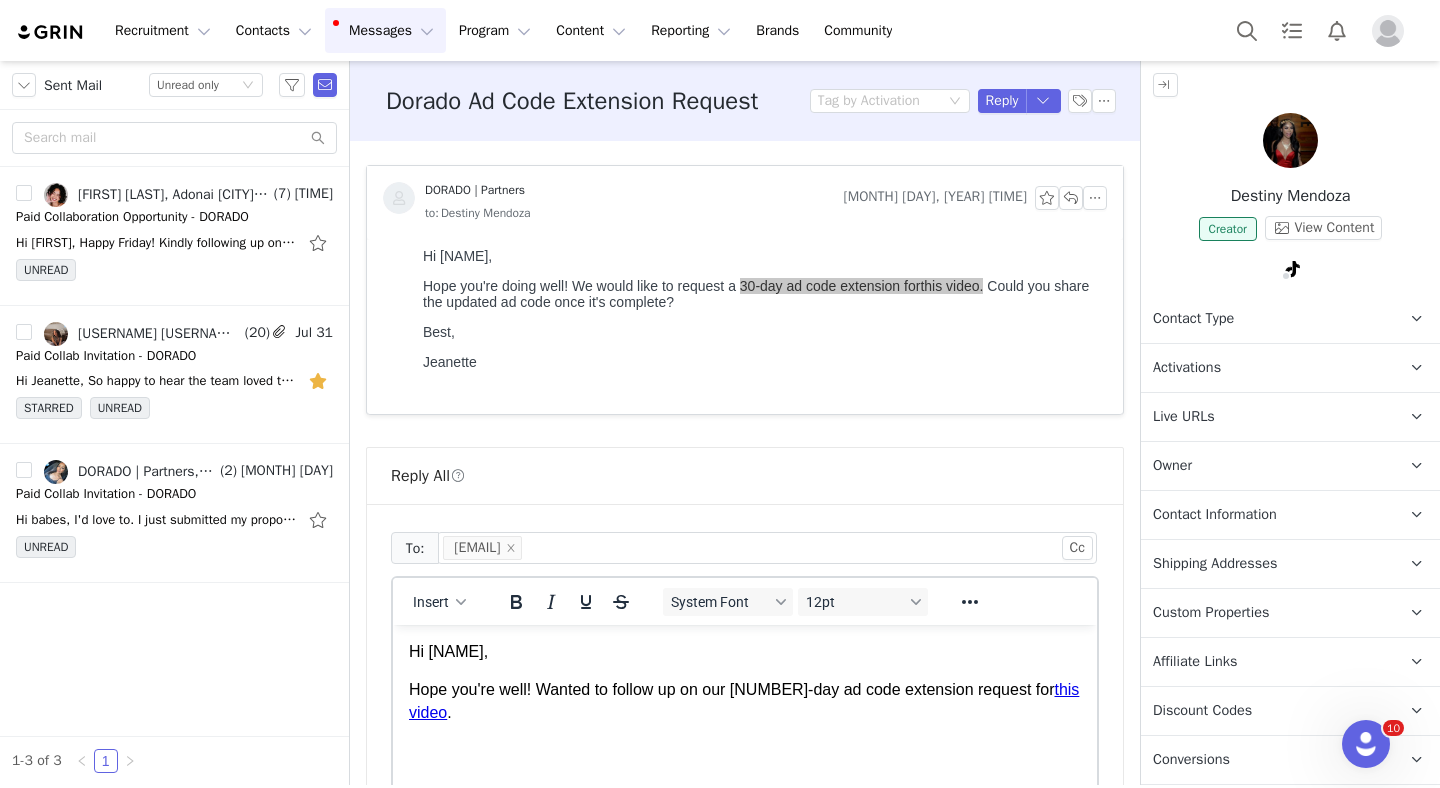 click on "Hope you're well! Wanted to follow up on our 30-day ad code extension request for  this video ." at bounding box center [745, 701] 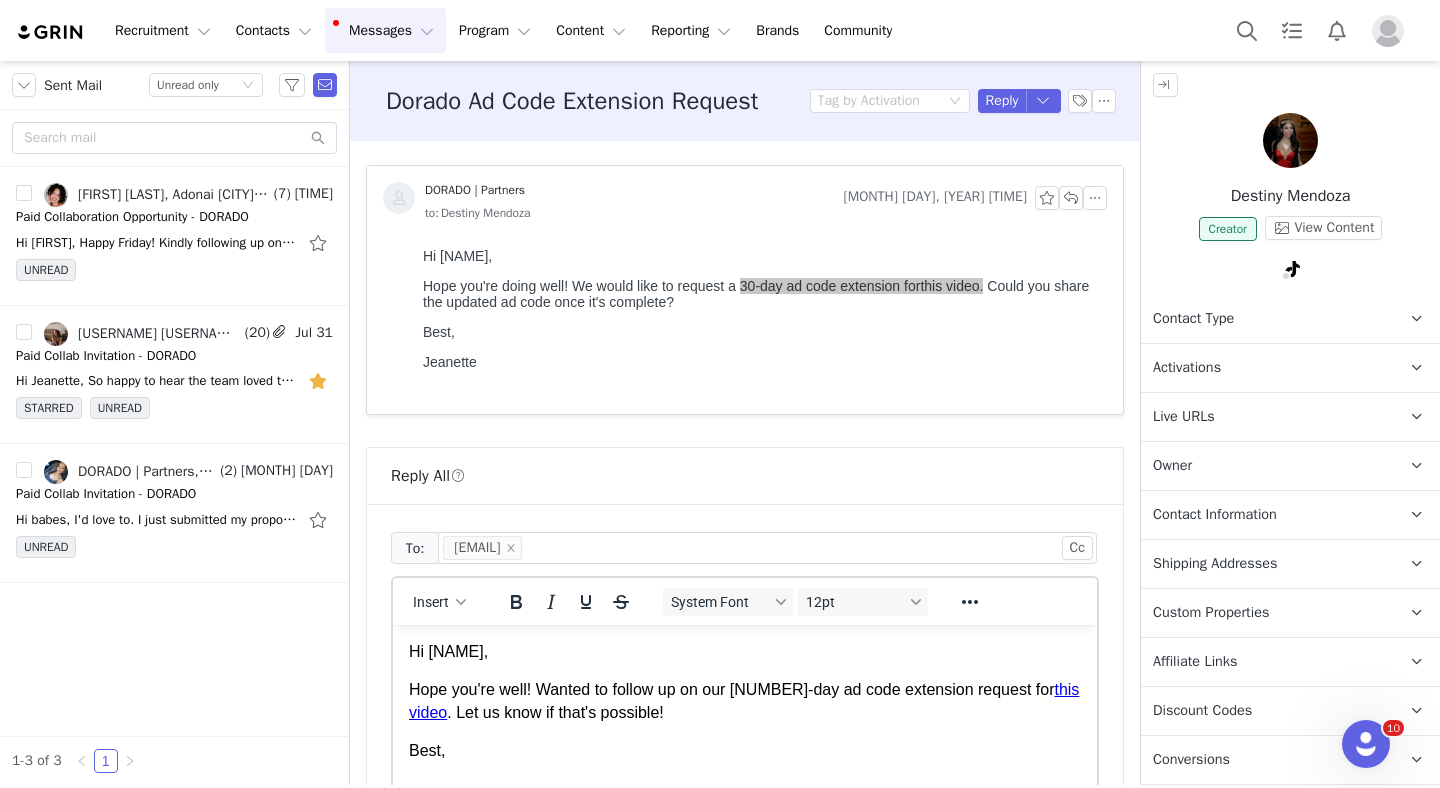 scroll, scrollTop: 2, scrollLeft: 0, axis: vertical 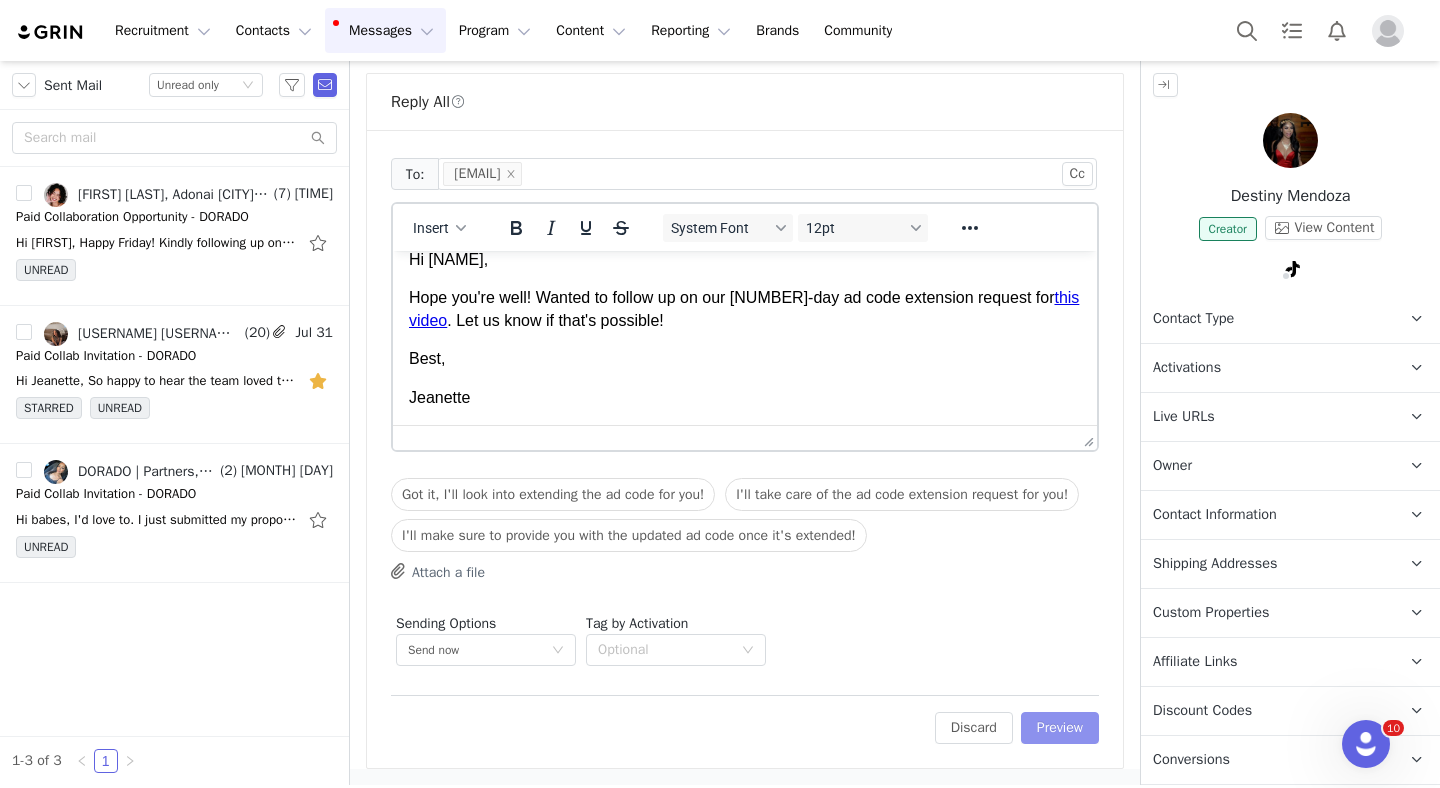 click on "Preview" at bounding box center [1060, 728] 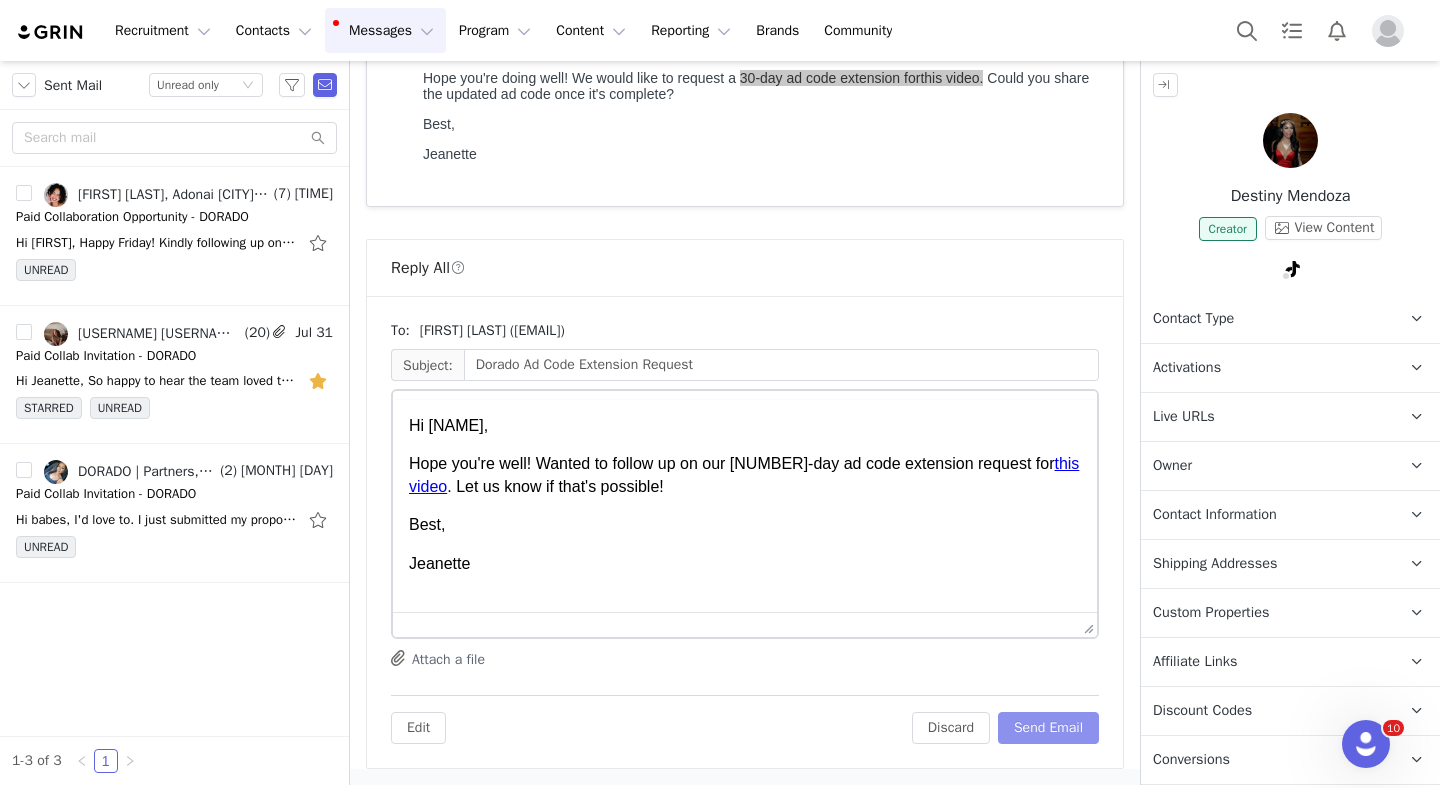 scroll, scrollTop: 208, scrollLeft: 0, axis: vertical 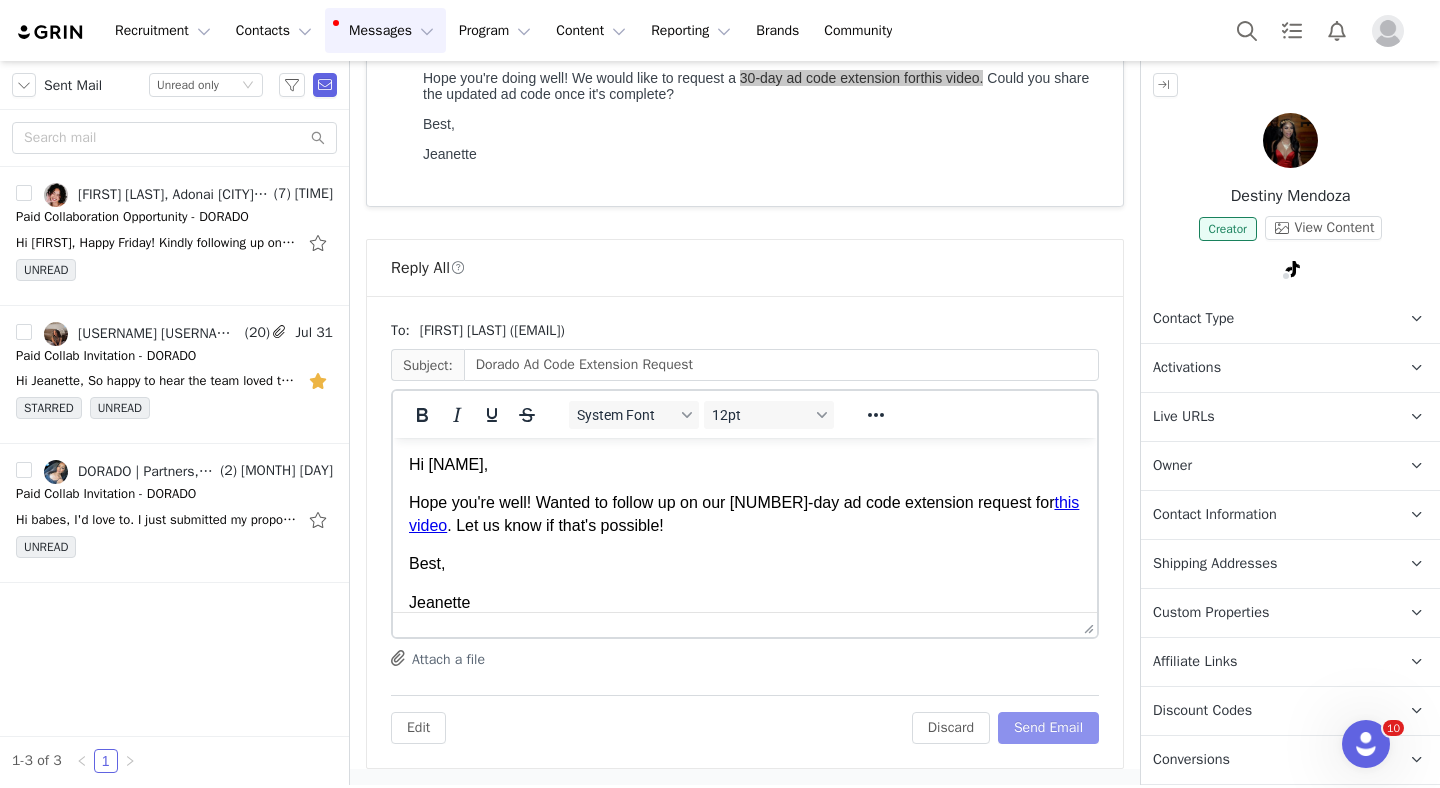 click on "Send Email" at bounding box center (1048, 728) 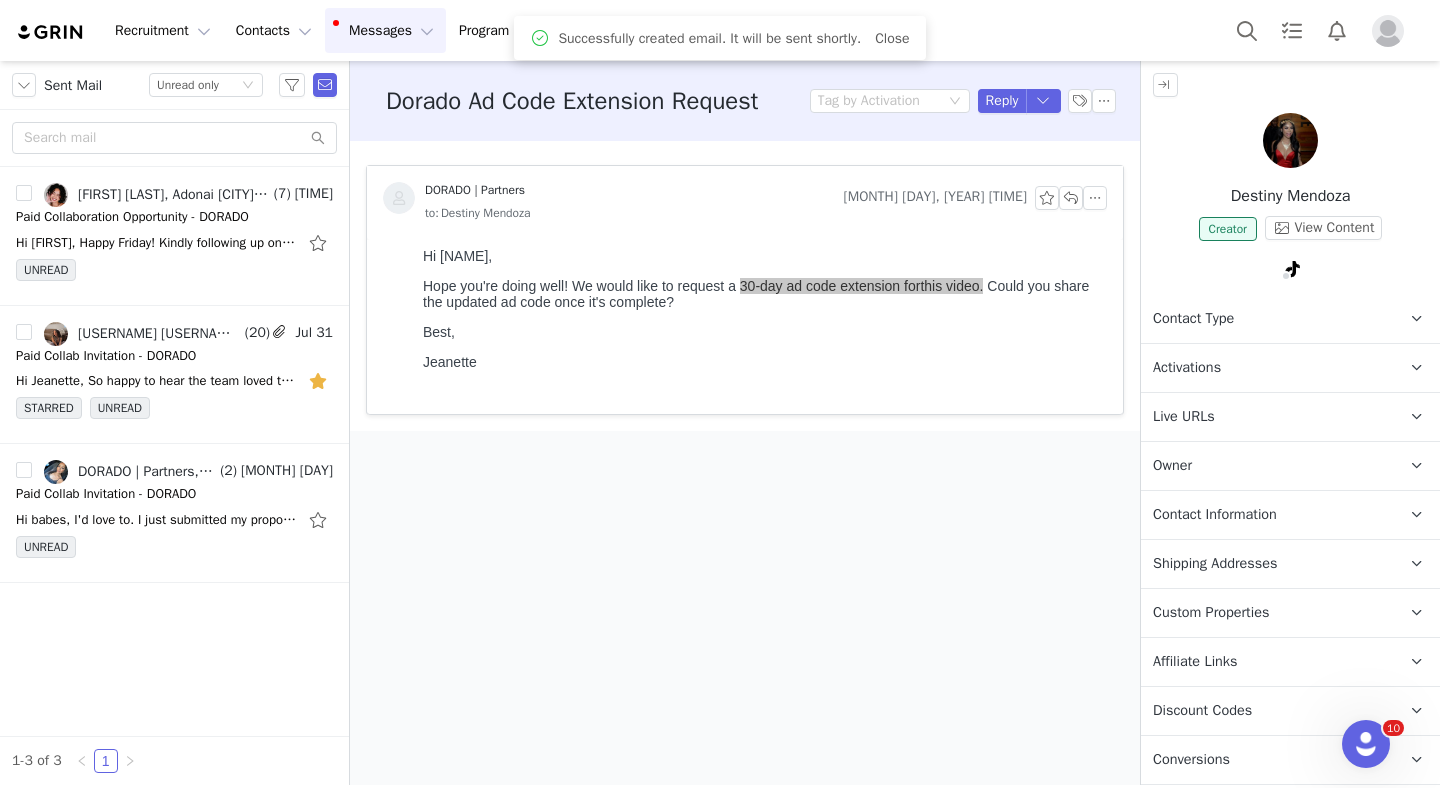 scroll, scrollTop: 0, scrollLeft: 0, axis: both 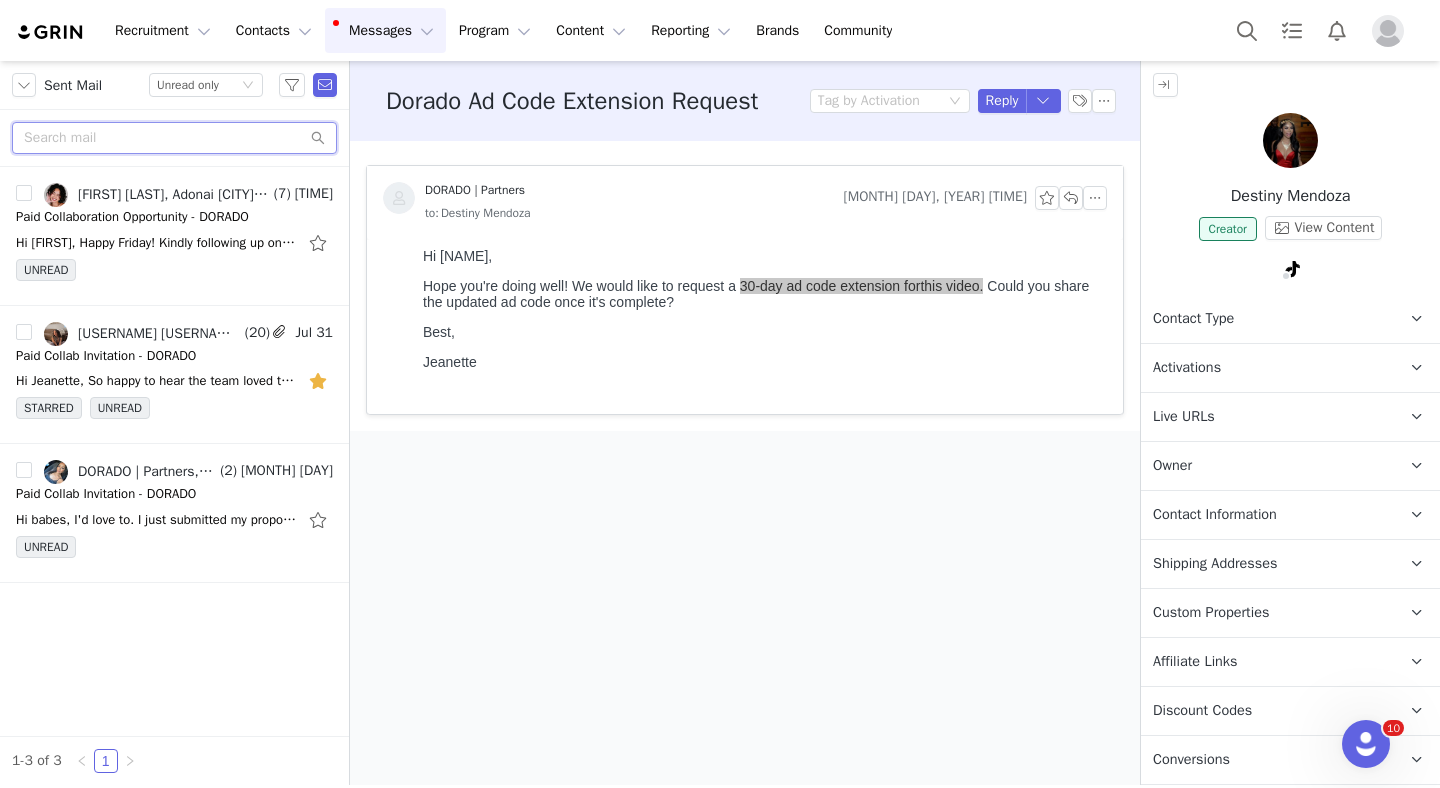 click at bounding box center [174, 138] 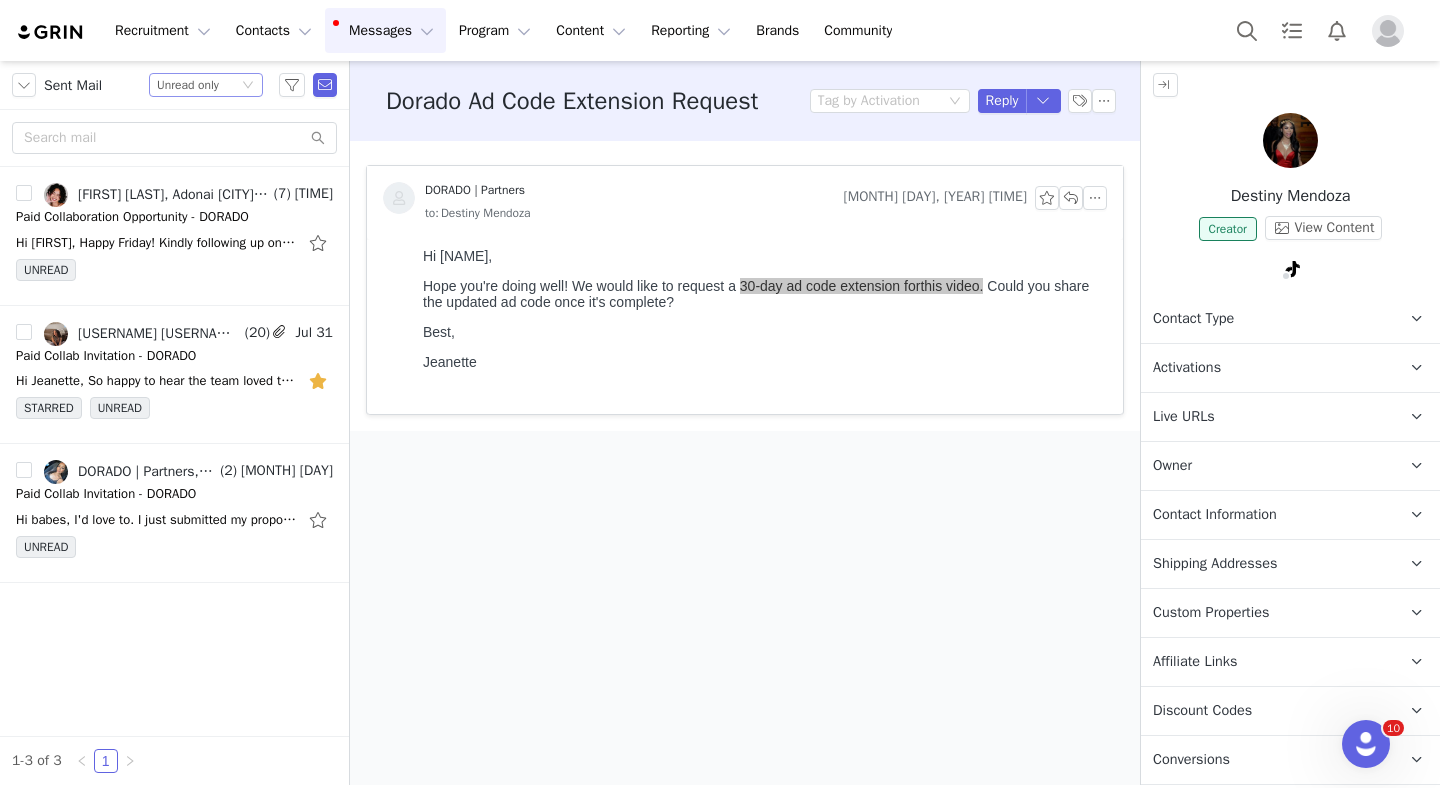 click on "Status Unread only" at bounding box center (206, 85) 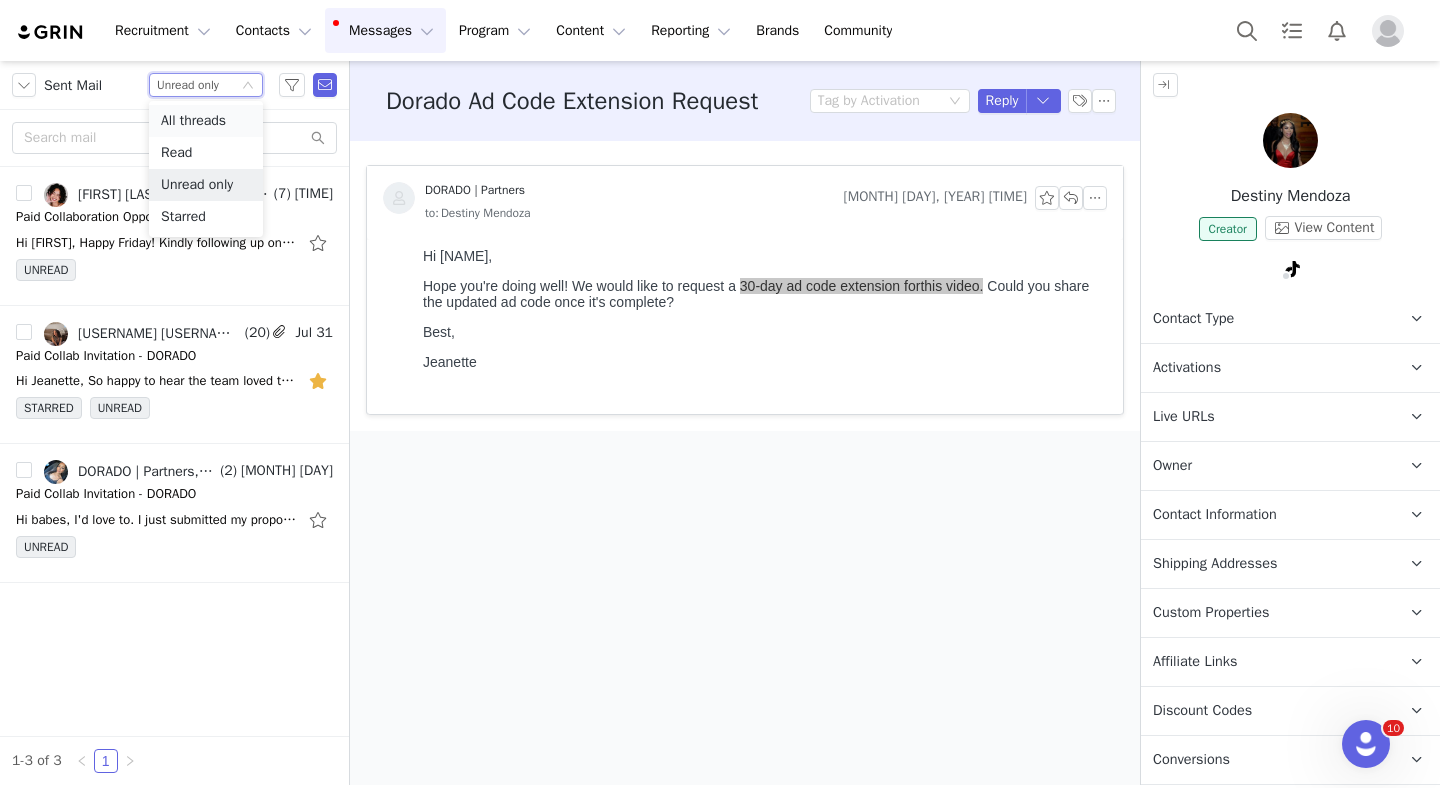 click on "All threads" at bounding box center (206, 121) 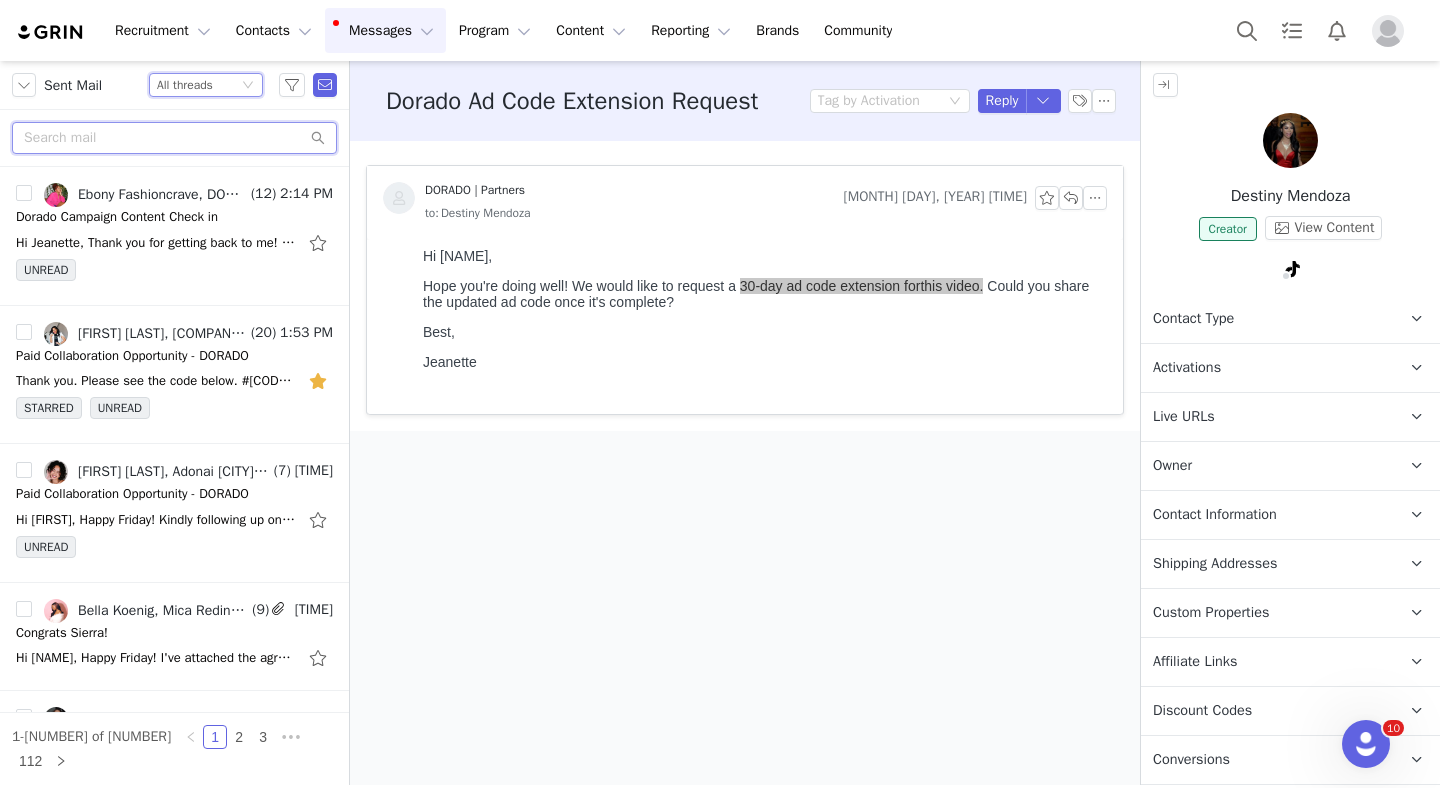 click at bounding box center (174, 138) 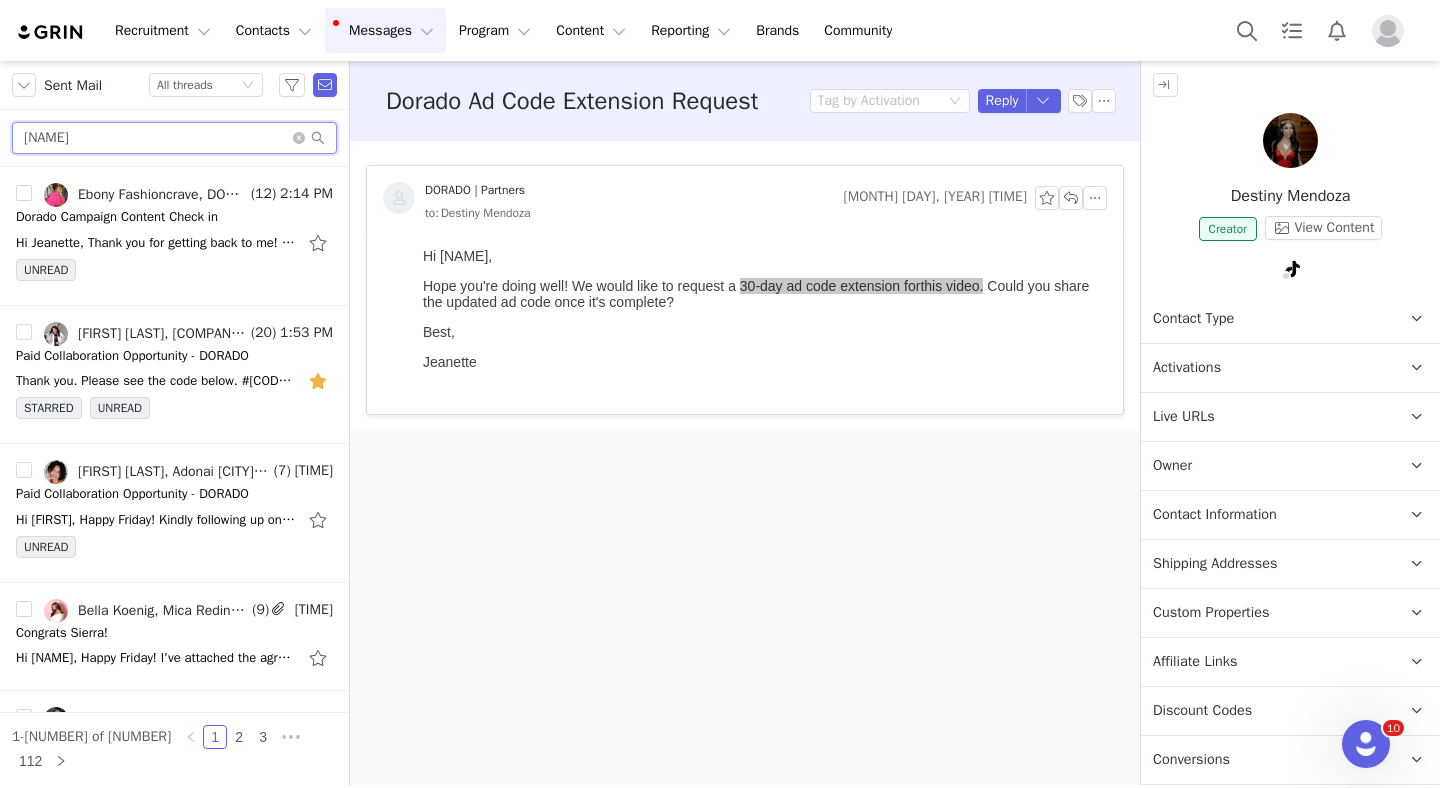 type on "kayla" 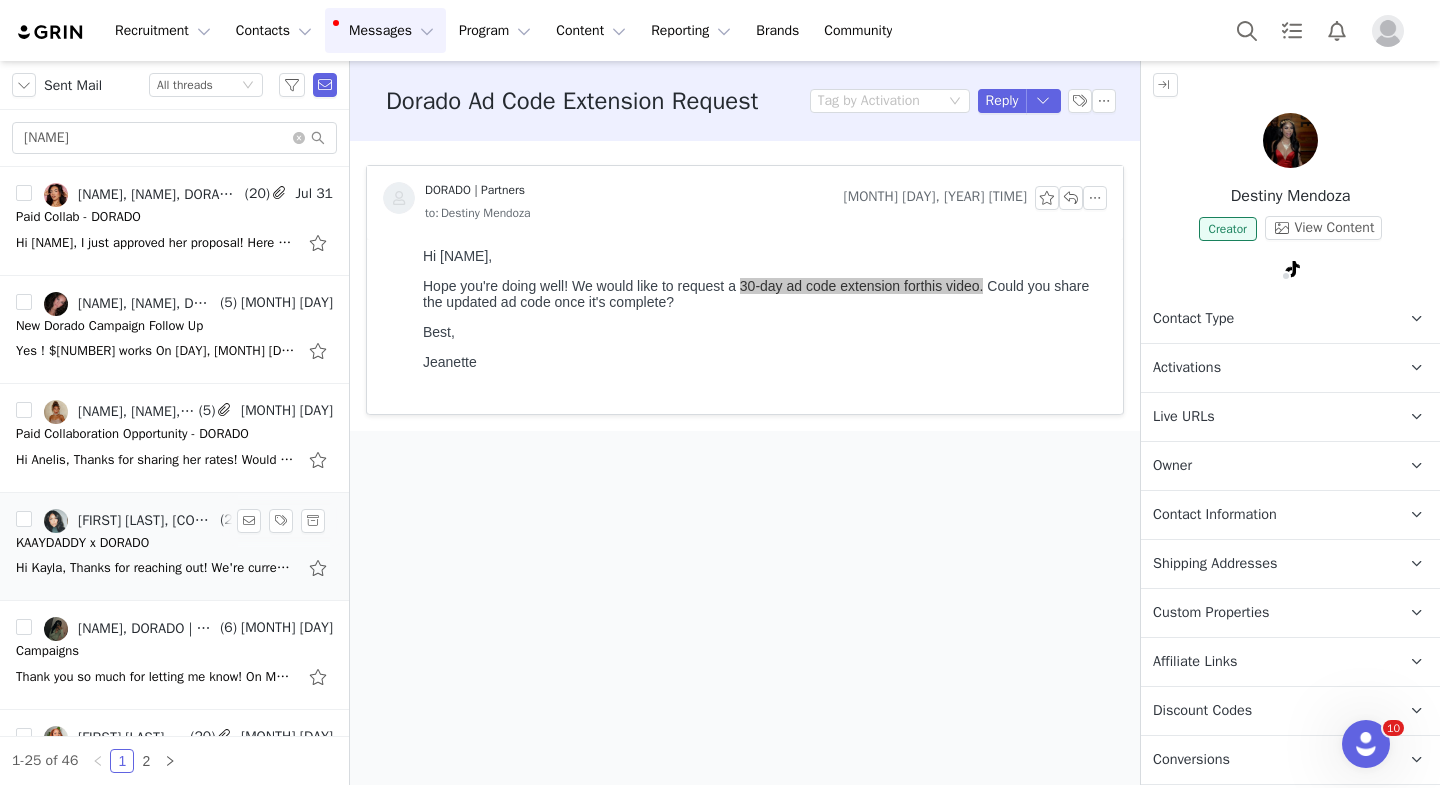 click on "KAYLA CORDOVA, DORADO | Partners" at bounding box center [130, 521] 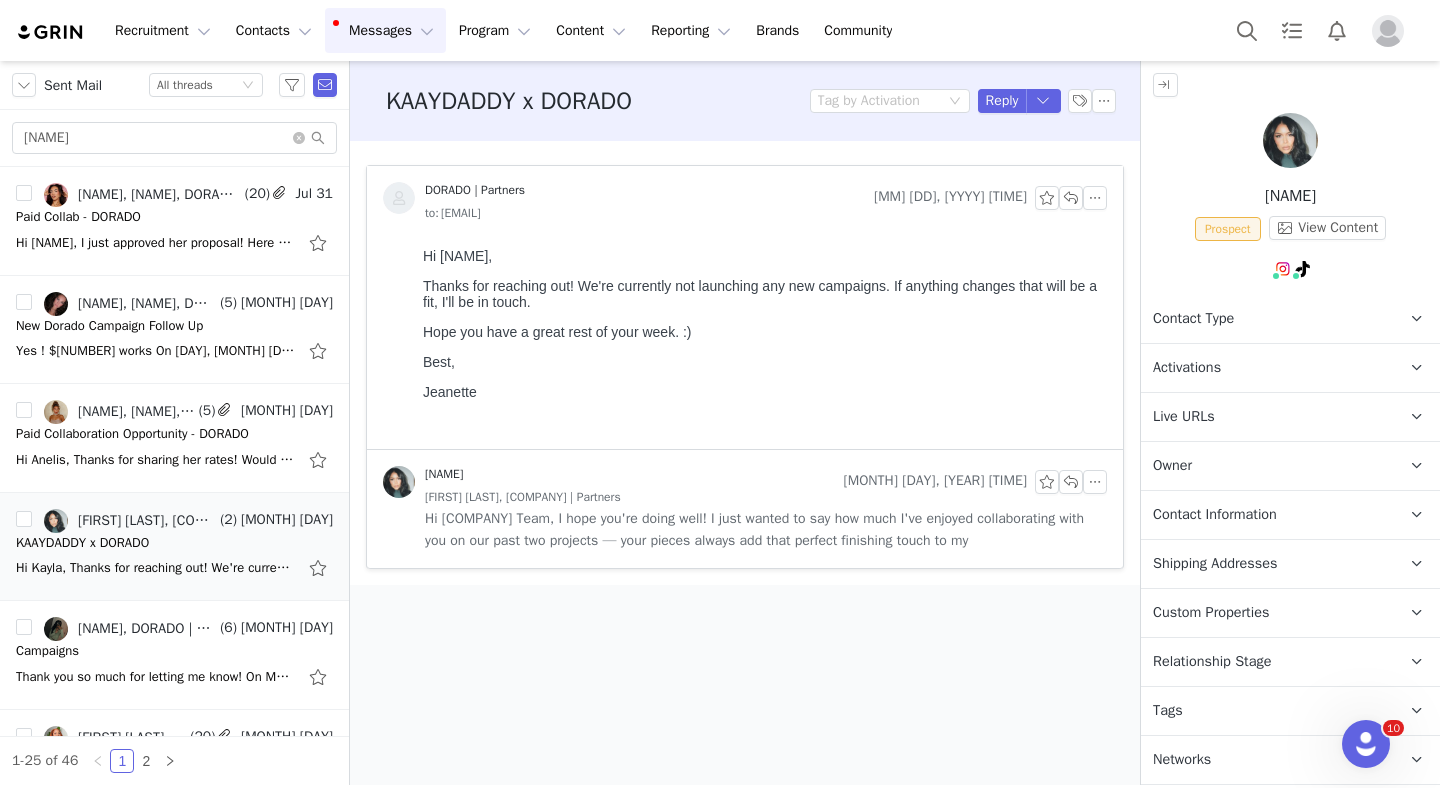 scroll, scrollTop: 0, scrollLeft: 0, axis: both 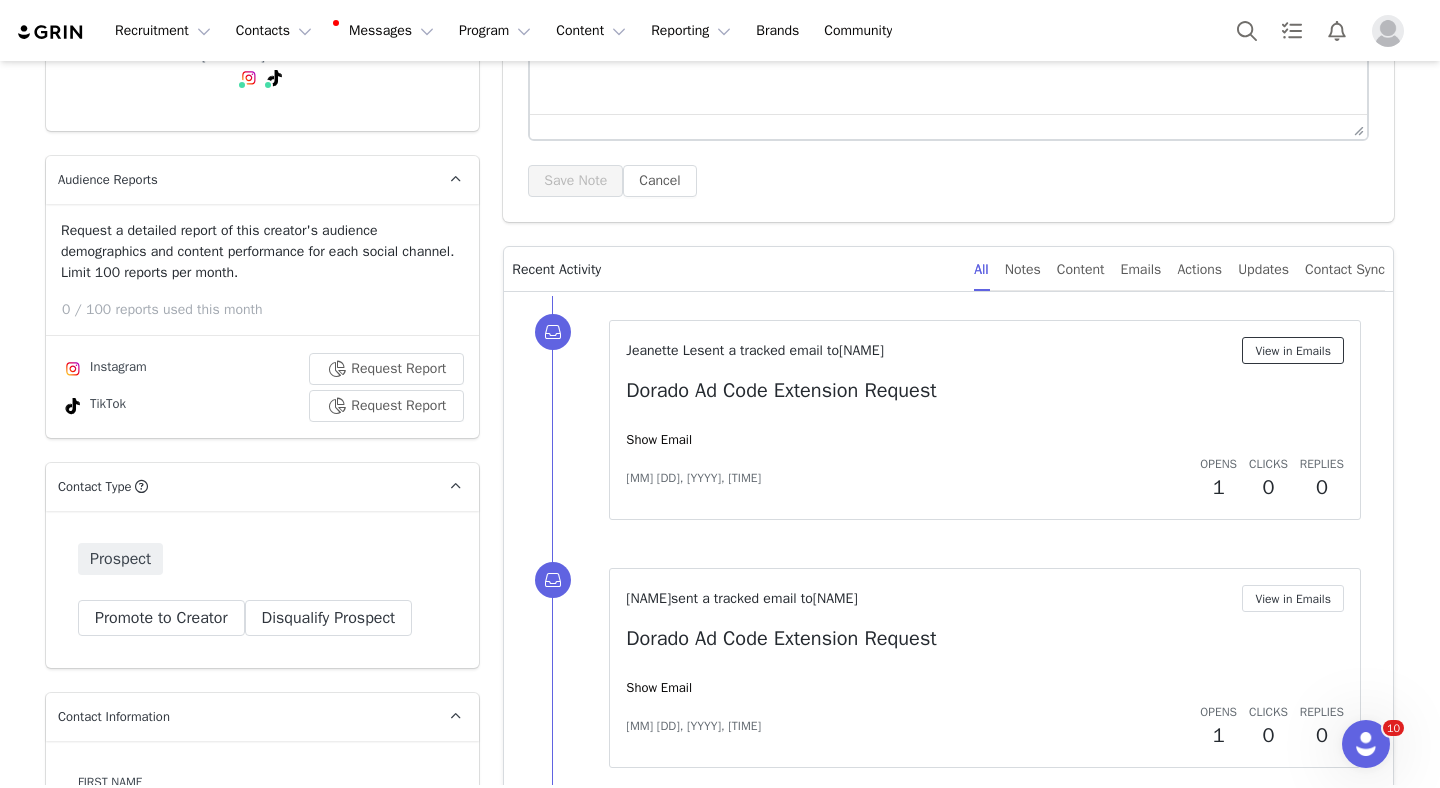 click on "View in Emails" at bounding box center [1293, 350] 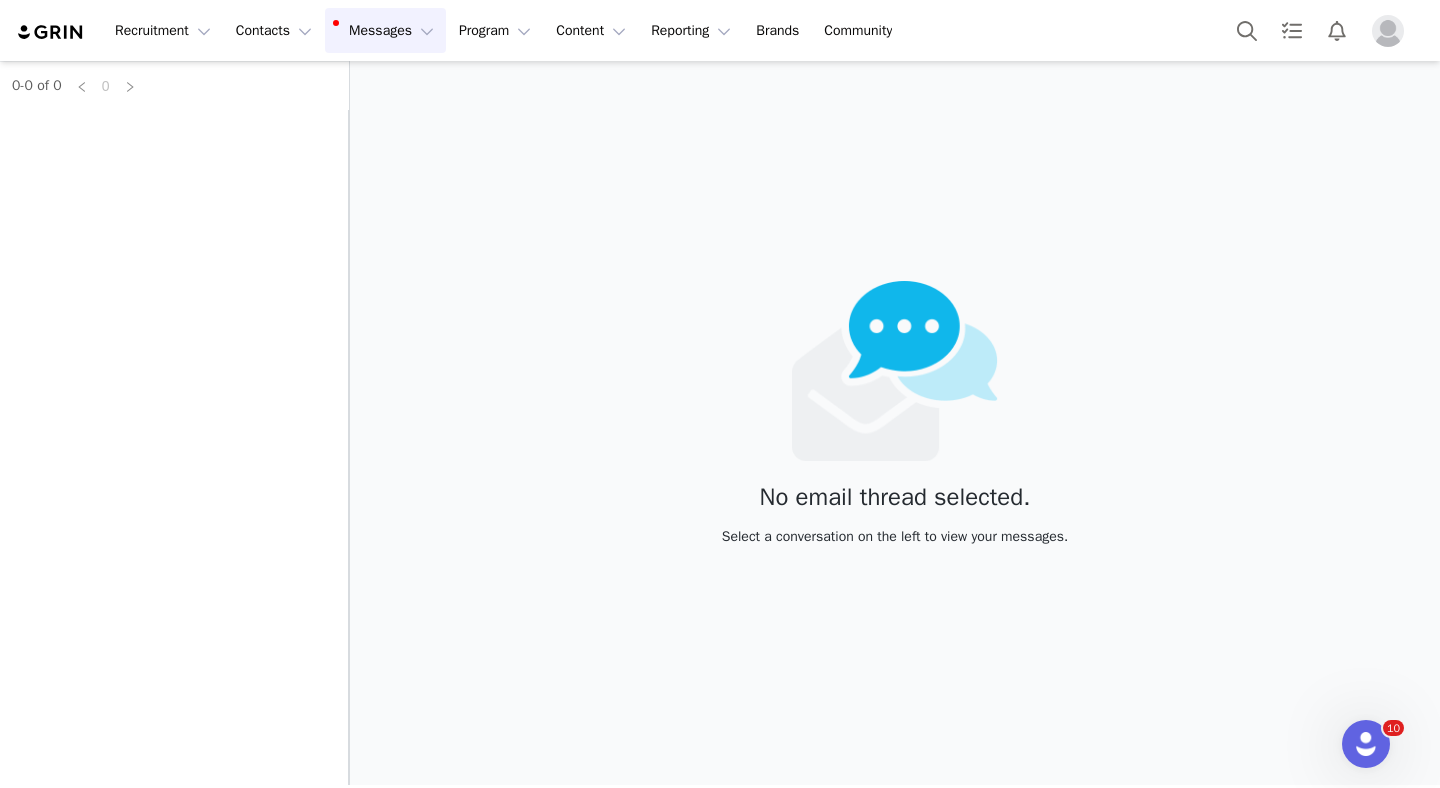 scroll, scrollTop: 0, scrollLeft: 0, axis: both 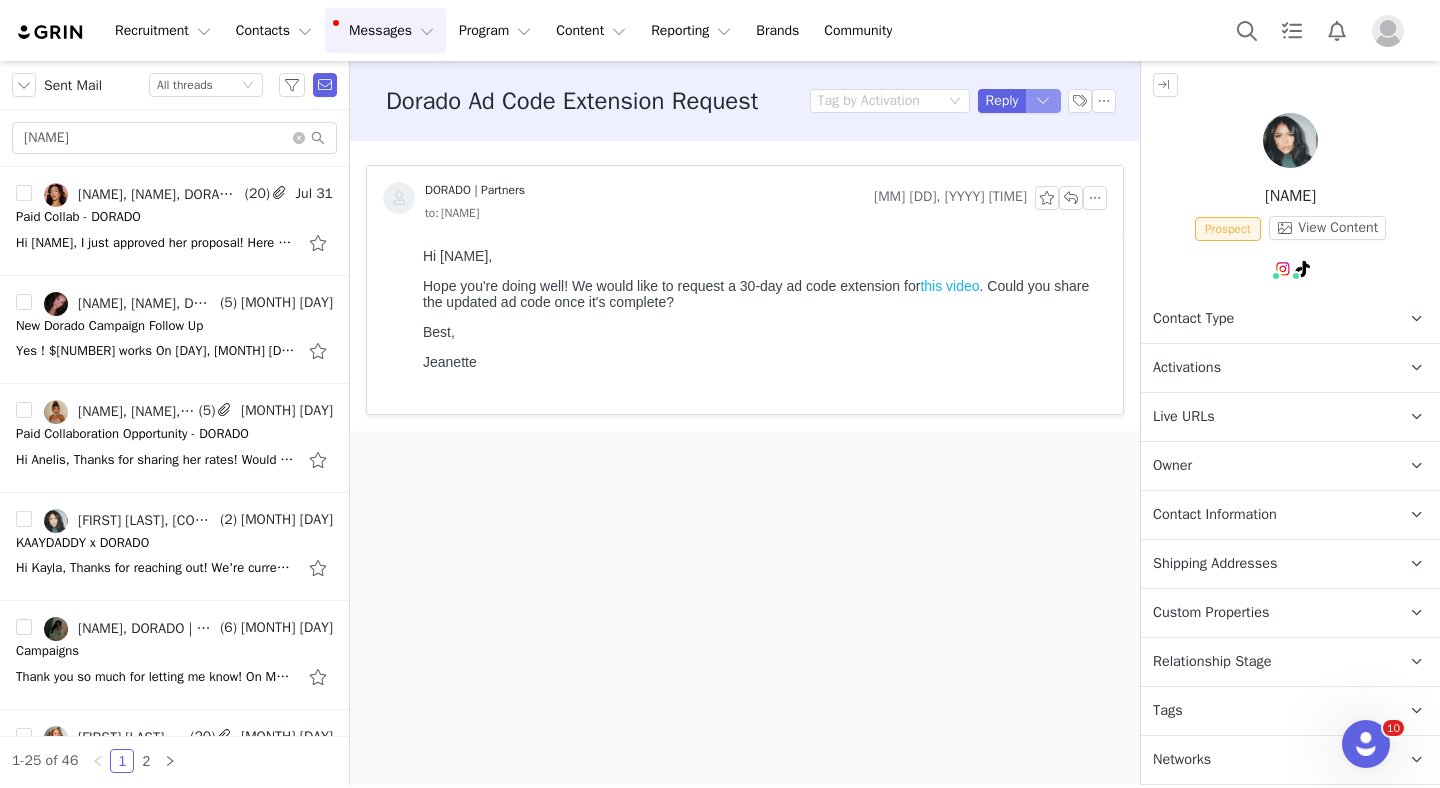 click at bounding box center (1044, 101) 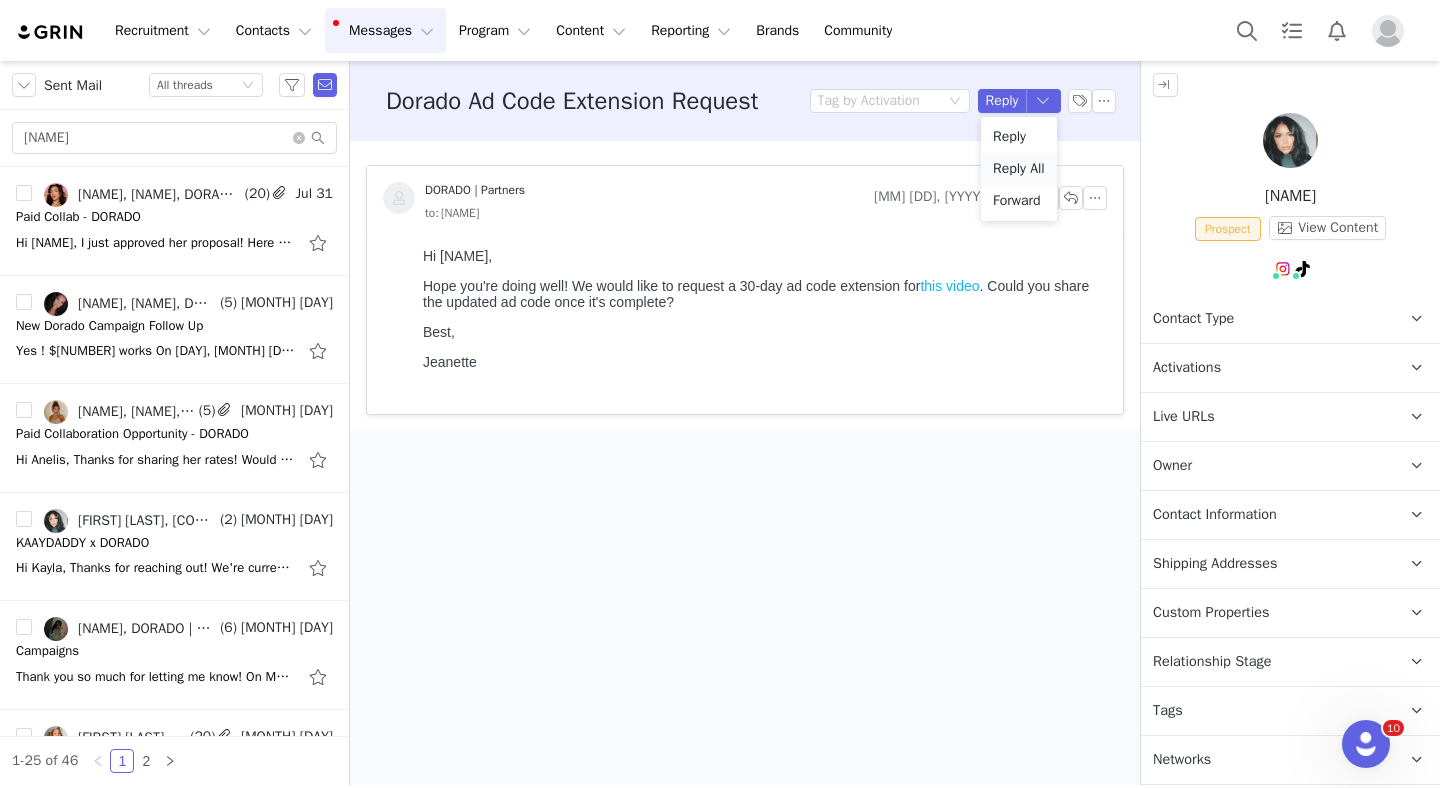 click on "Reply All" at bounding box center [1019, 169] 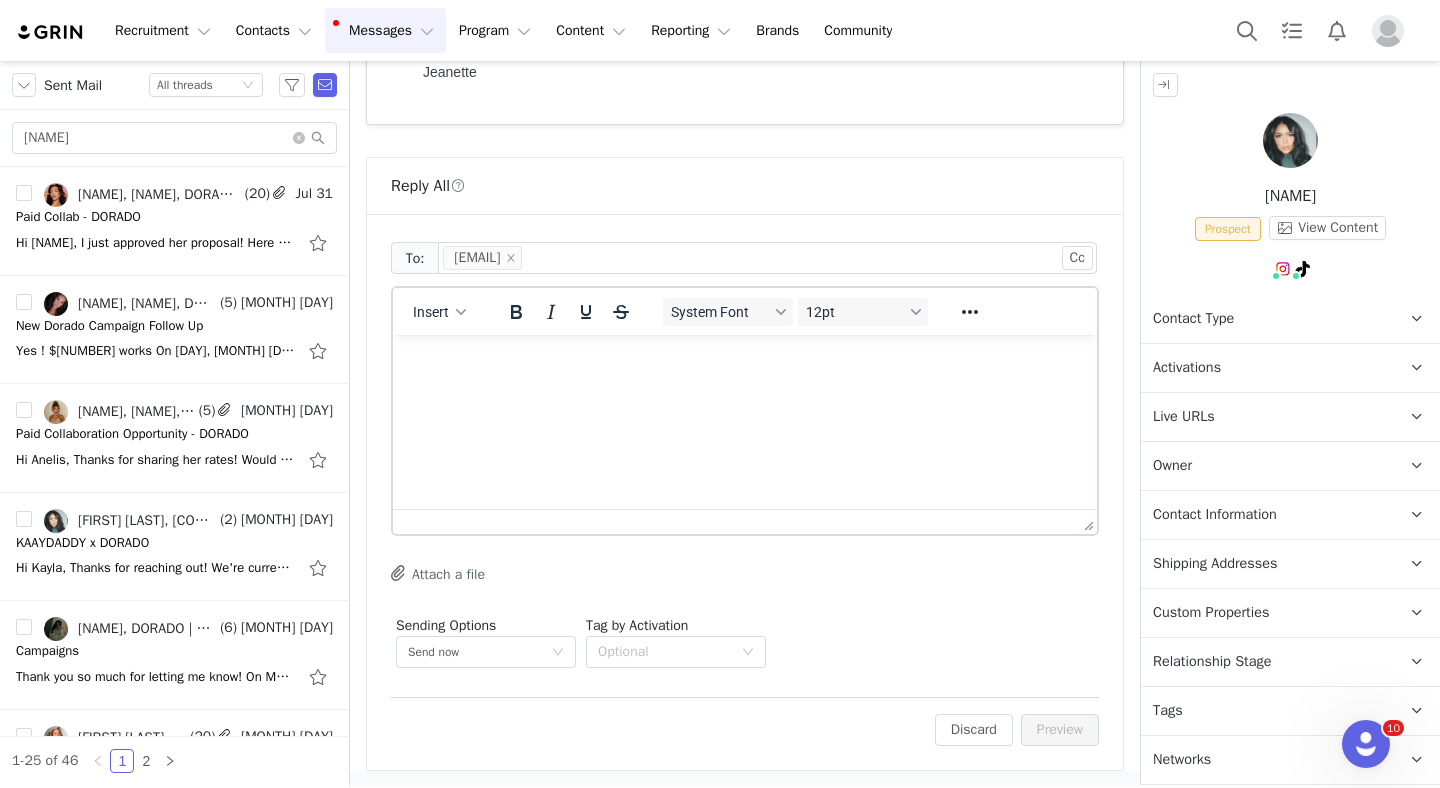 scroll, scrollTop: 292, scrollLeft: 0, axis: vertical 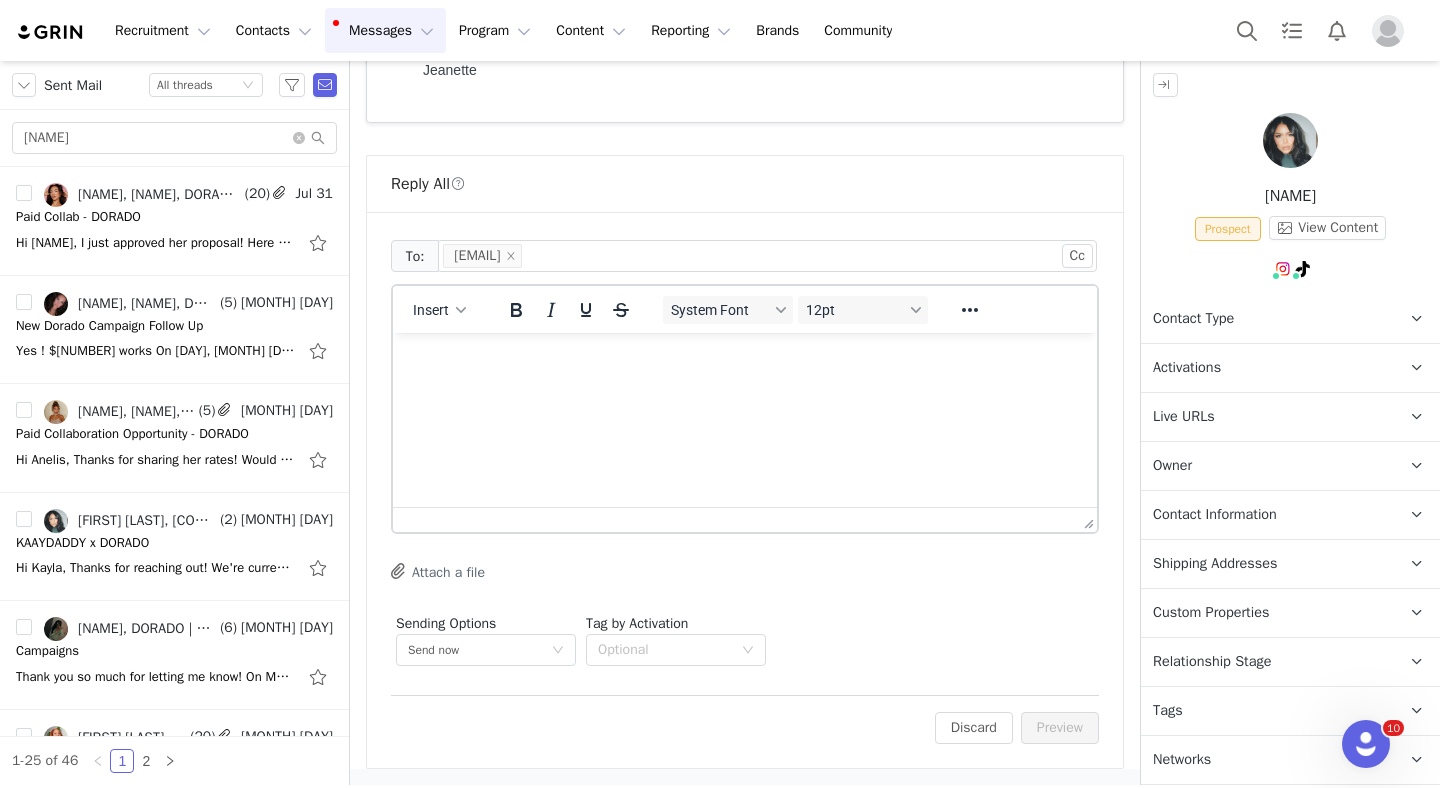 click at bounding box center [745, 360] 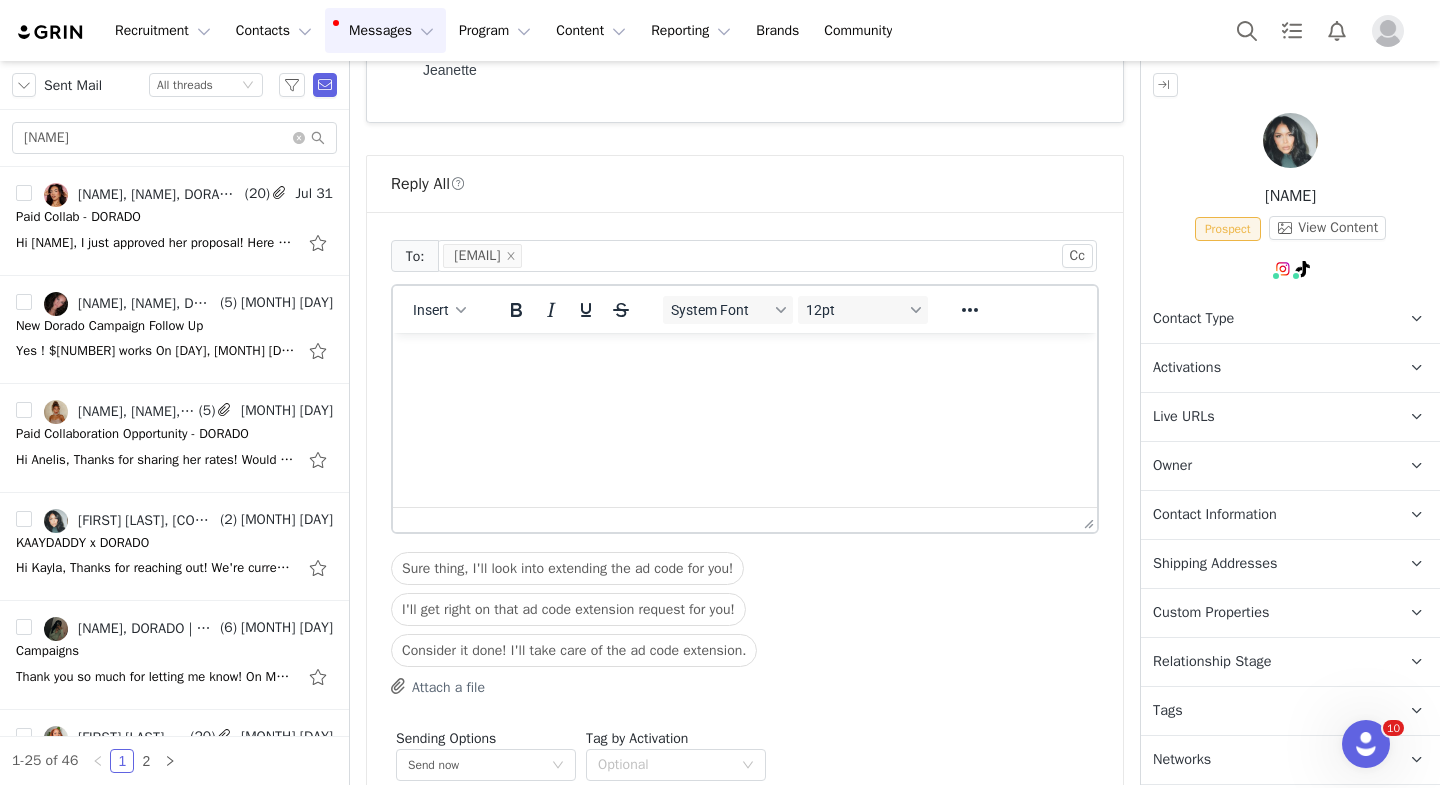 type 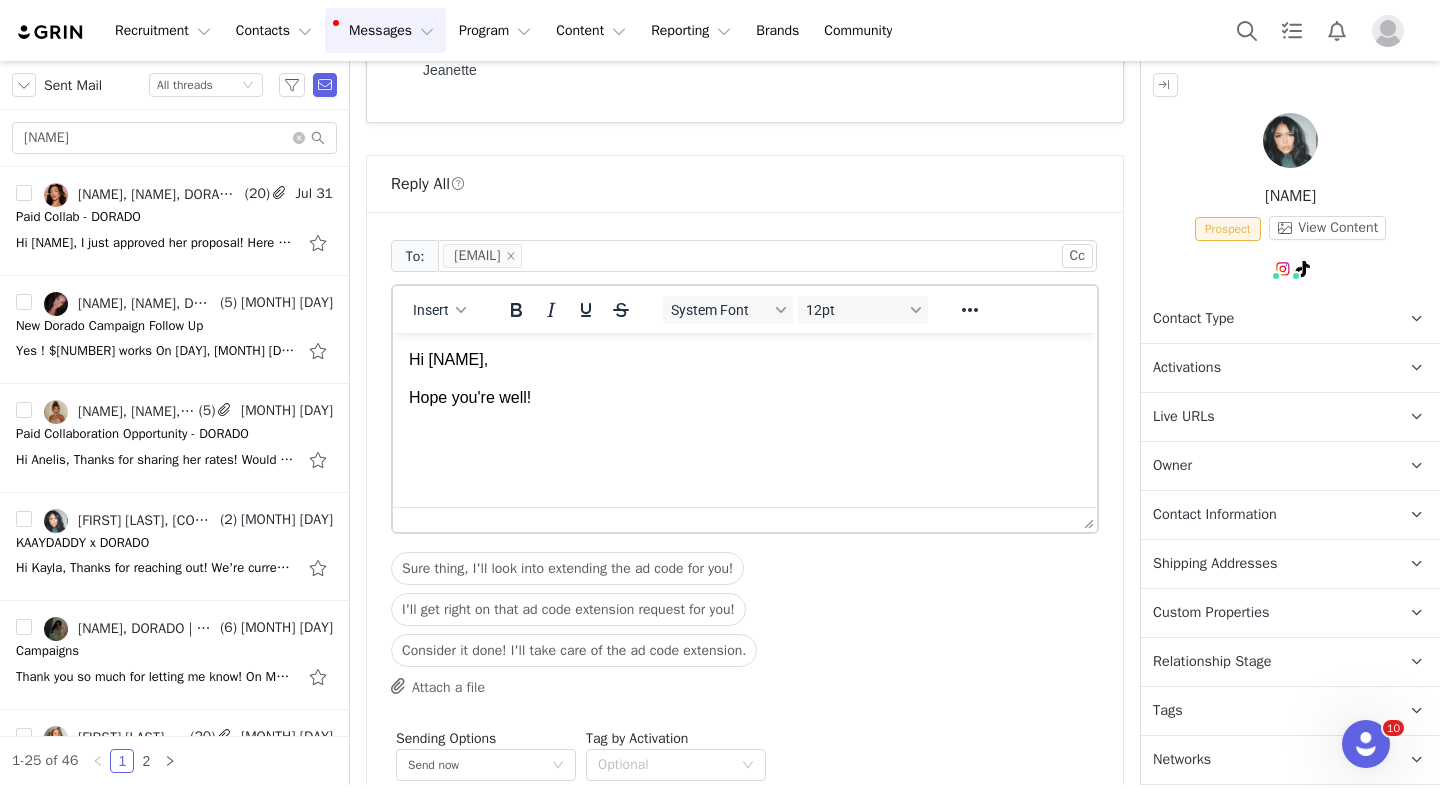 scroll, scrollTop: 0, scrollLeft: 0, axis: both 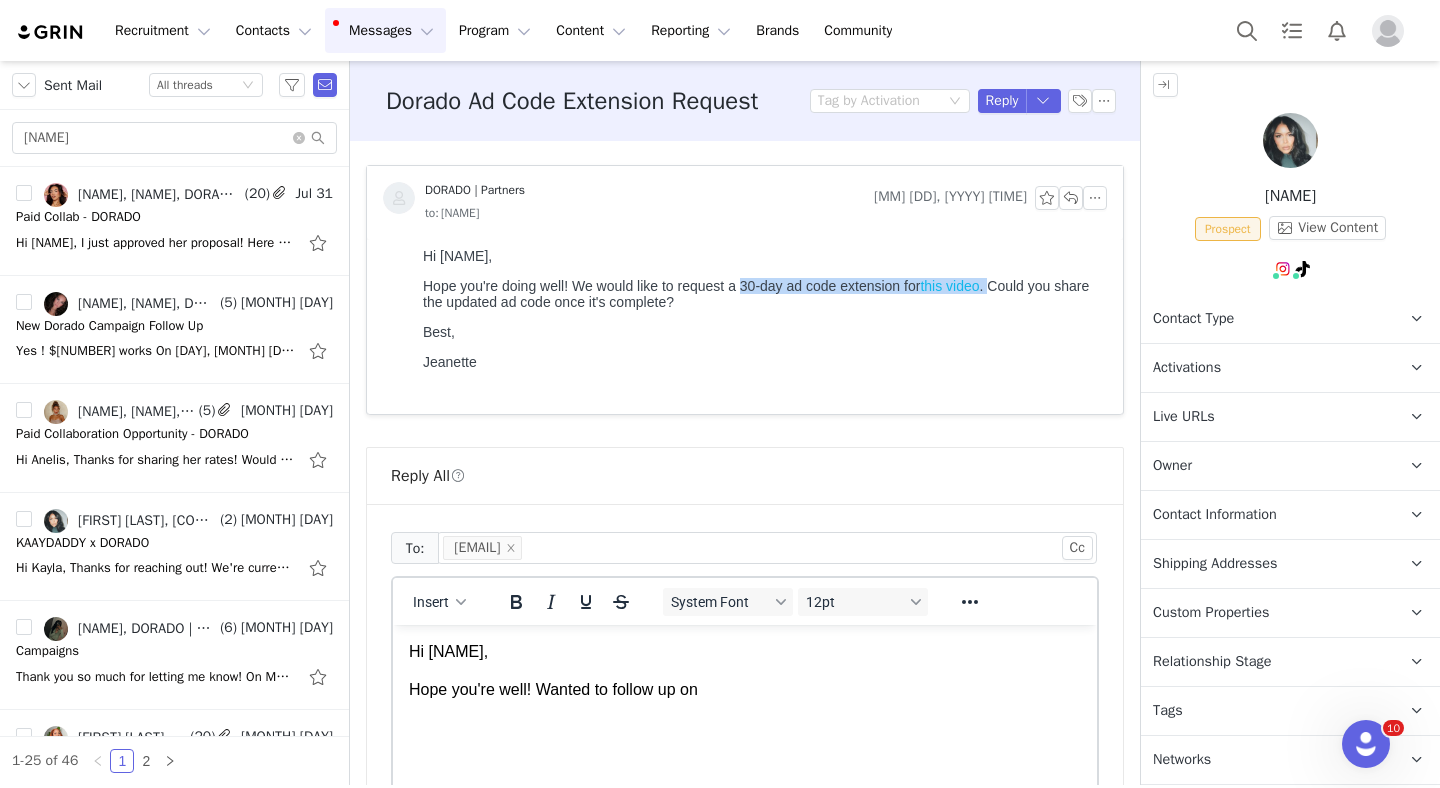 drag, startPoint x: 743, startPoint y: 287, endPoint x: 997, endPoint y: 289, distance: 254.00787 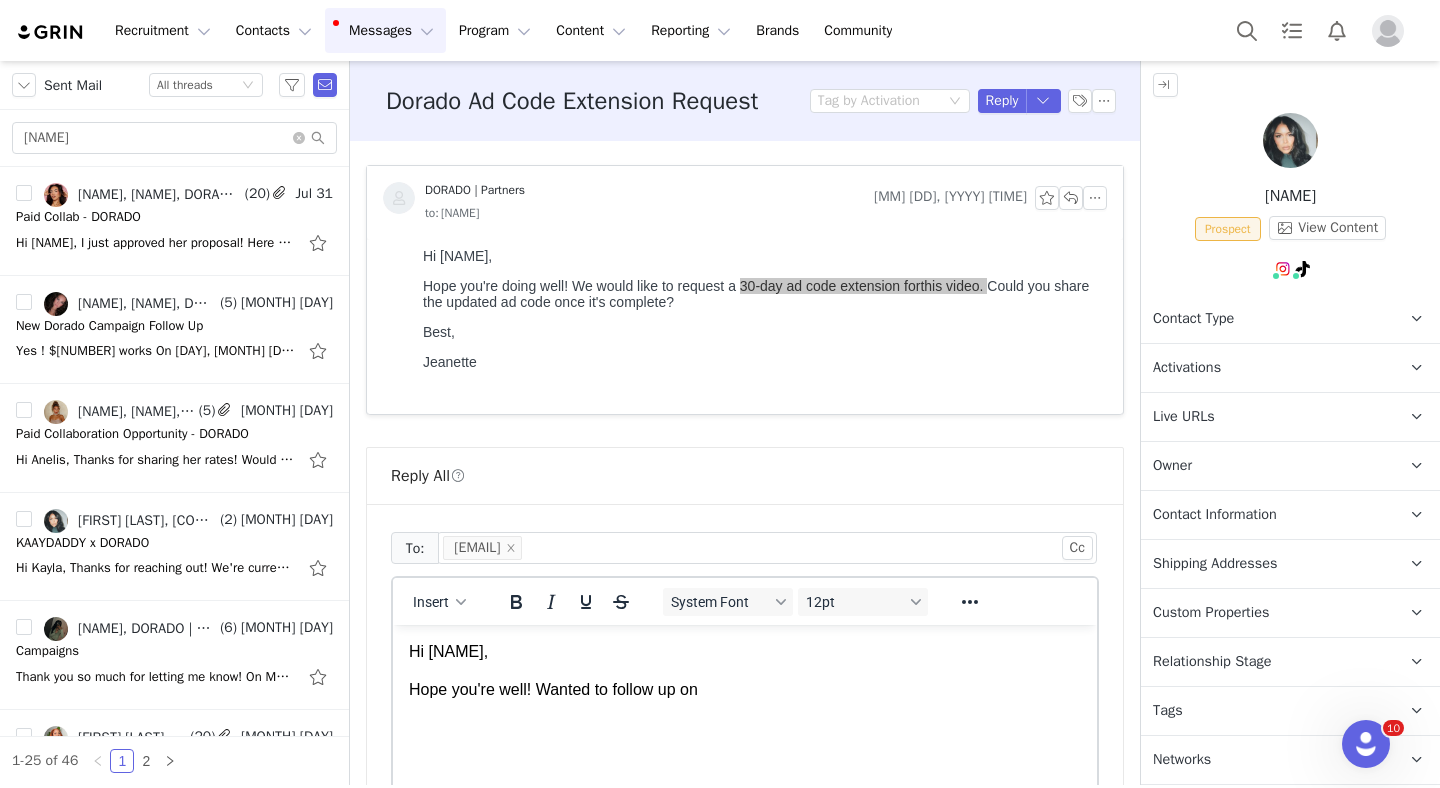 click on "Hope you're well! Wanted to follow up on" at bounding box center (745, 690) 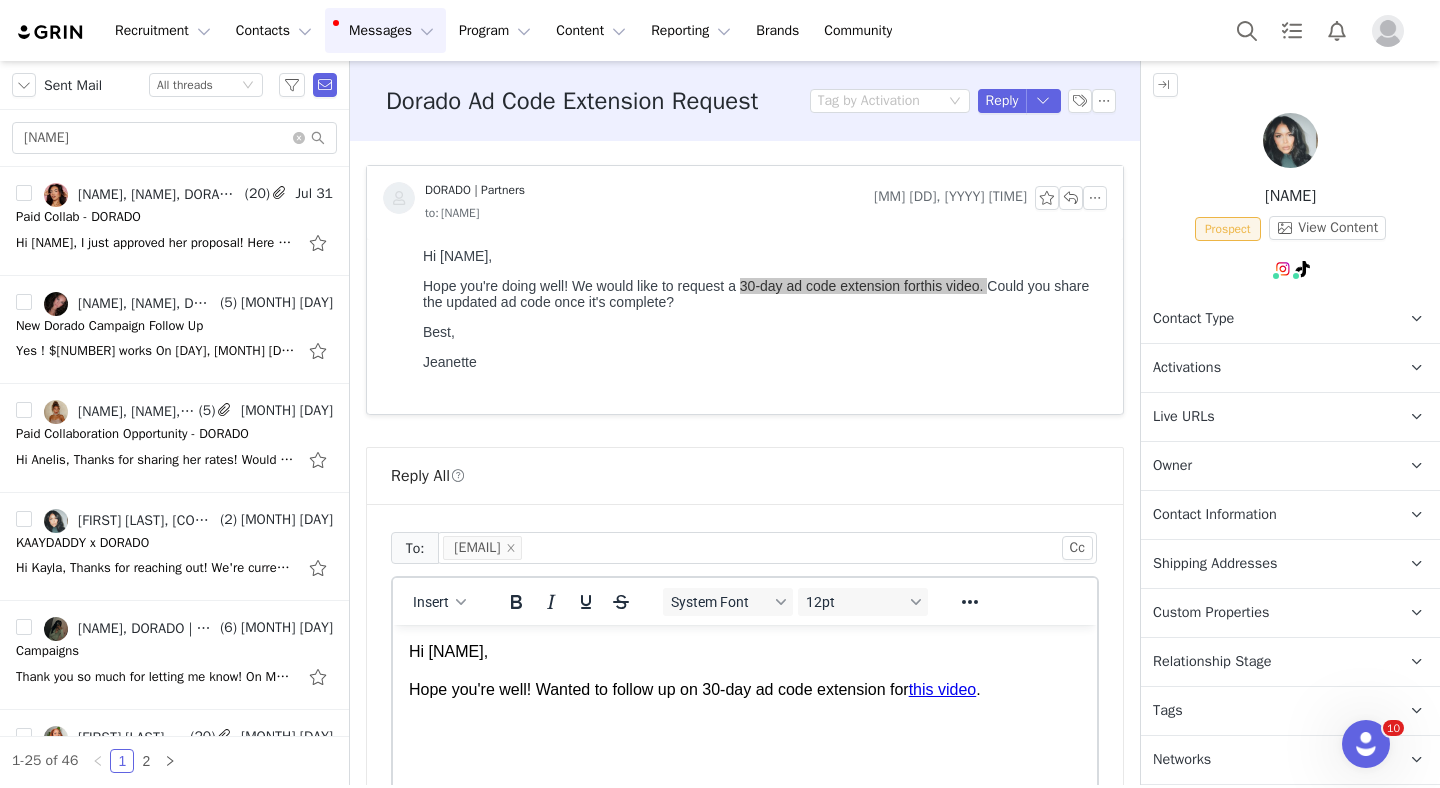 click on "Hope you're well! Wanted to follow up on 30-day ad code extension for  this video ." at bounding box center (745, 690) 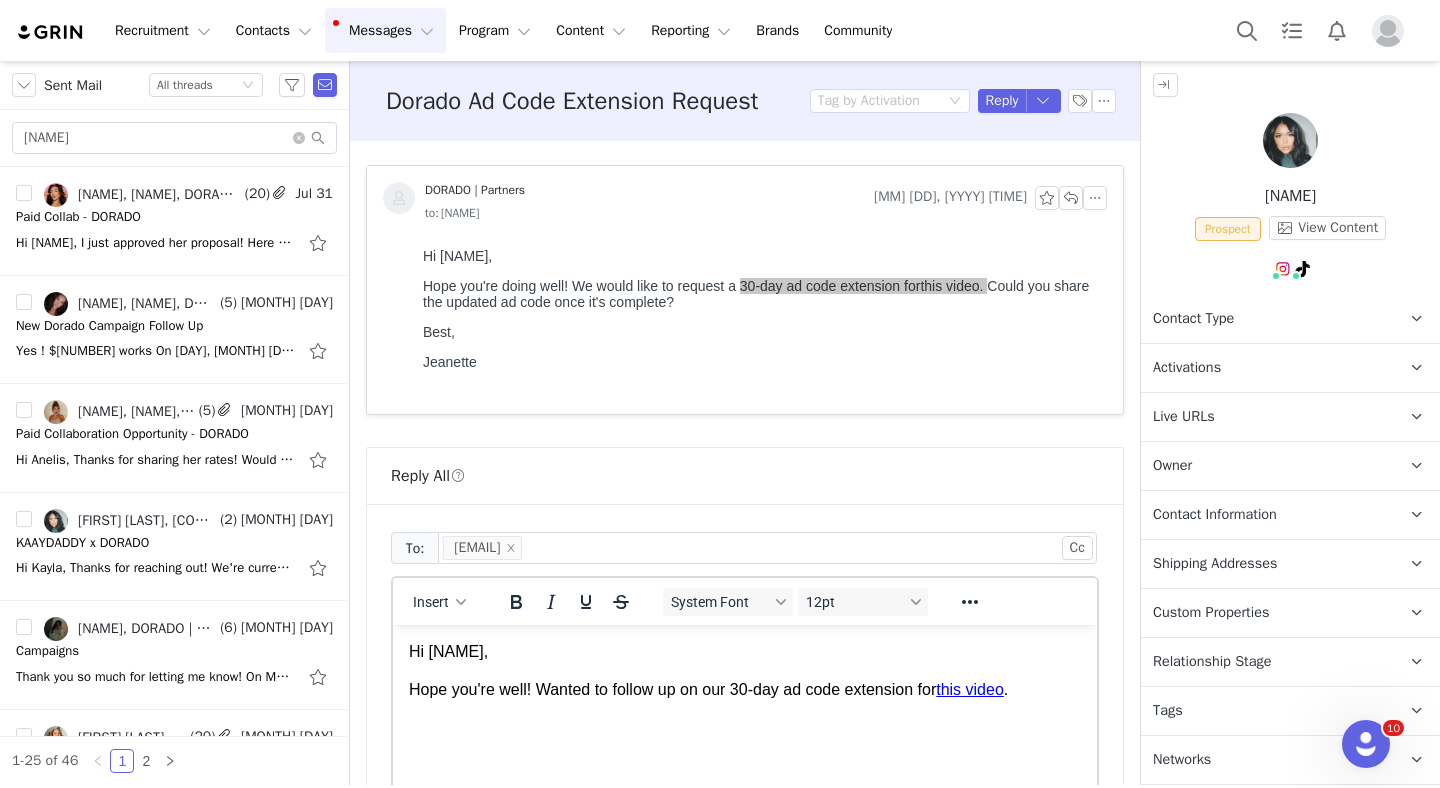 click on "Hope you're well! Wanted to follow up on our 30-day ad code extension for  this video ." at bounding box center (745, 690) 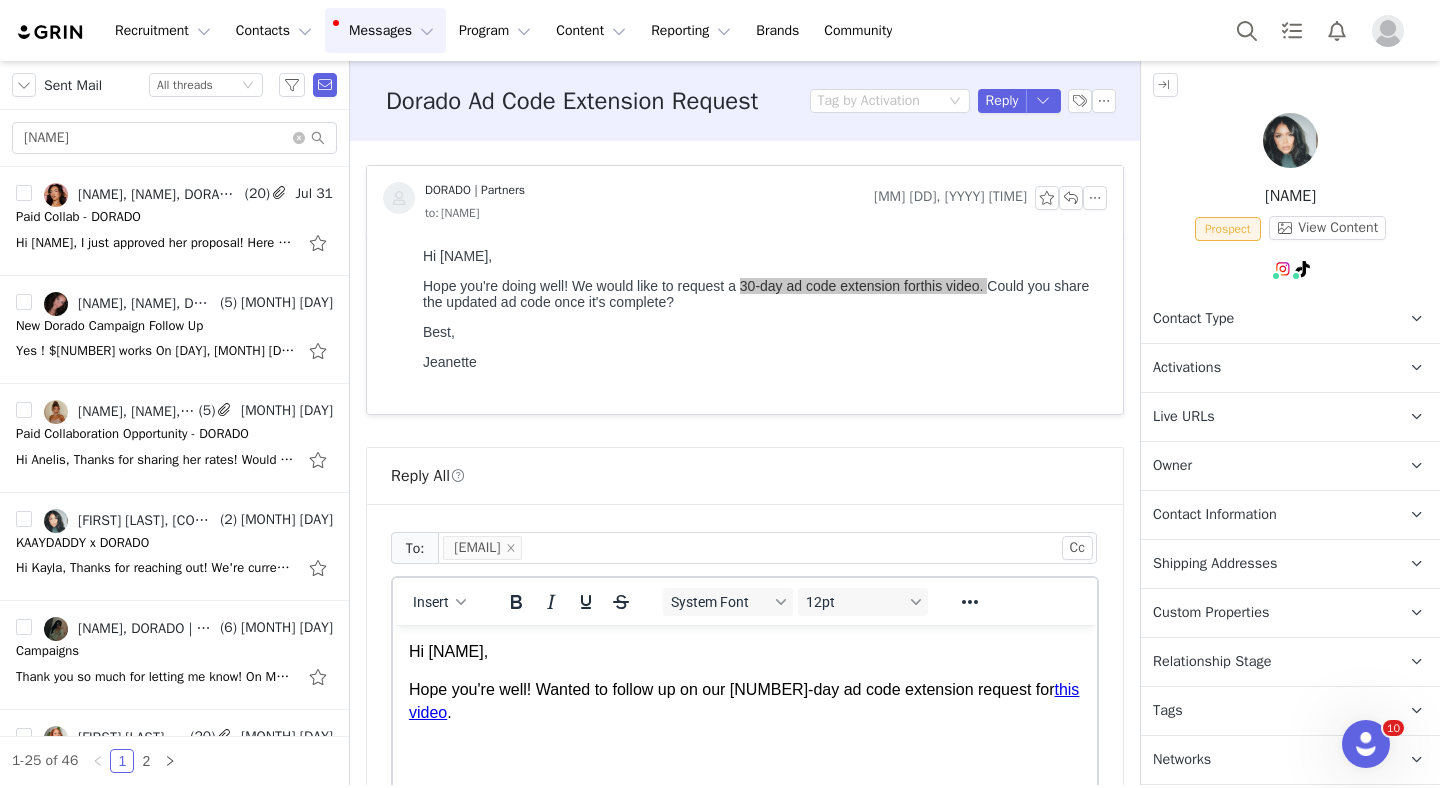 click on "Hope you're well! Wanted to follow up on our 30-day ad code extension request for  this video ." at bounding box center [745, 701] 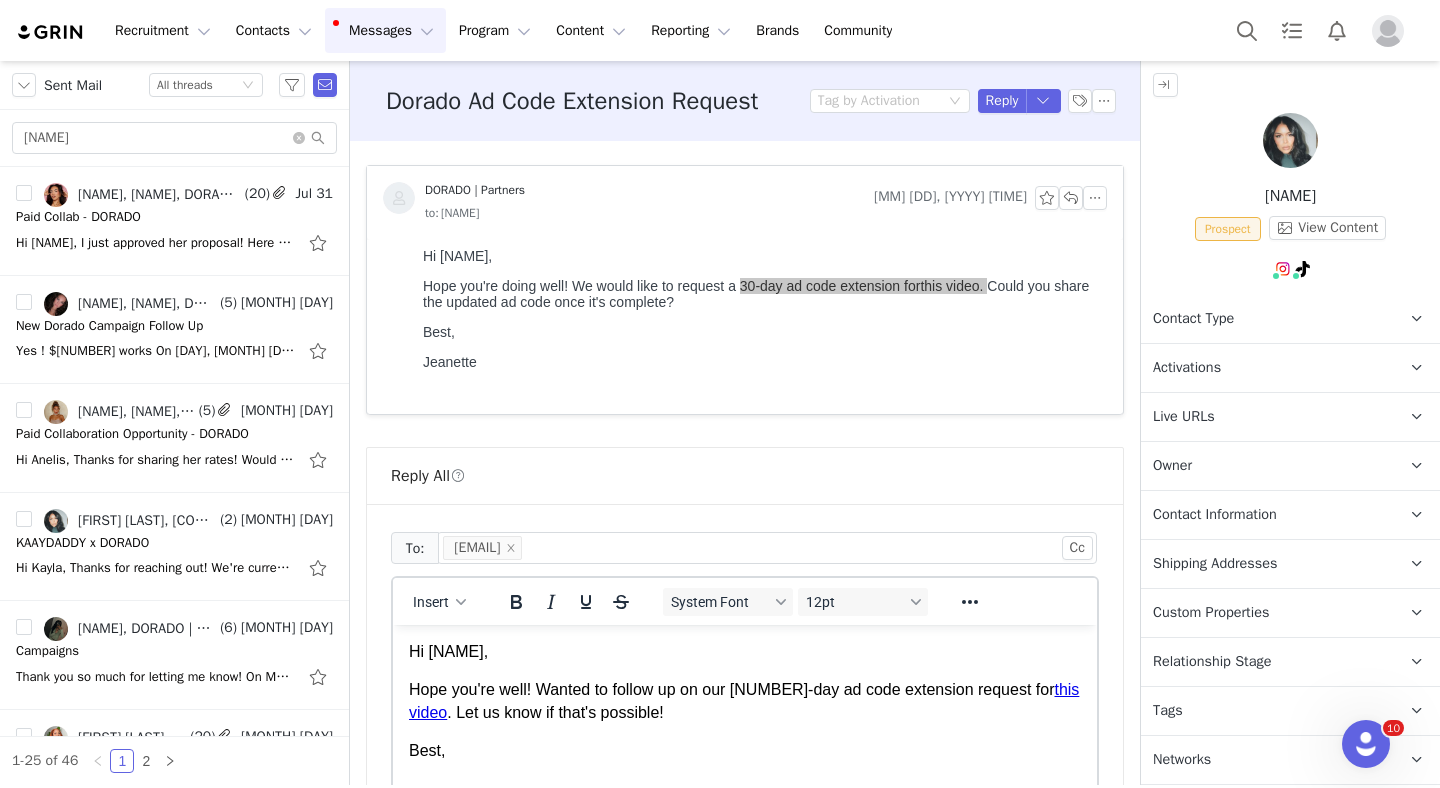 scroll, scrollTop: 2, scrollLeft: 0, axis: vertical 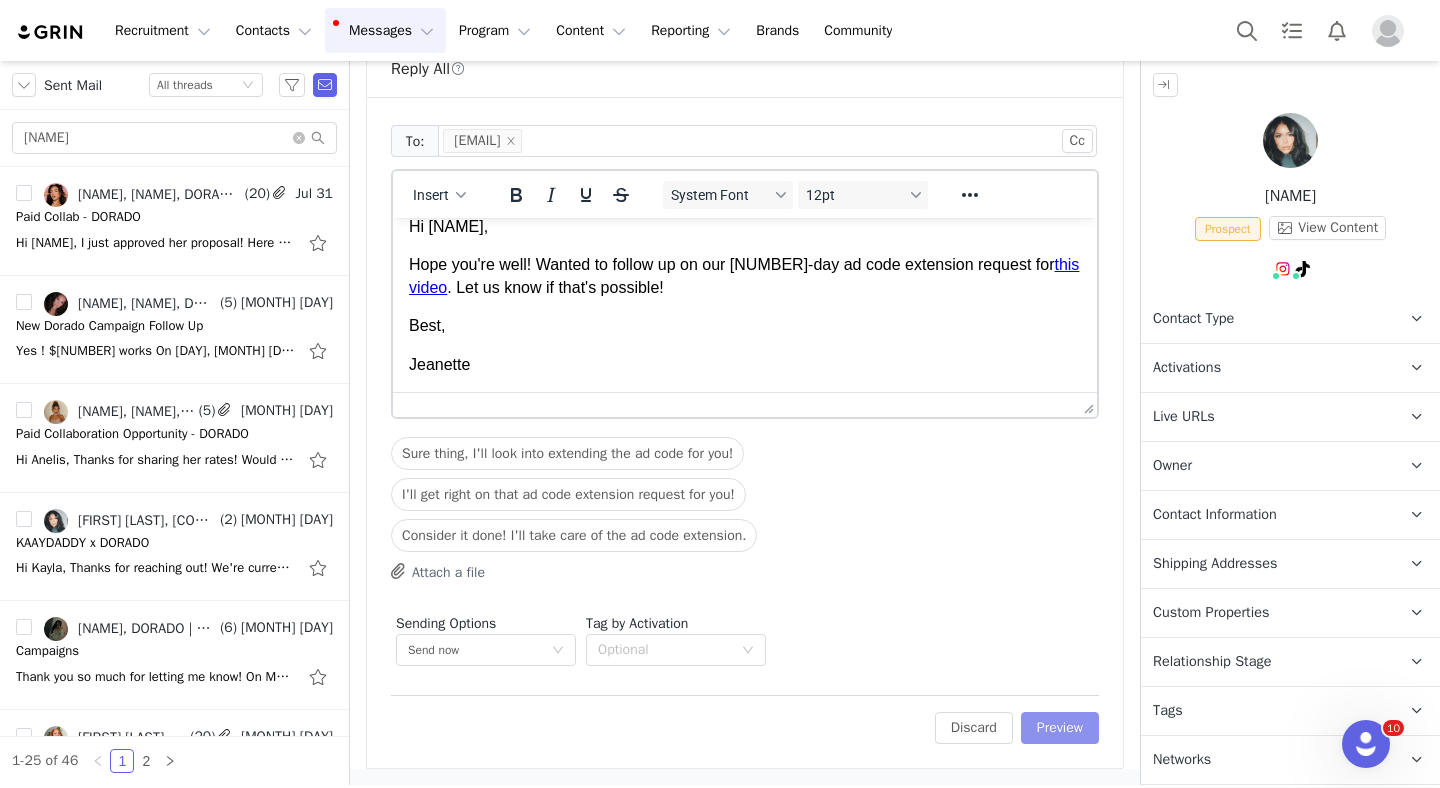click on "Preview" at bounding box center [1060, 728] 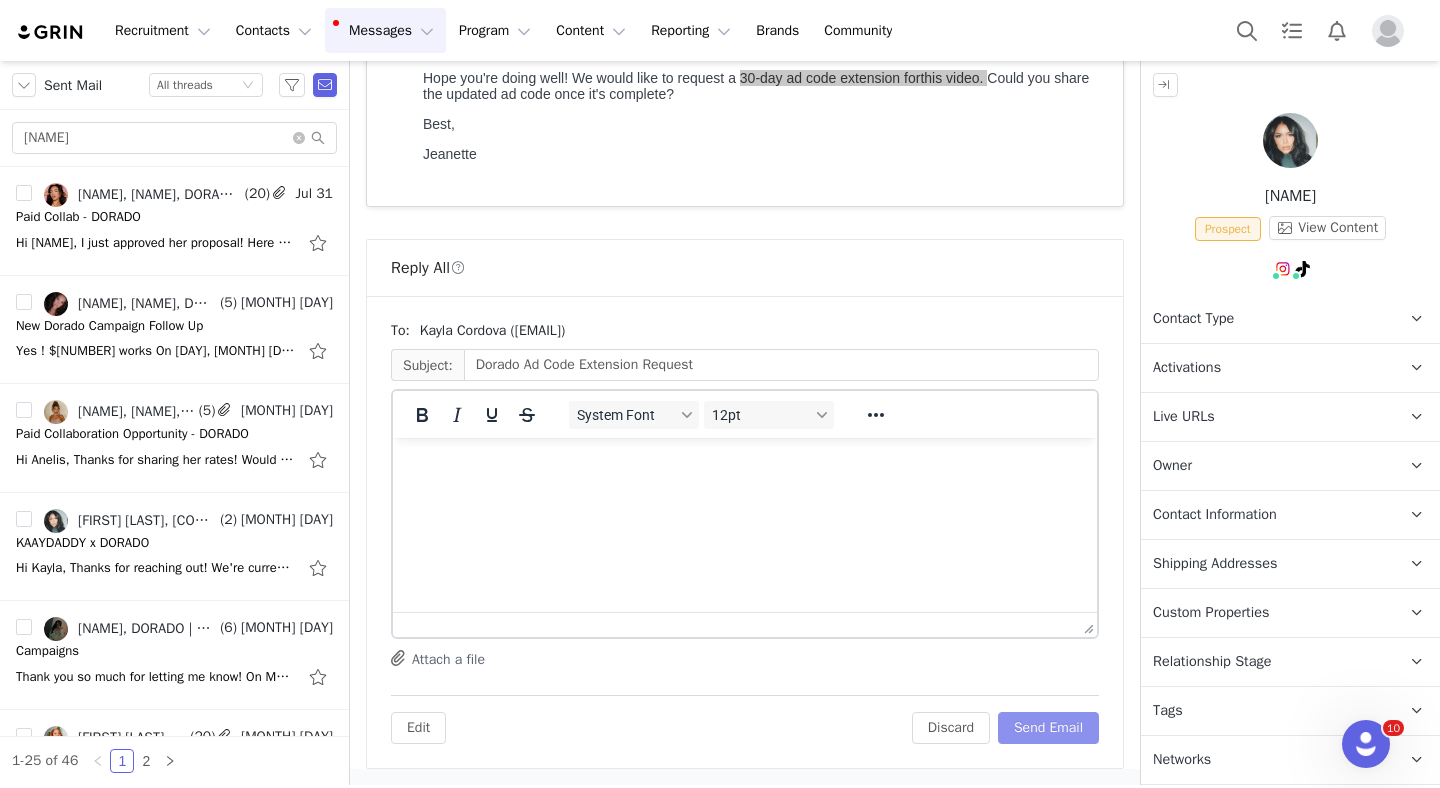 scroll, scrollTop: 208, scrollLeft: 0, axis: vertical 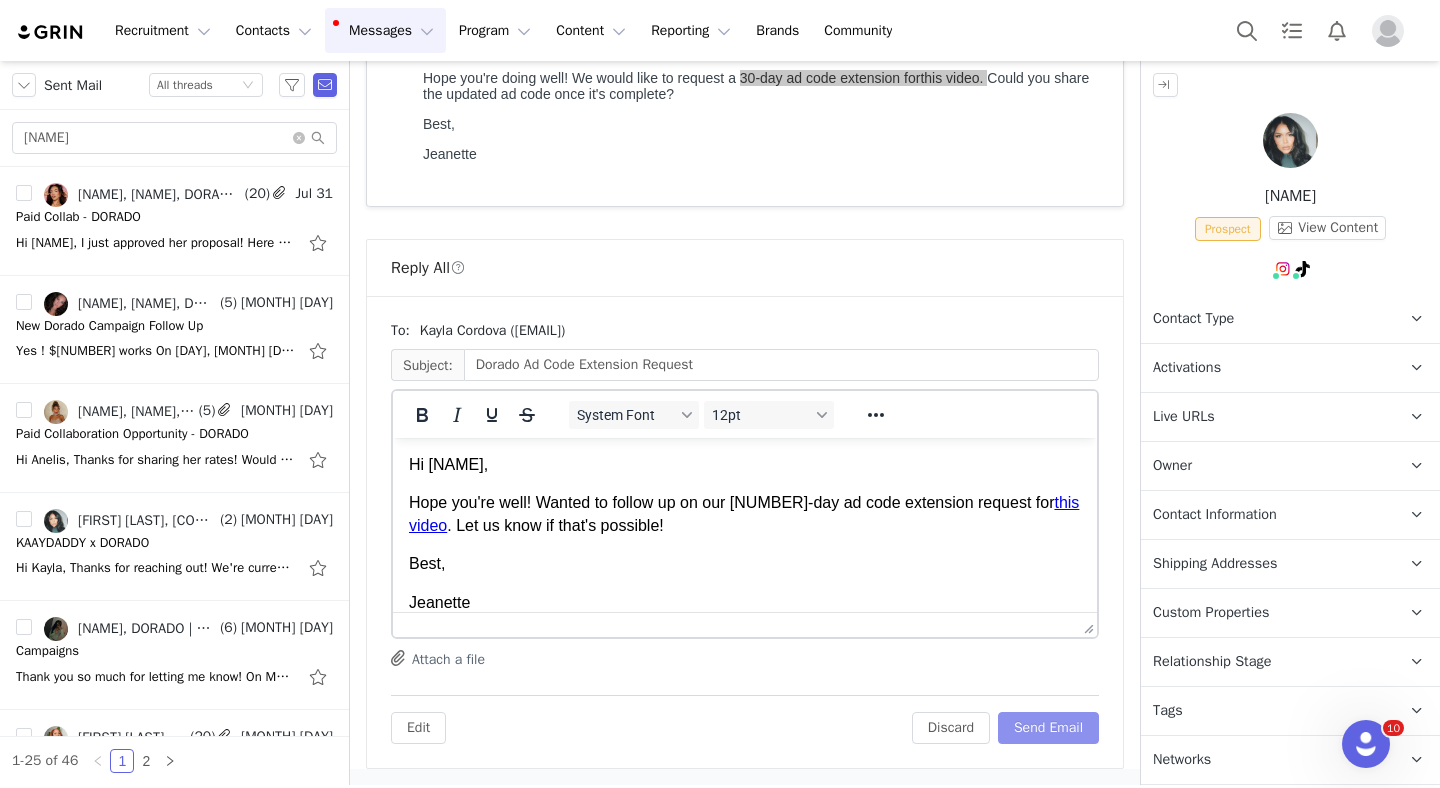 click on "Send Email" at bounding box center [1048, 728] 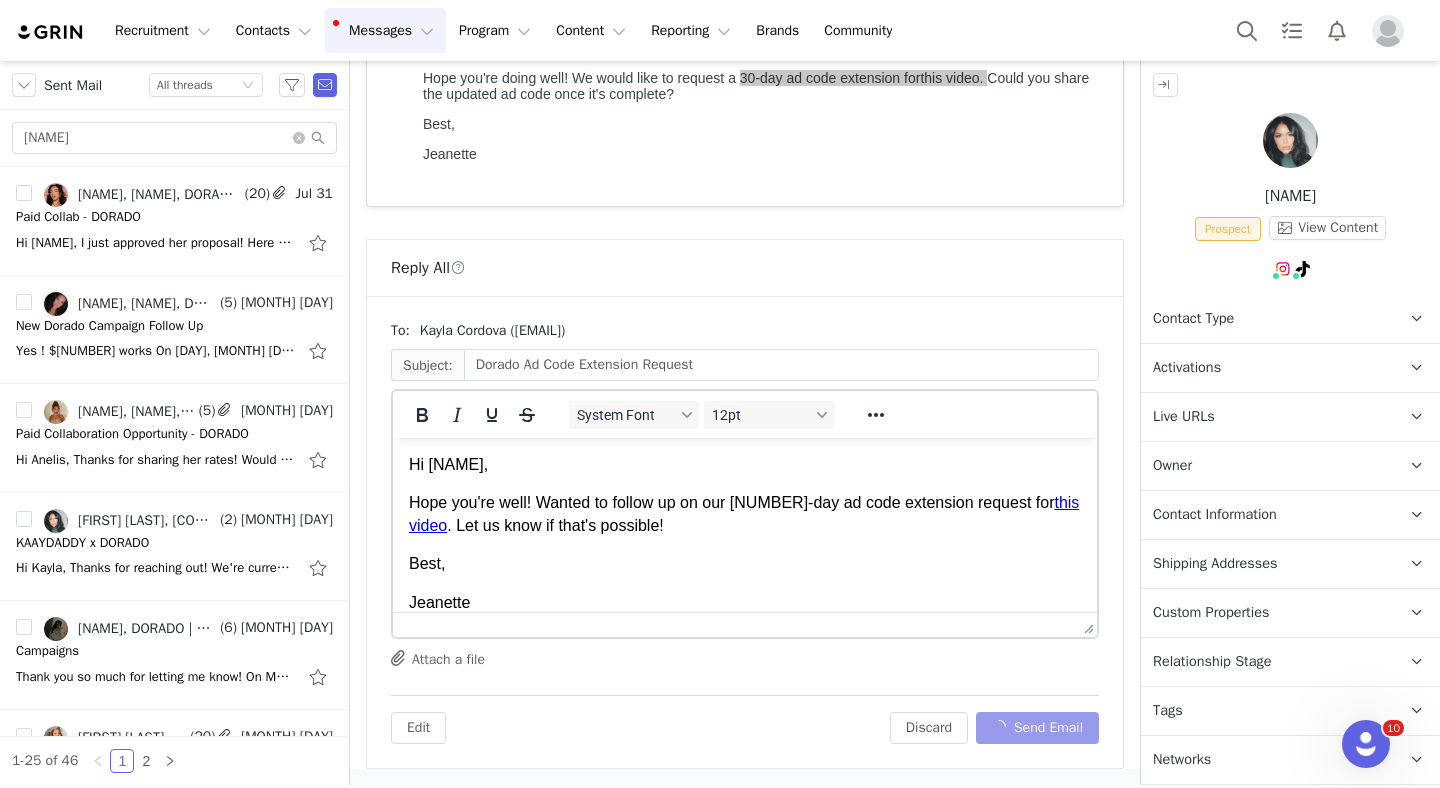 scroll, scrollTop: 0, scrollLeft: 0, axis: both 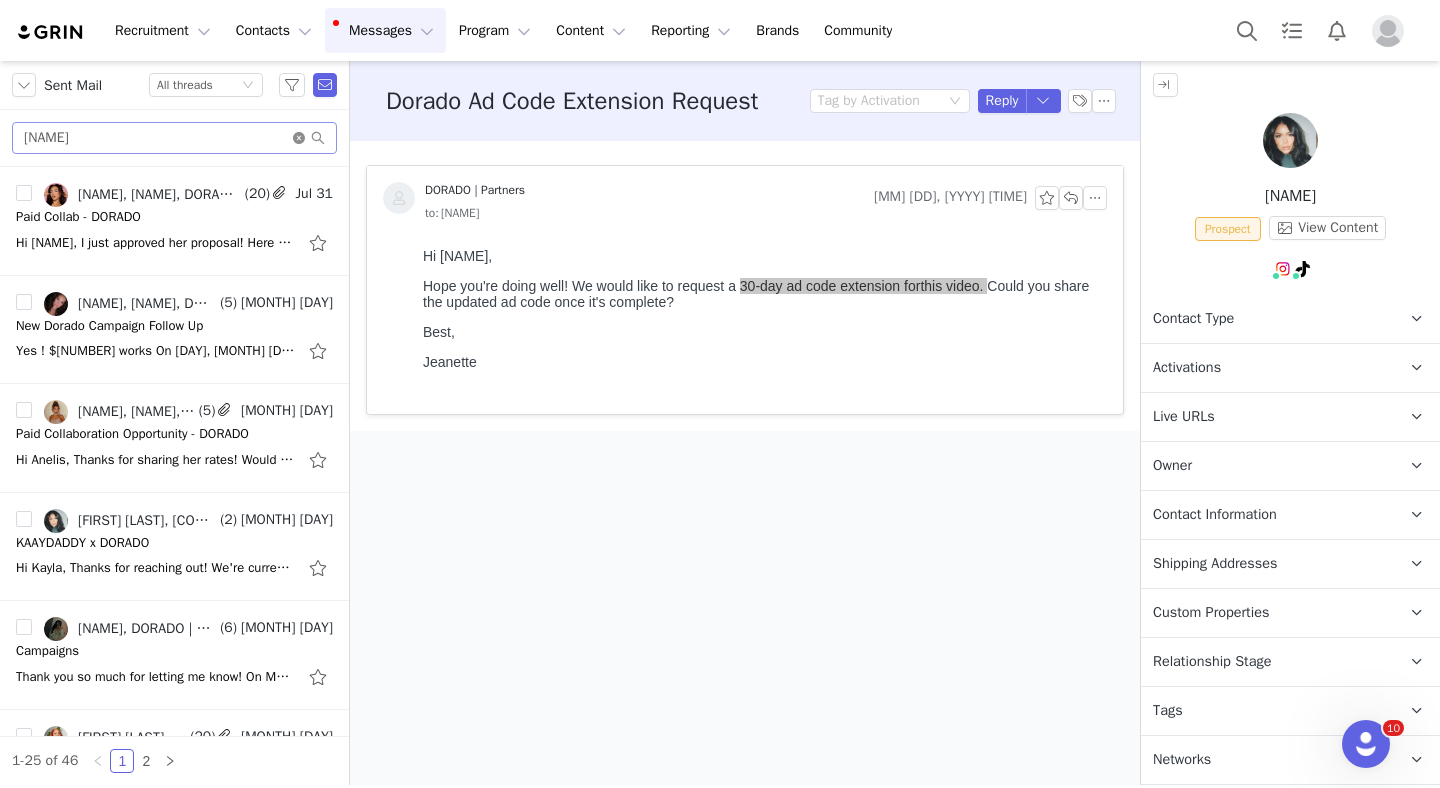click 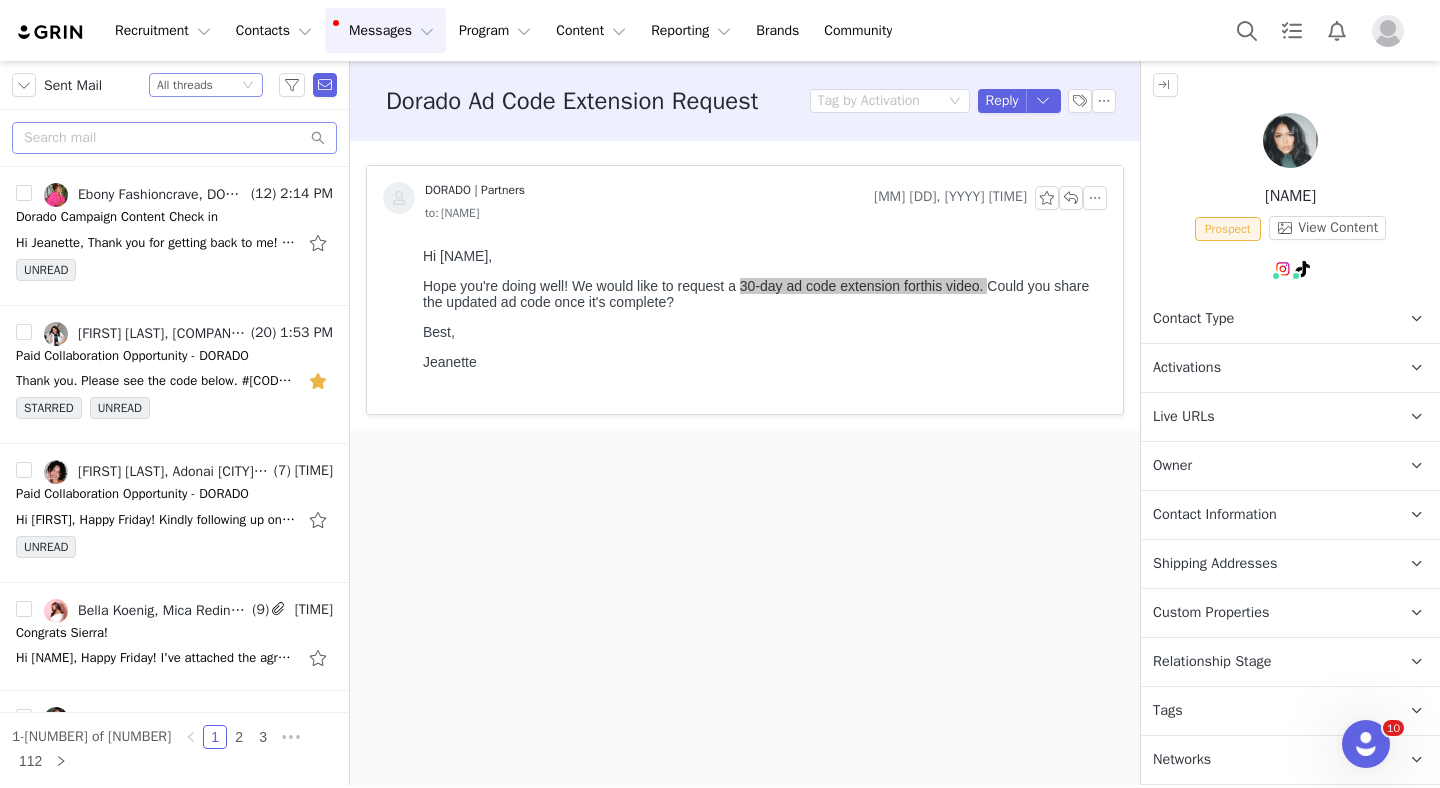 click on "Status All threads" at bounding box center (206, 85) 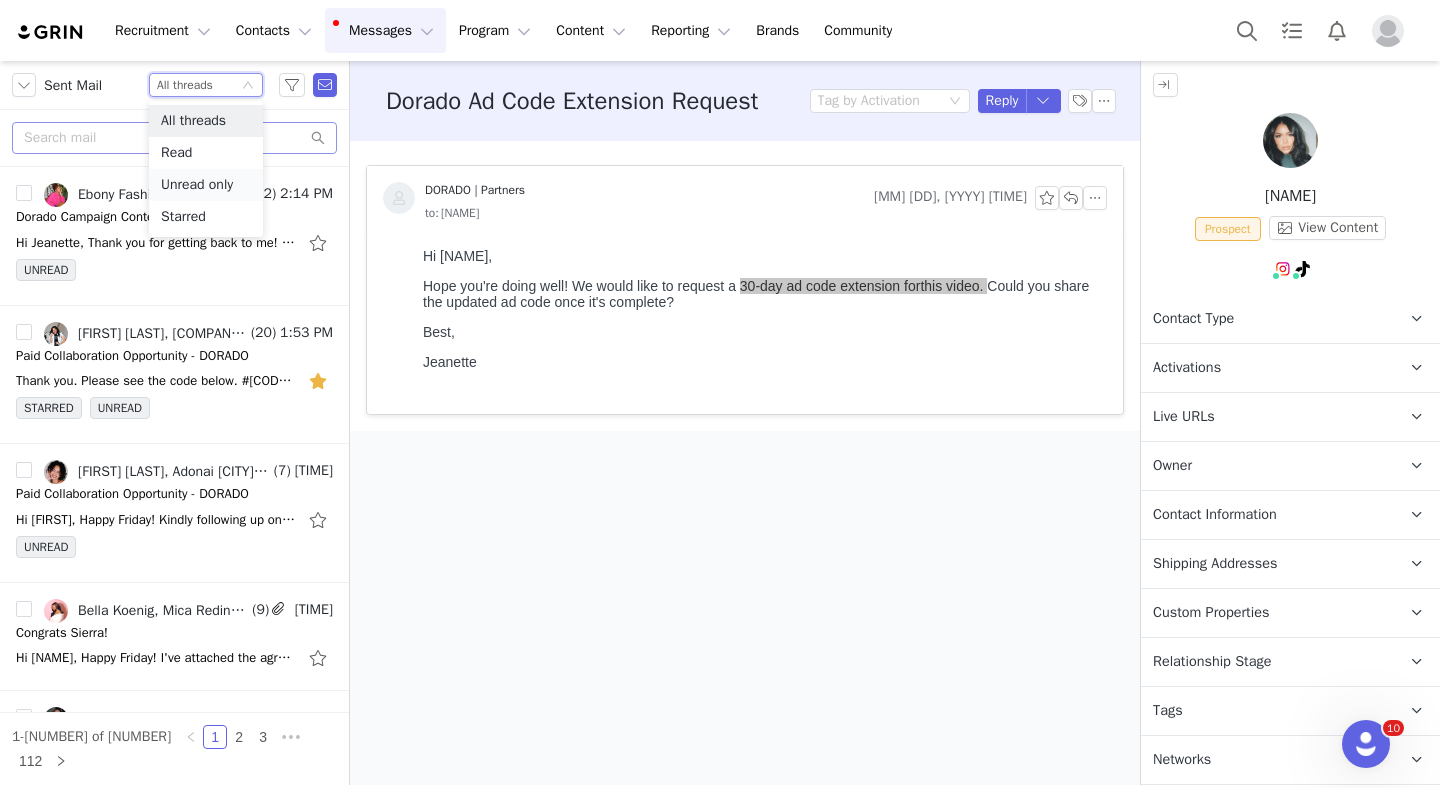 click on "Unread only" at bounding box center [206, 185] 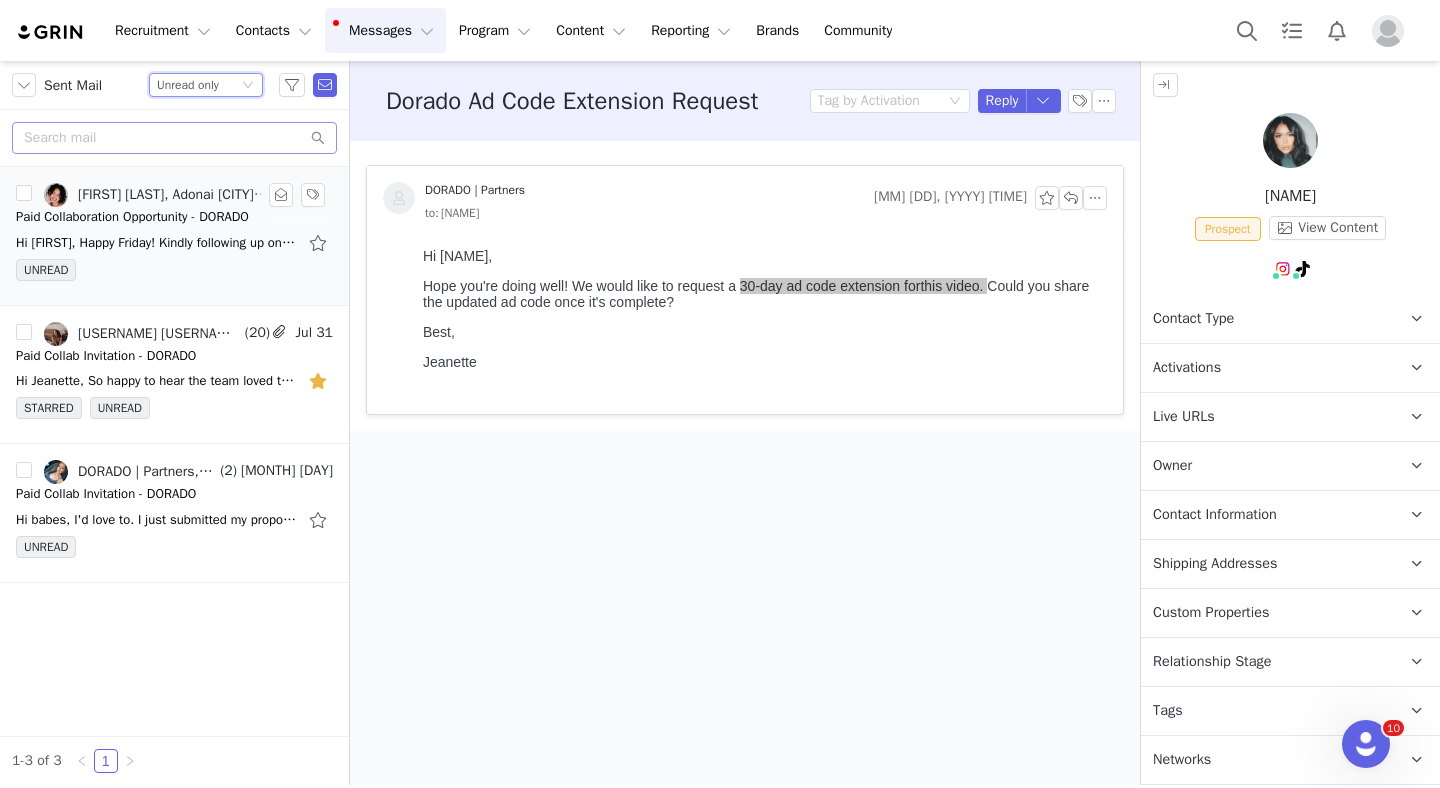 click on "Hi Jeanette, Happy Friday! Kindly following up on this opportunity - looking forward to hearing from you. On Thu, Jul 24, 2025 at 5:07 PM Adonai New York <hello@adonainyc.com> wrote: Hi Jeanette," at bounding box center [156, 243] 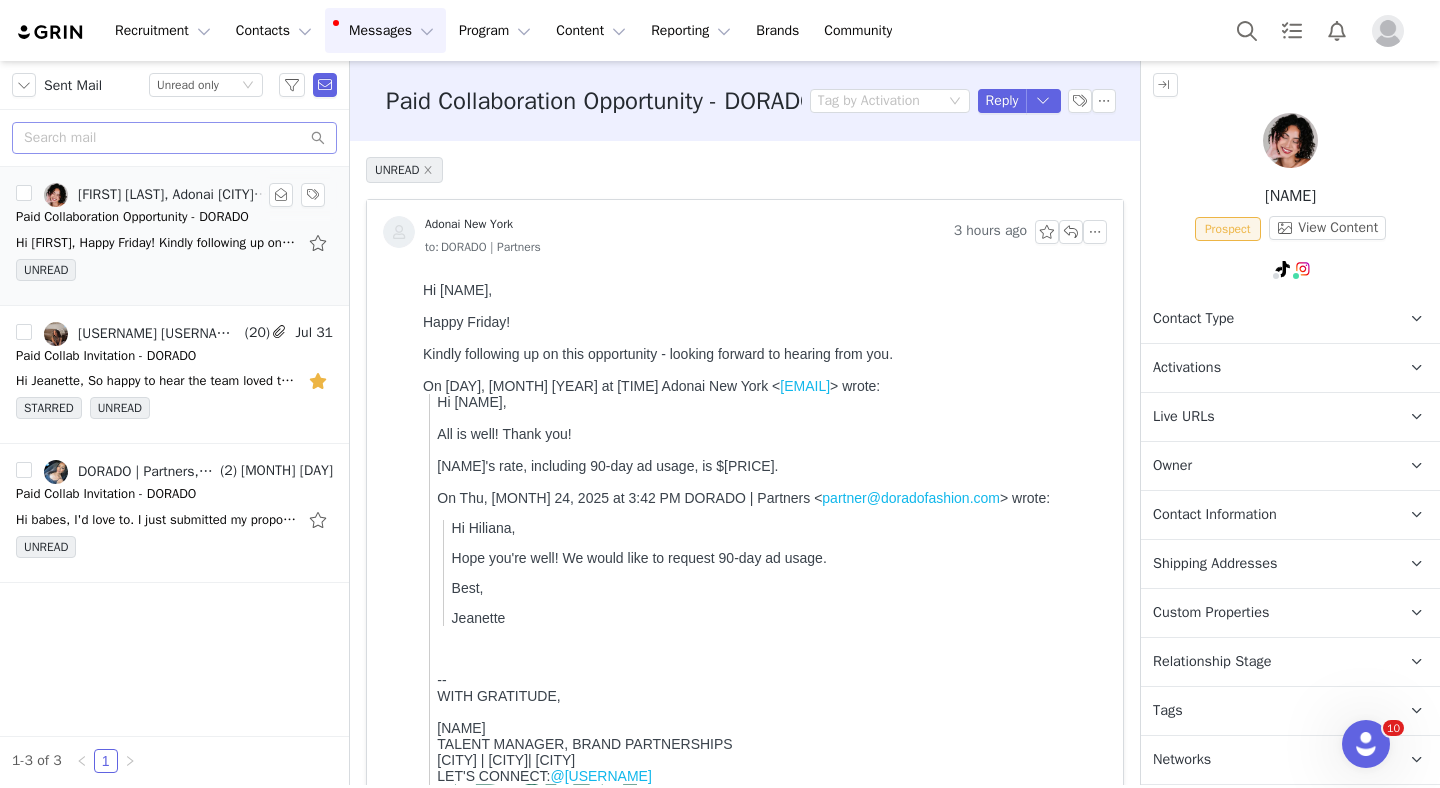 scroll, scrollTop: 0, scrollLeft: 0, axis: both 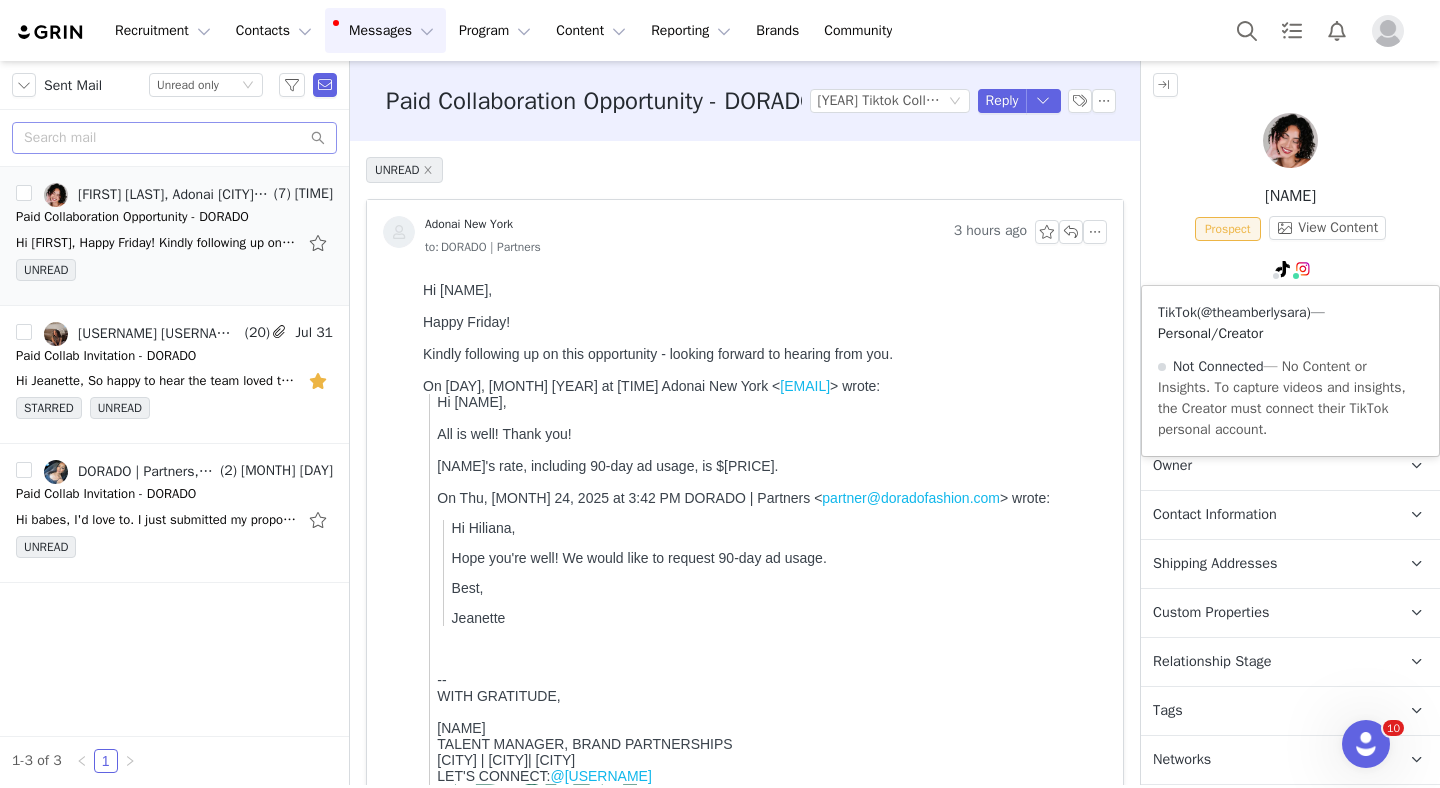 click on "@theamberlysara" at bounding box center [1253, 312] 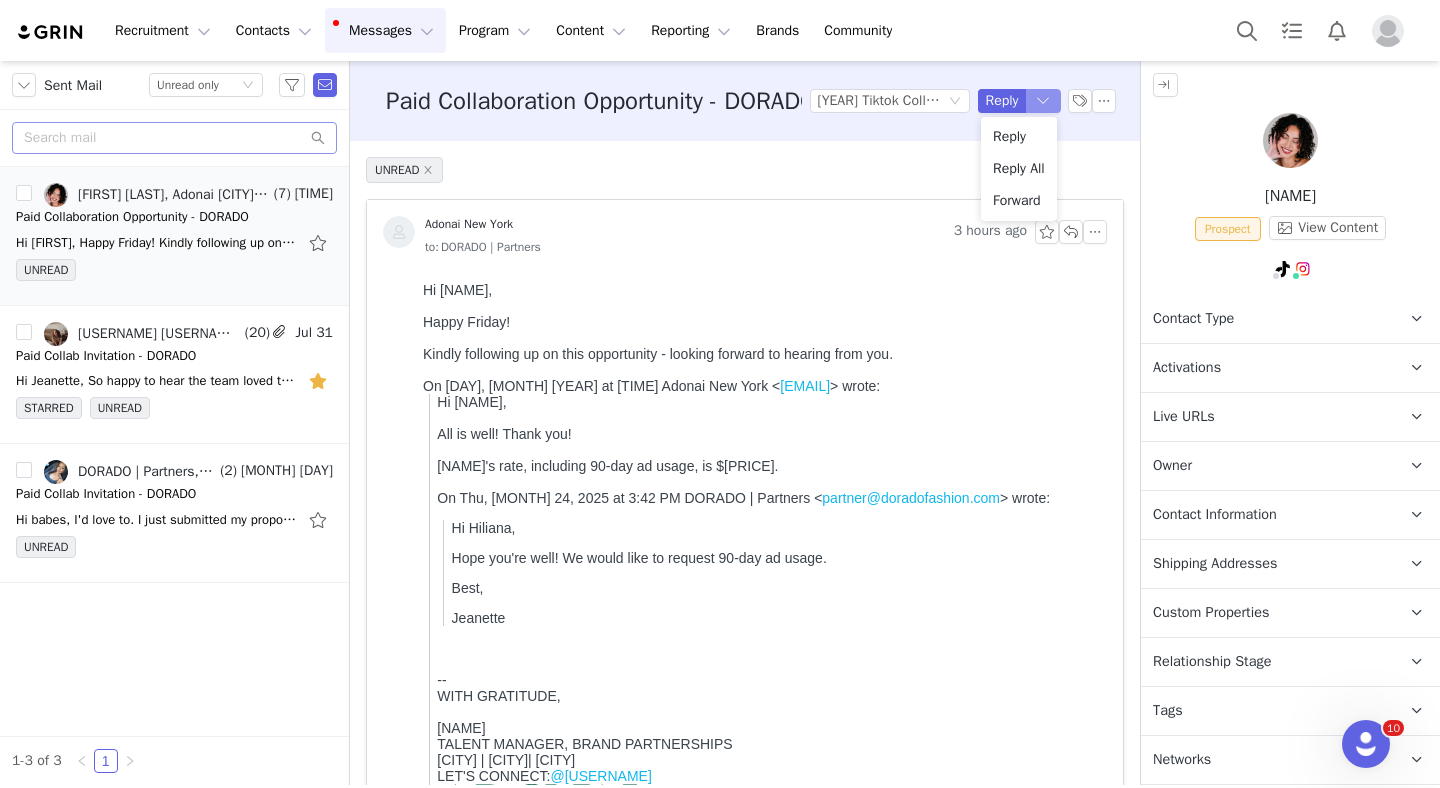 click at bounding box center [1044, 101] 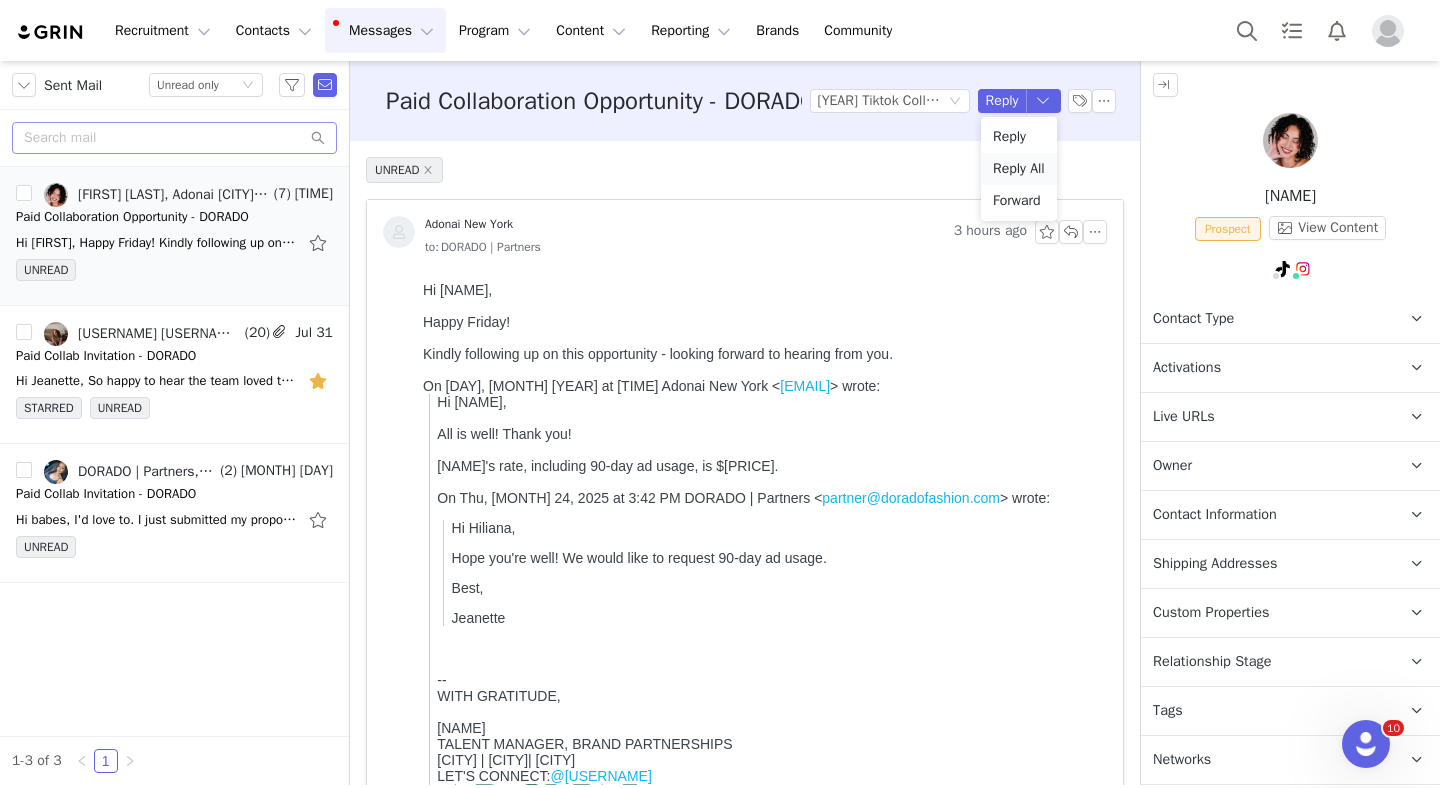 click on "Reply All" at bounding box center [1019, 169] 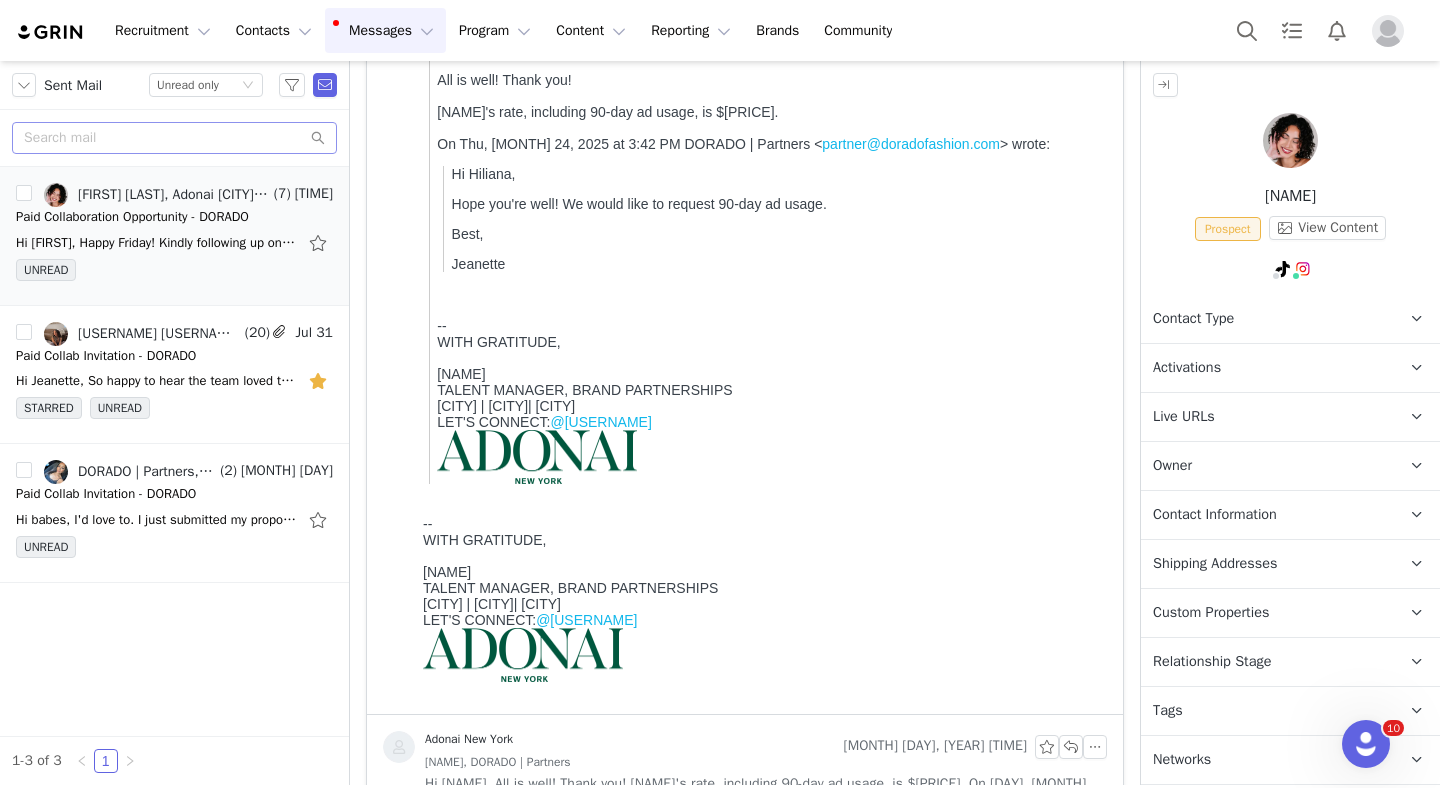 scroll, scrollTop: 1217, scrollLeft: 0, axis: vertical 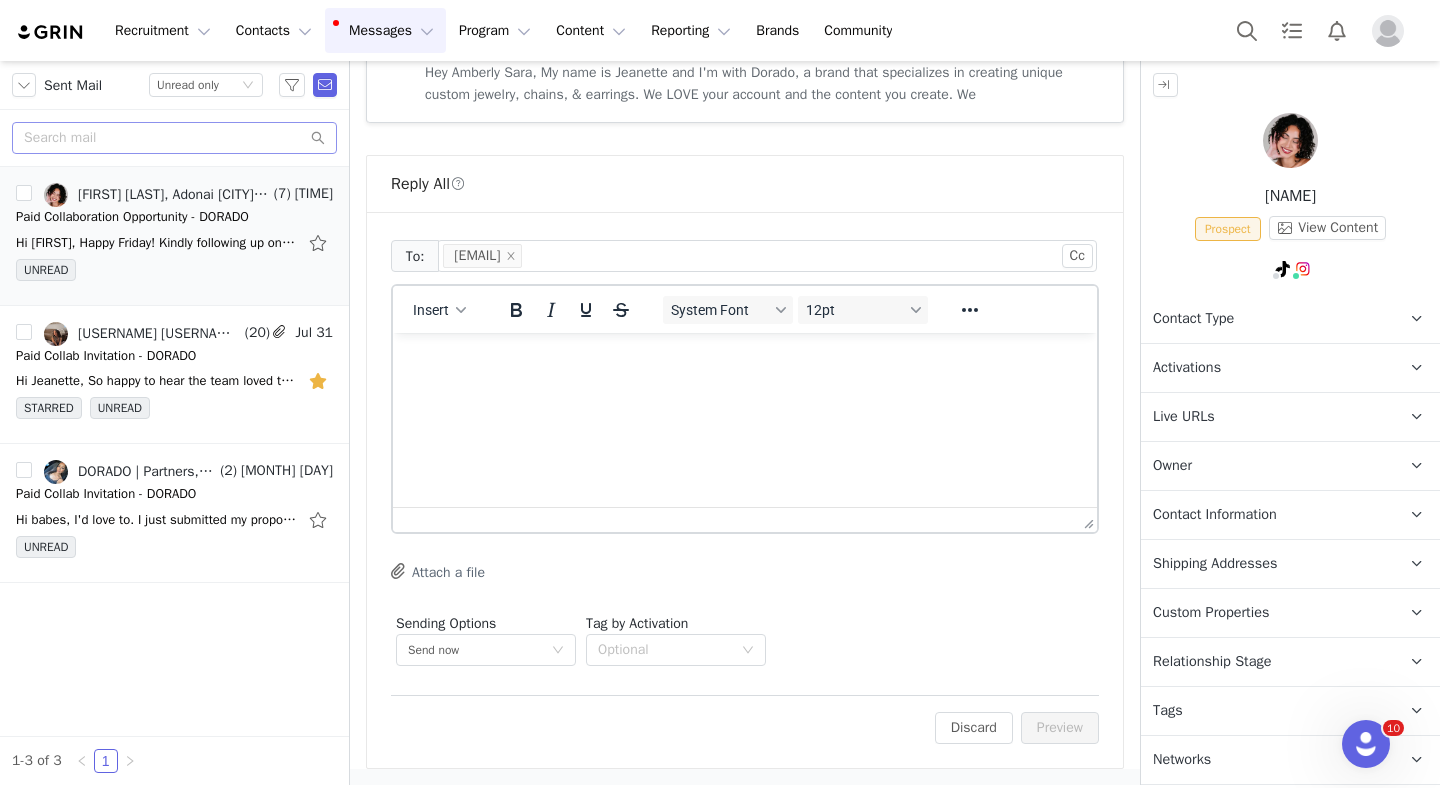 click at bounding box center [745, 360] 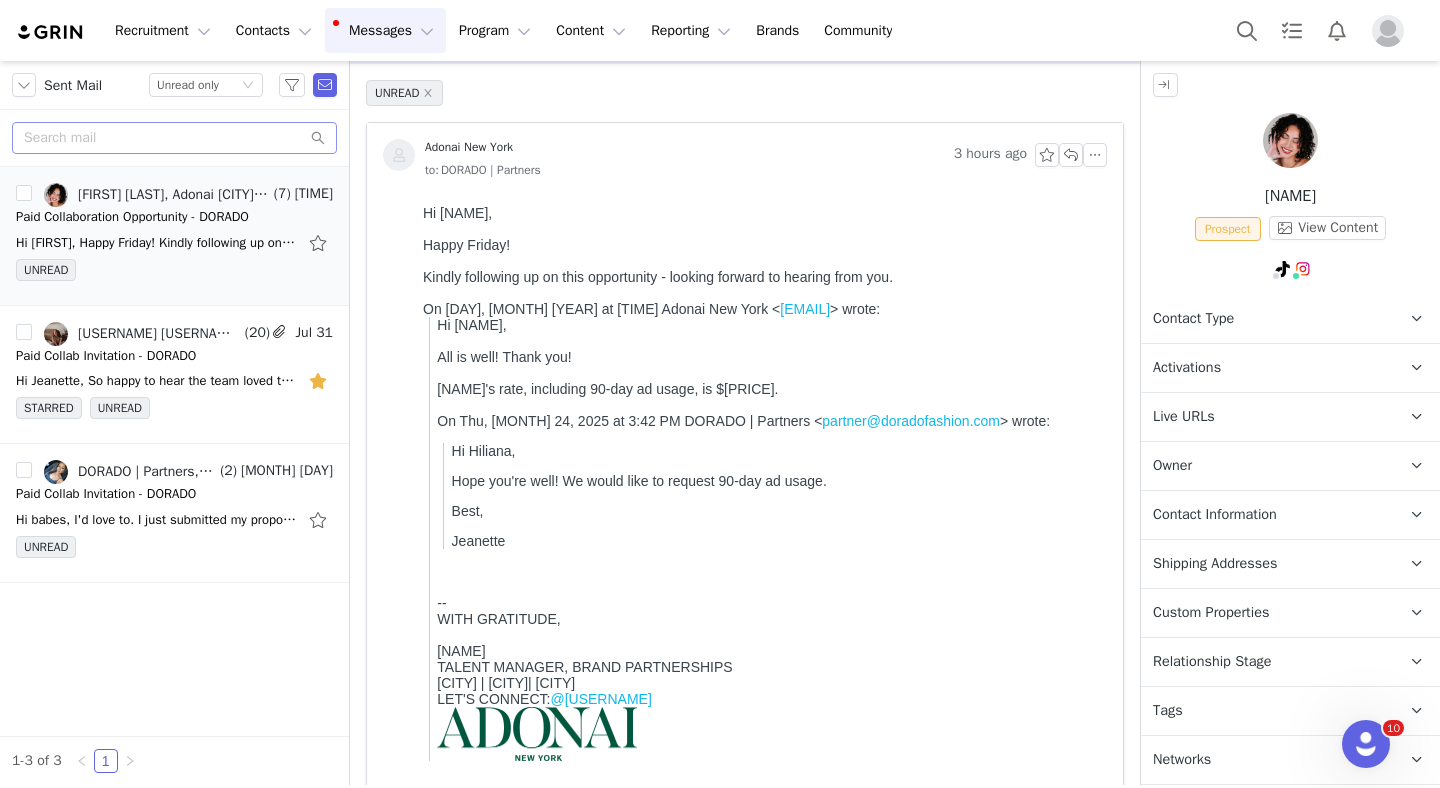 scroll, scrollTop: 1519, scrollLeft: 0, axis: vertical 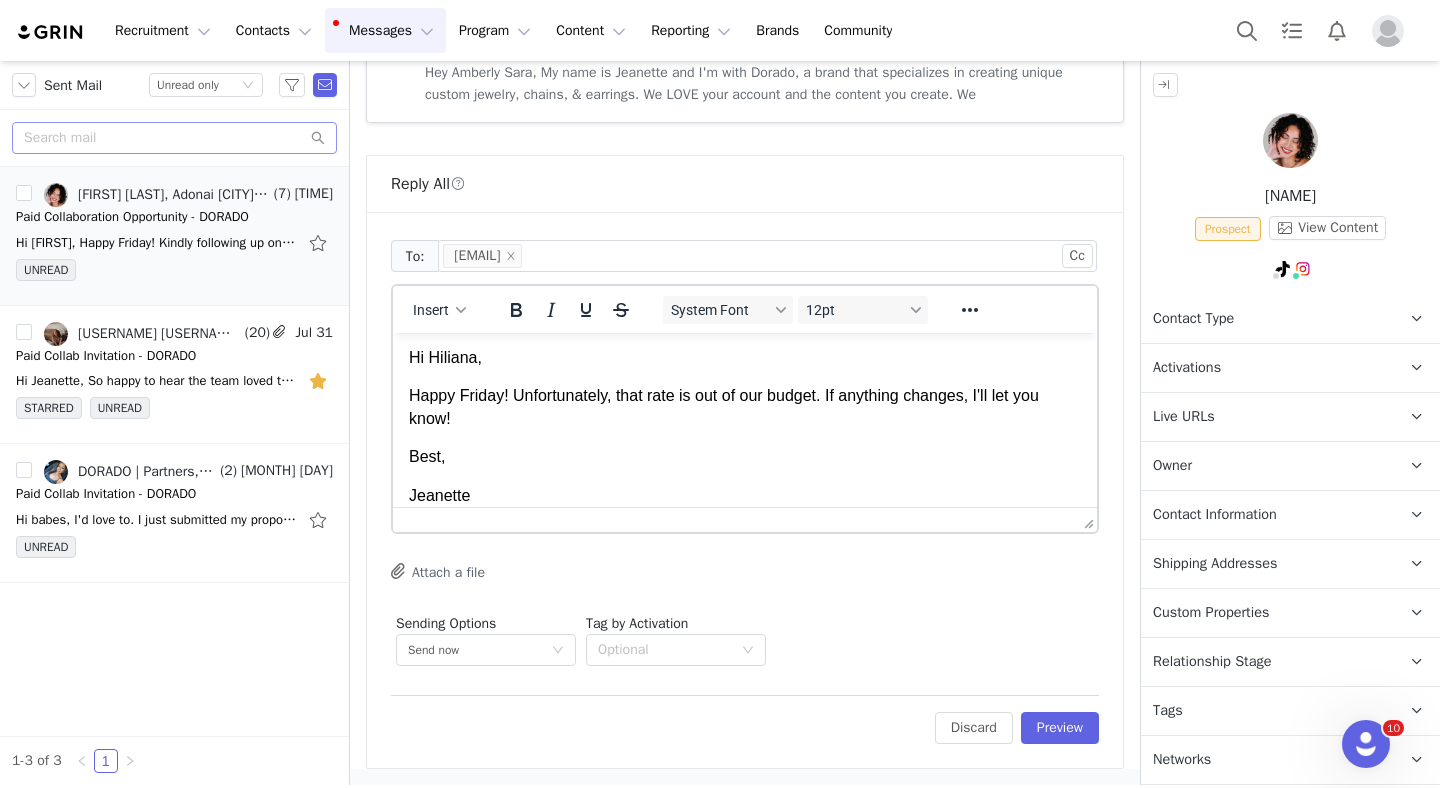 click on "Hi Hiliana, Happy Friday! Unfortunately, that rate is out of our budget. If anything changes, I'll let you know! Best, Jeanette" at bounding box center (745, 427) 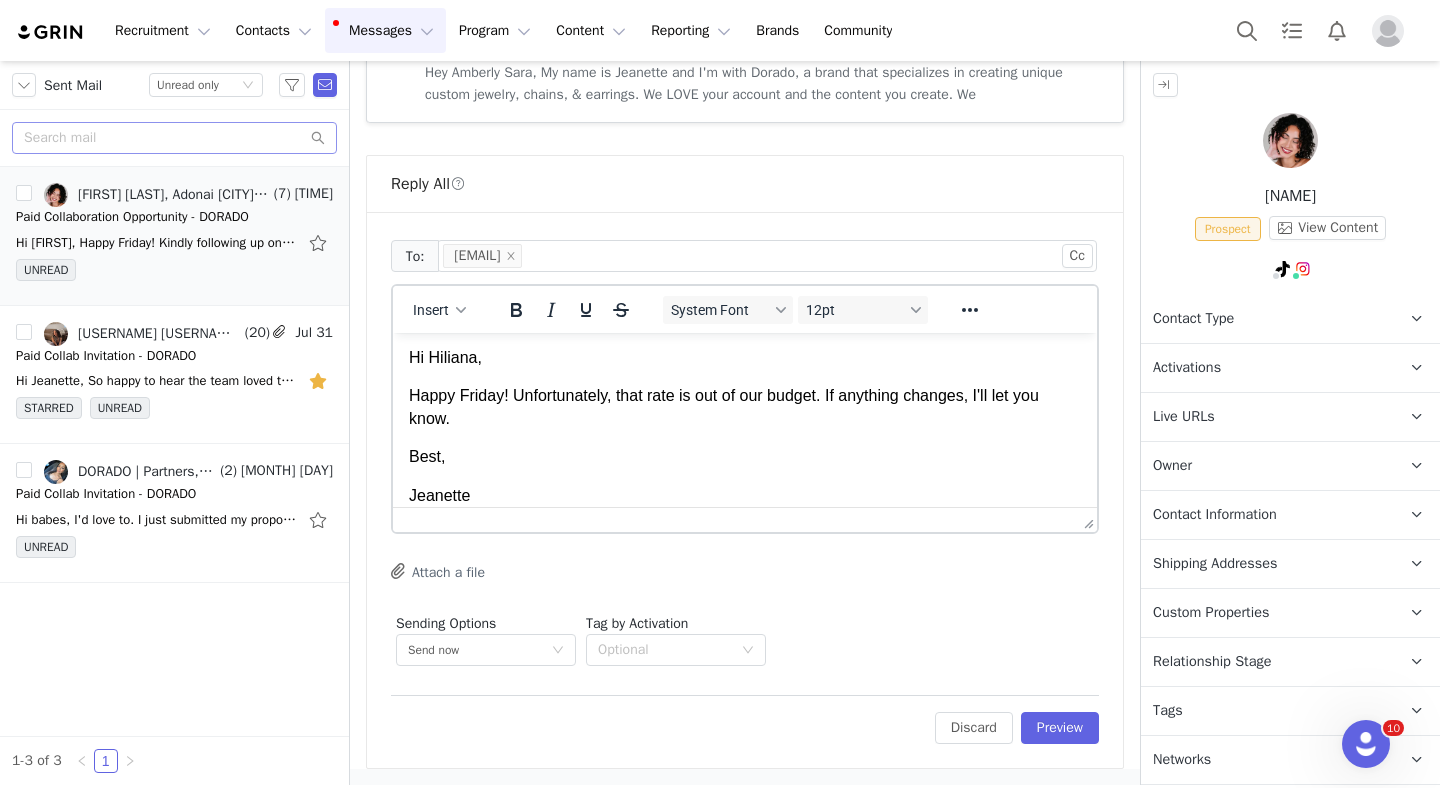 click on "To: hello@adonainyc.com       Cc  Cc:       Insert System Font 12pt To open the popup, press Shift+Enter To open the popup, press Shift+Enter To open the popup, press Shift+Enter To open the popup, press Shift+Enter Attach a file Sending Options  Send now       This will be sent outside of your set  email hours .       Tag by Activation  Optional       Edit     Discard Preview" at bounding box center (745, 490) 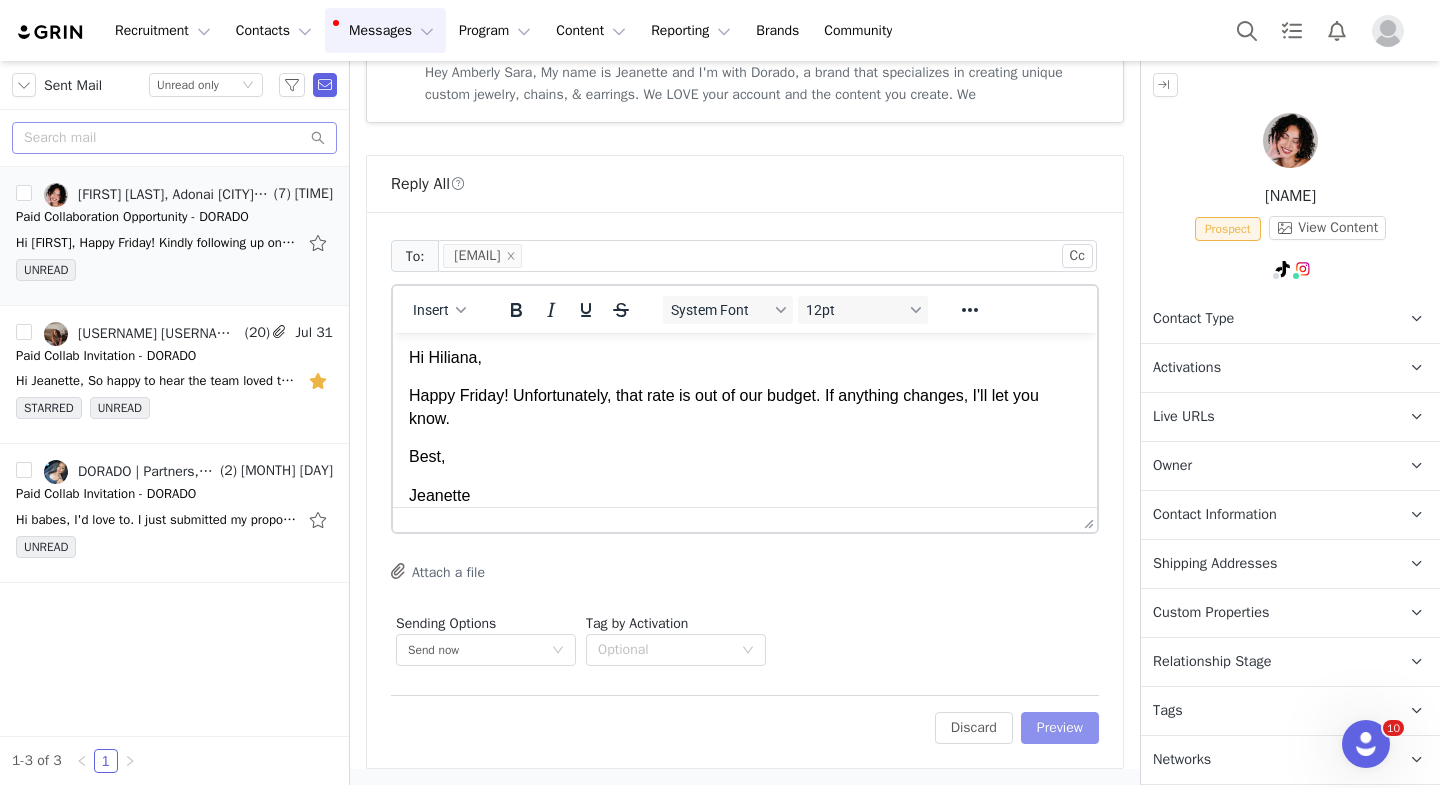 click on "Preview" at bounding box center [1060, 728] 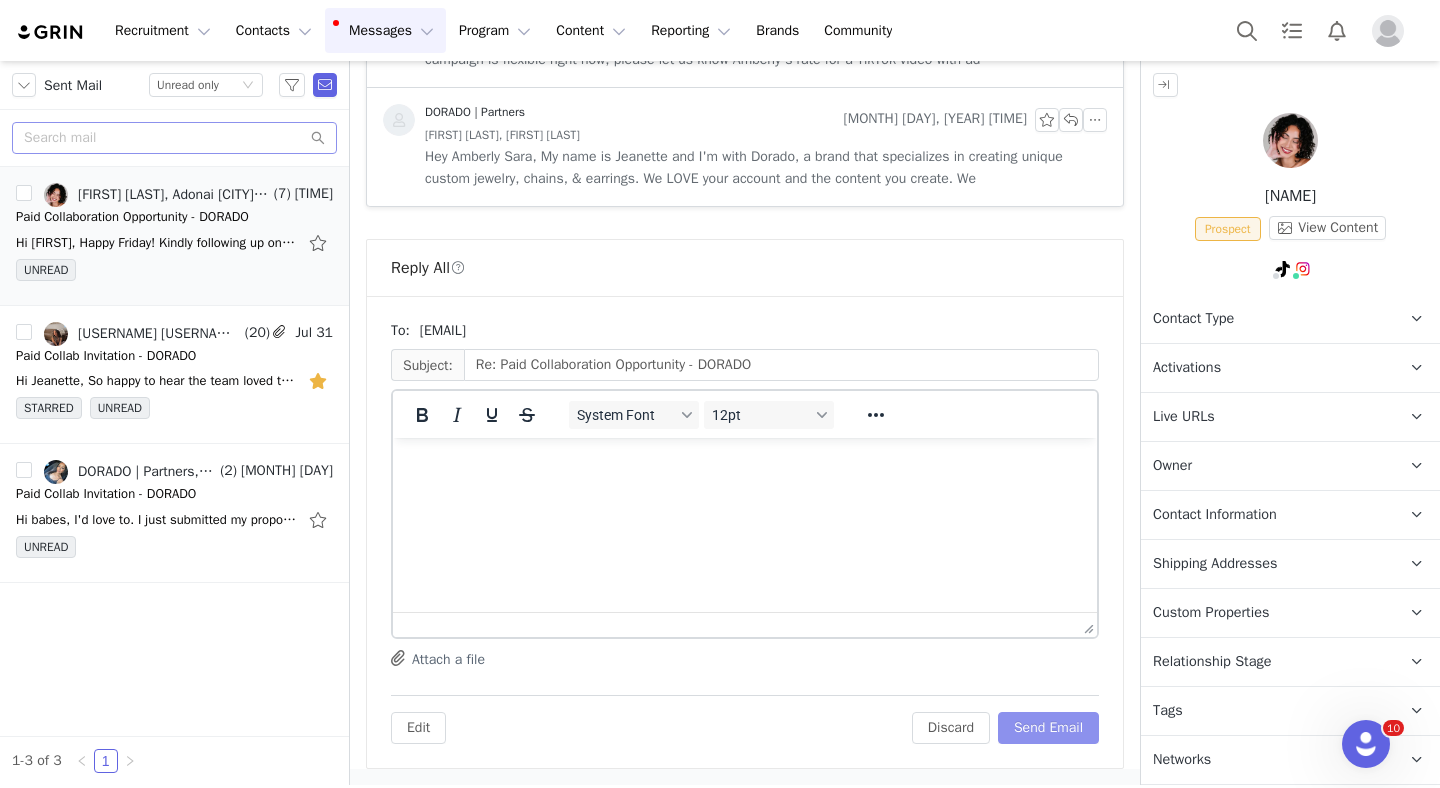 scroll, scrollTop: 1435, scrollLeft: 0, axis: vertical 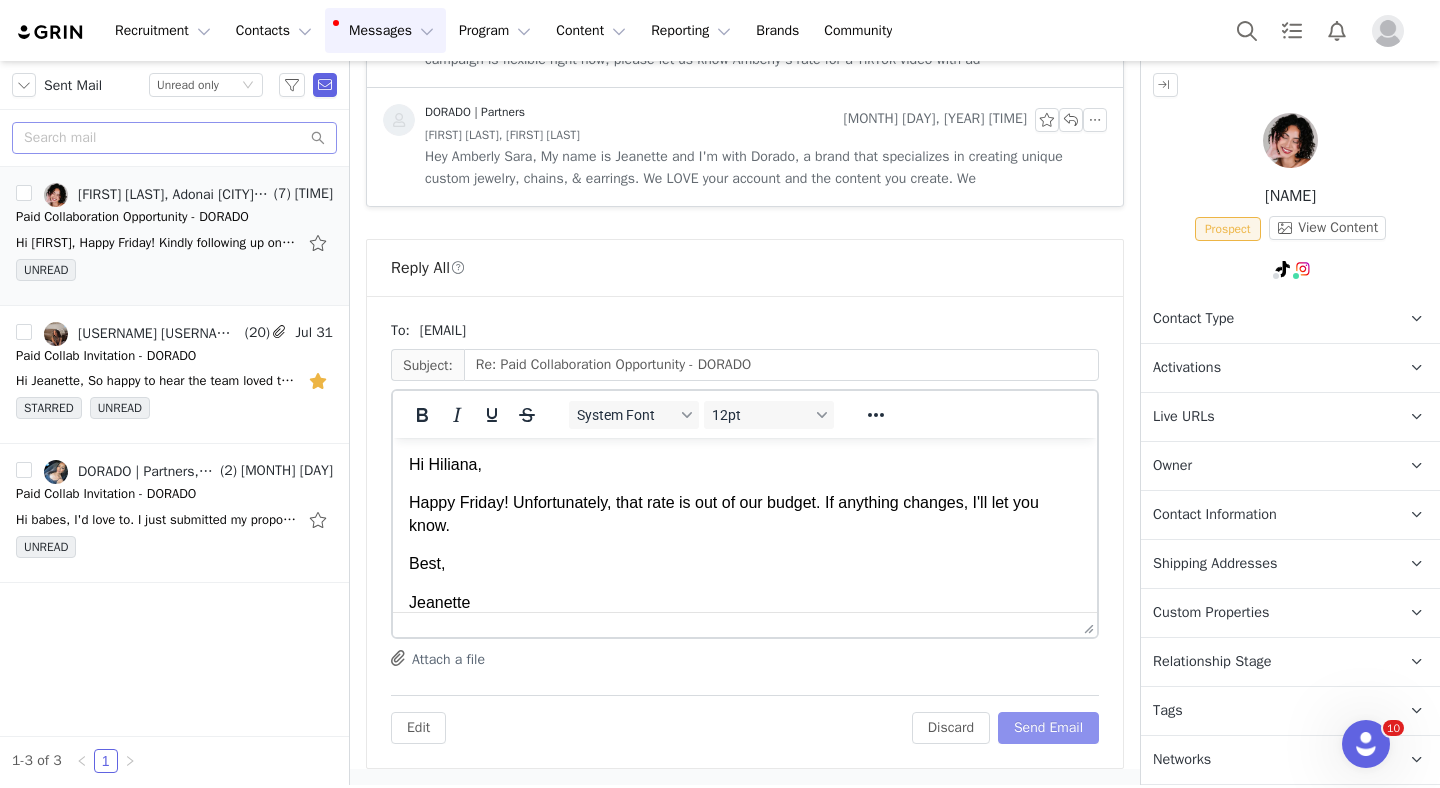 click on "Send Email" at bounding box center [1048, 728] 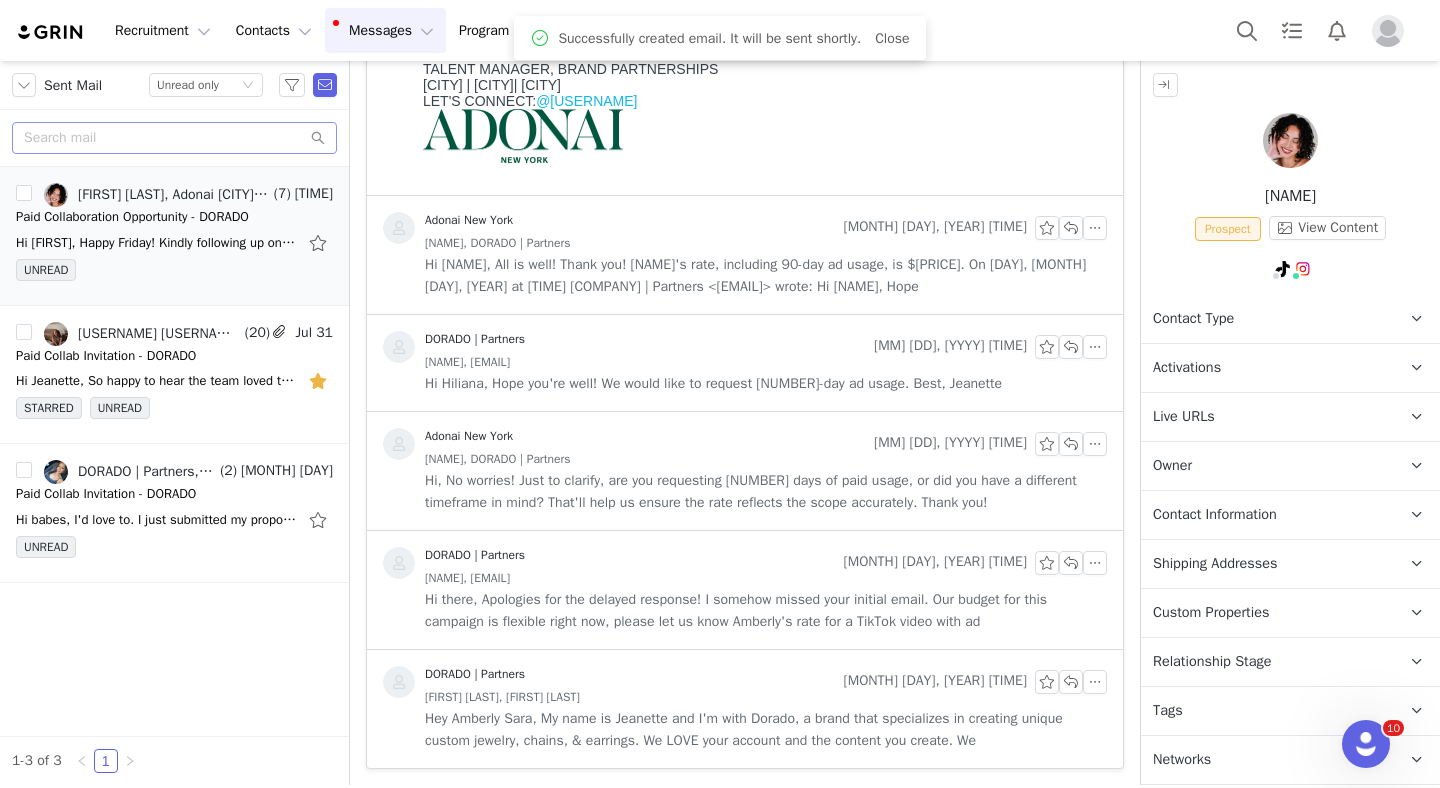 scroll, scrollTop: 873, scrollLeft: 0, axis: vertical 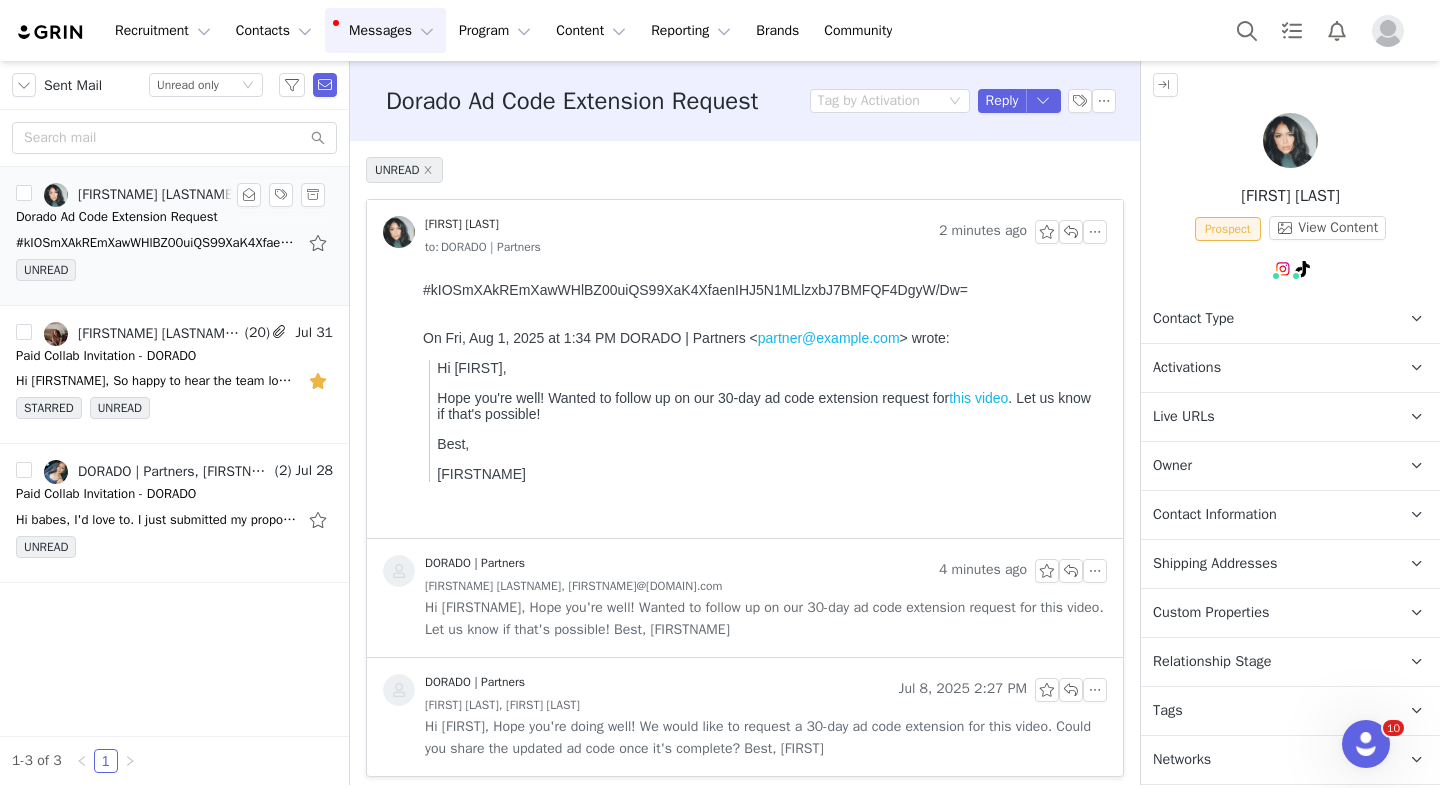 click on "#kIOSmXAkREmXawWHlBZ00uiQS99XaK4XfaenIHJ5N1MLlzxbJ7BMFQF4DgyW/Dw= On Fri, Aug 1, 2025 at 1:34 PM DORADO | Partners <partner@doradofashion.com> wrote: Hi Kayla, Hope you're well! Wanted to" at bounding box center (156, 243) 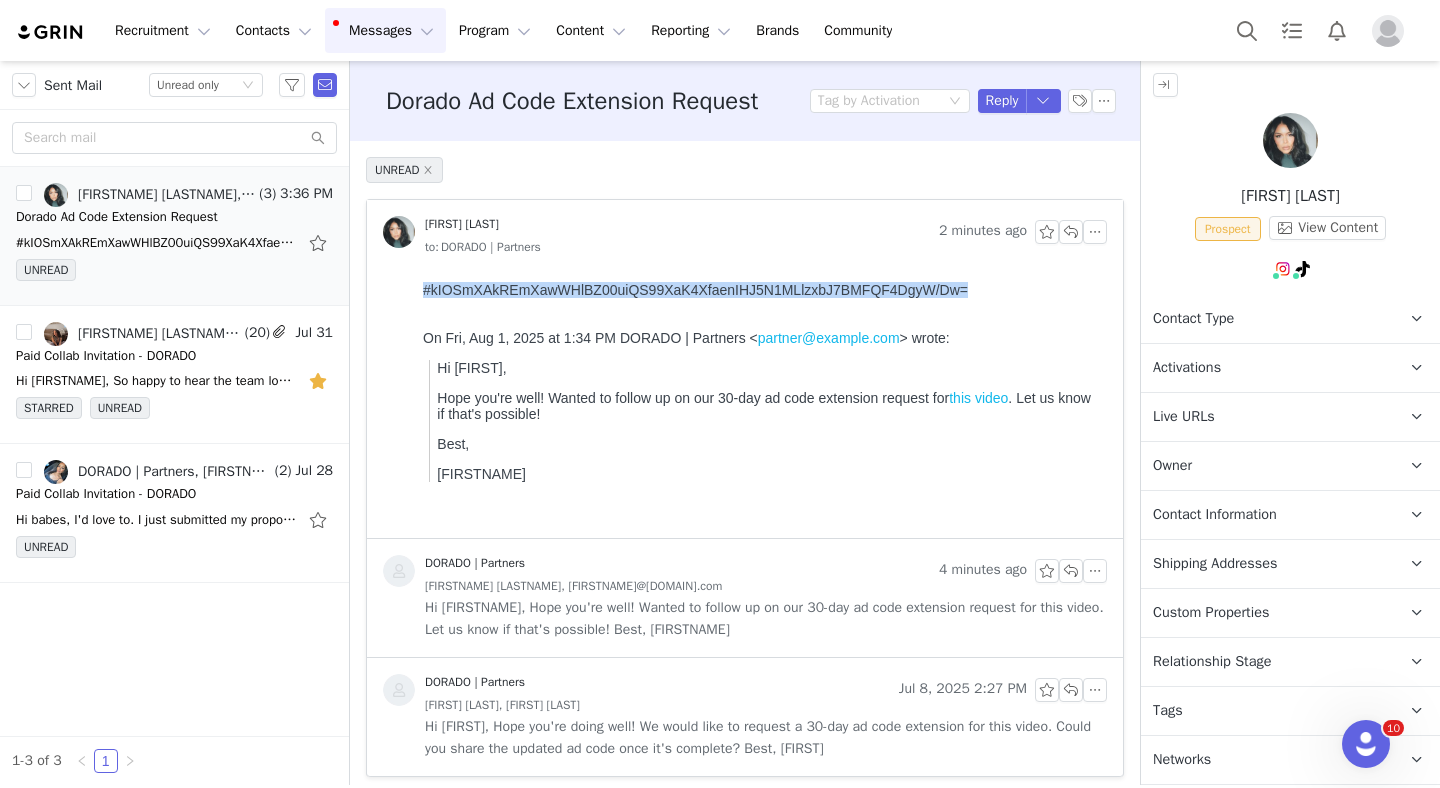 drag, startPoint x: 996, startPoint y: 284, endPoint x: 413, endPoint y: 291, distance: 583.042 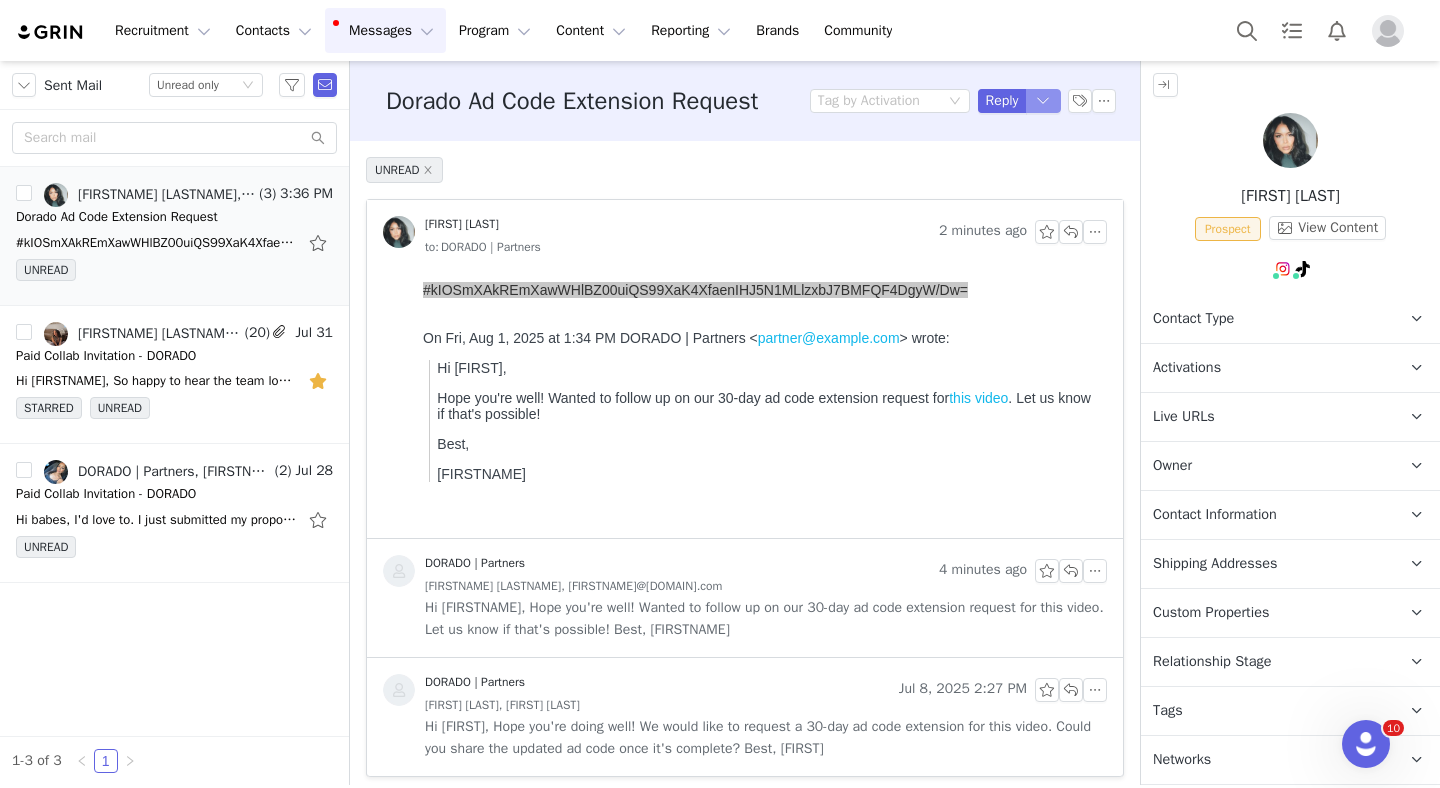 click at bounding box center [1044, 101] 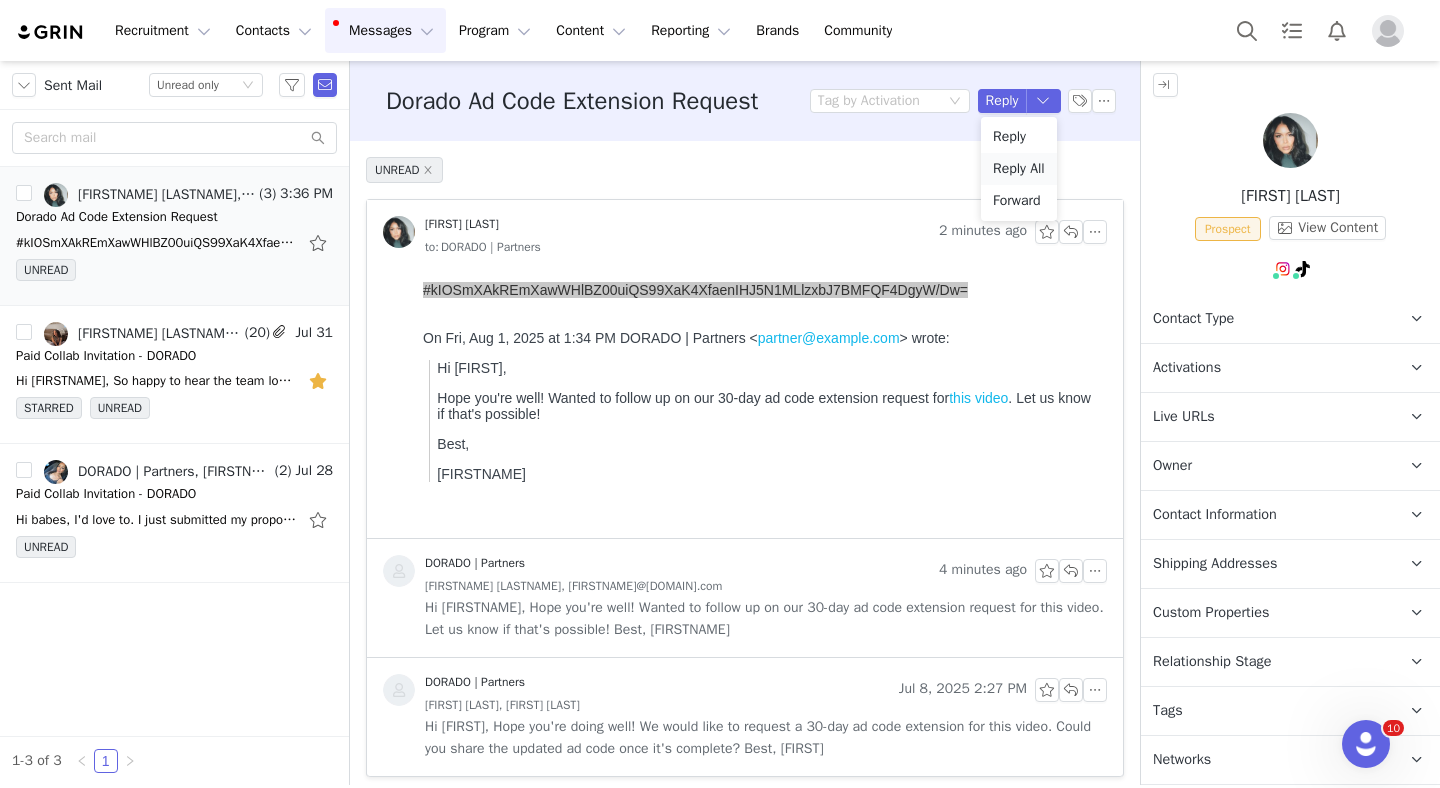 click on "Reply All" at bounding box center (1019, 169) 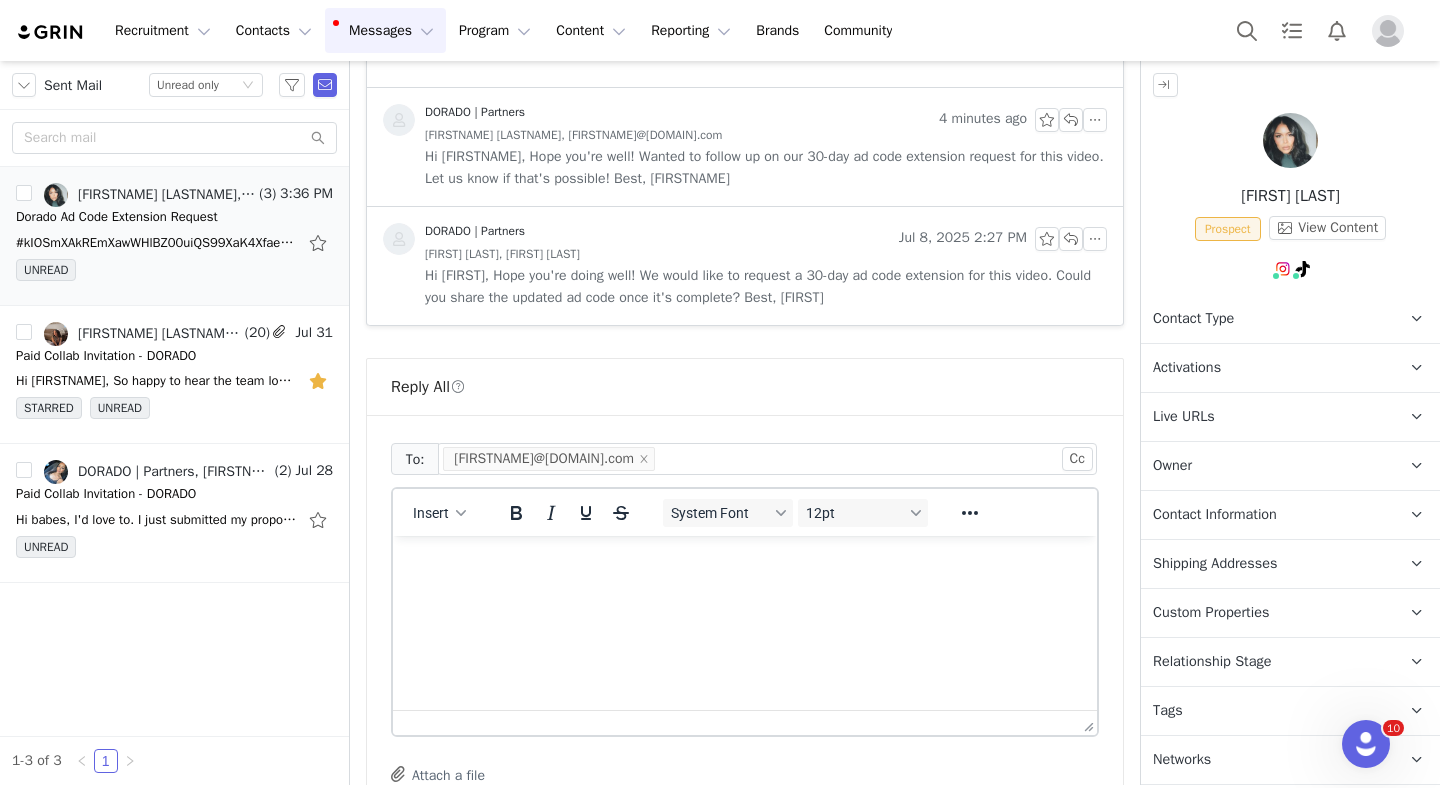scroll, scrollTop: 654, scrollLeft: 0, axis: vertical 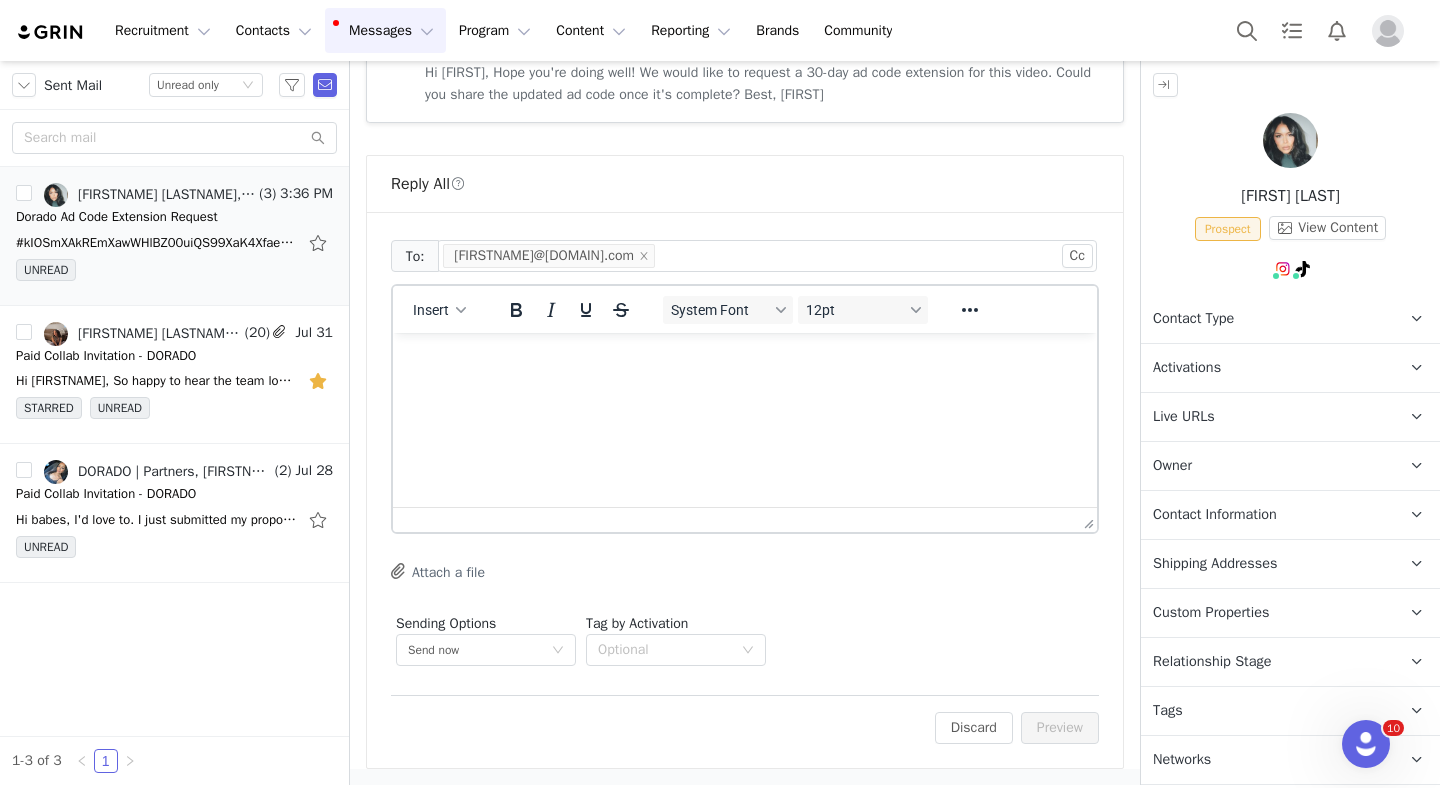 click at bounding box center [745, 360] 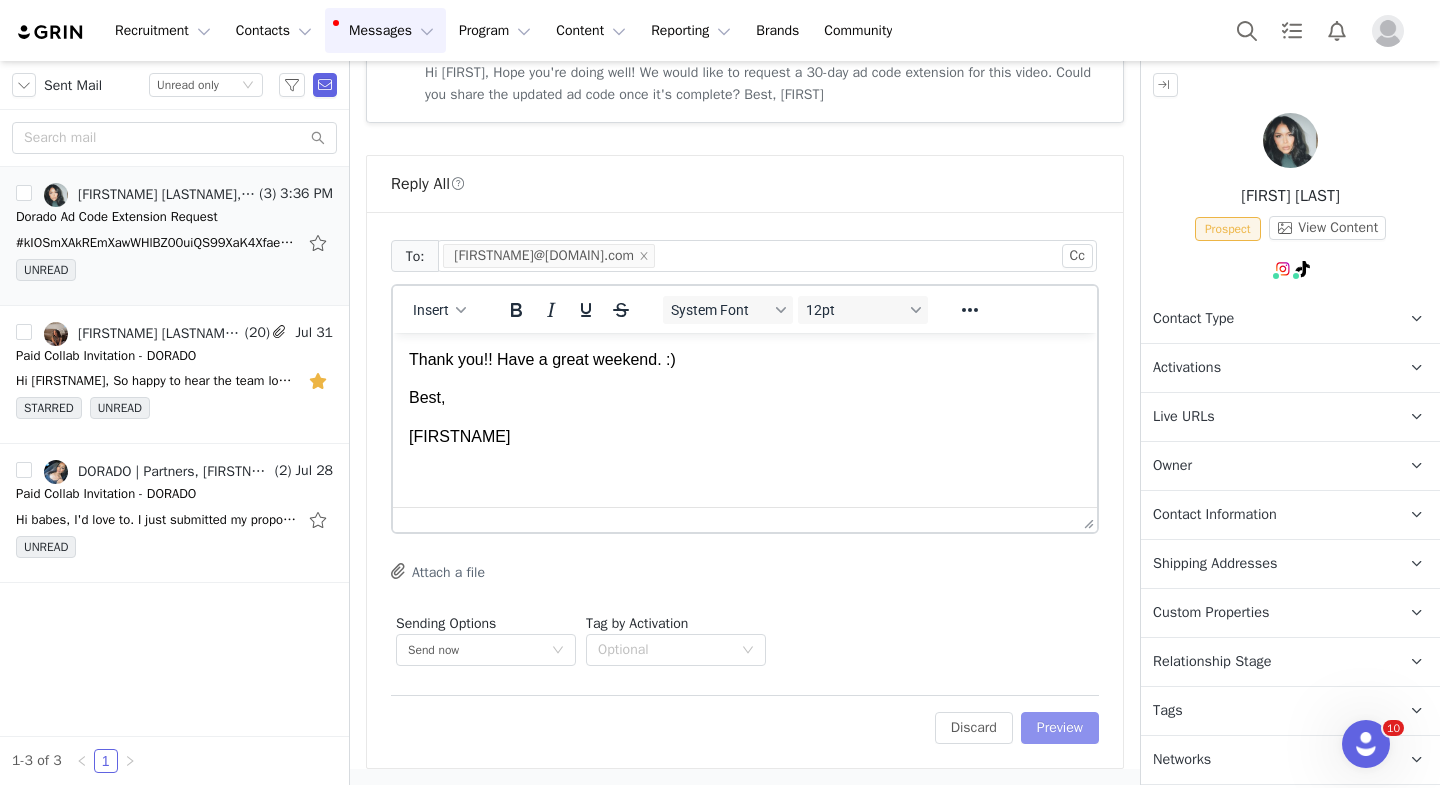click on "Preview" at bounding box center (1060, 728) 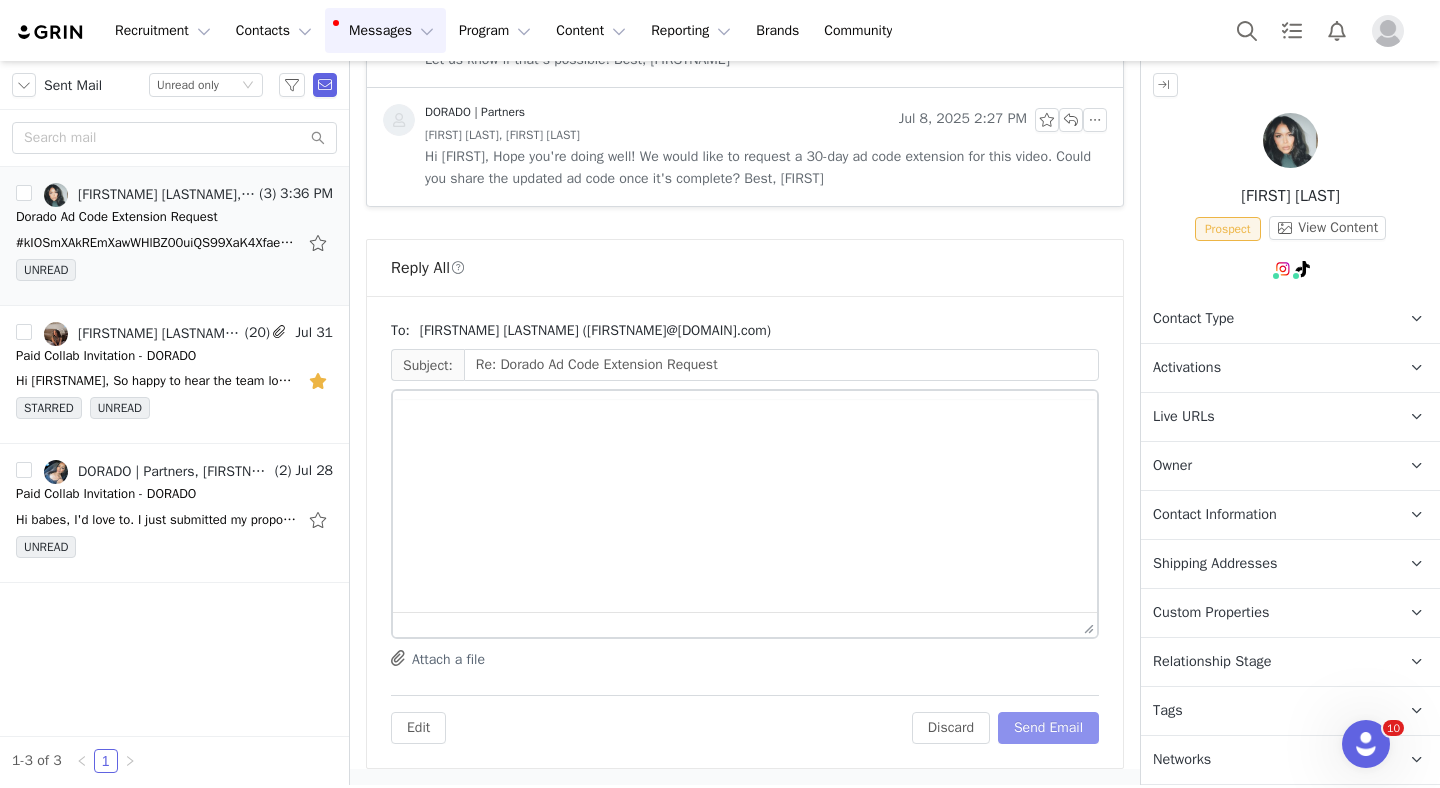 scroll, scrollTop: 570, scrollLeft: 0, axis: vertical 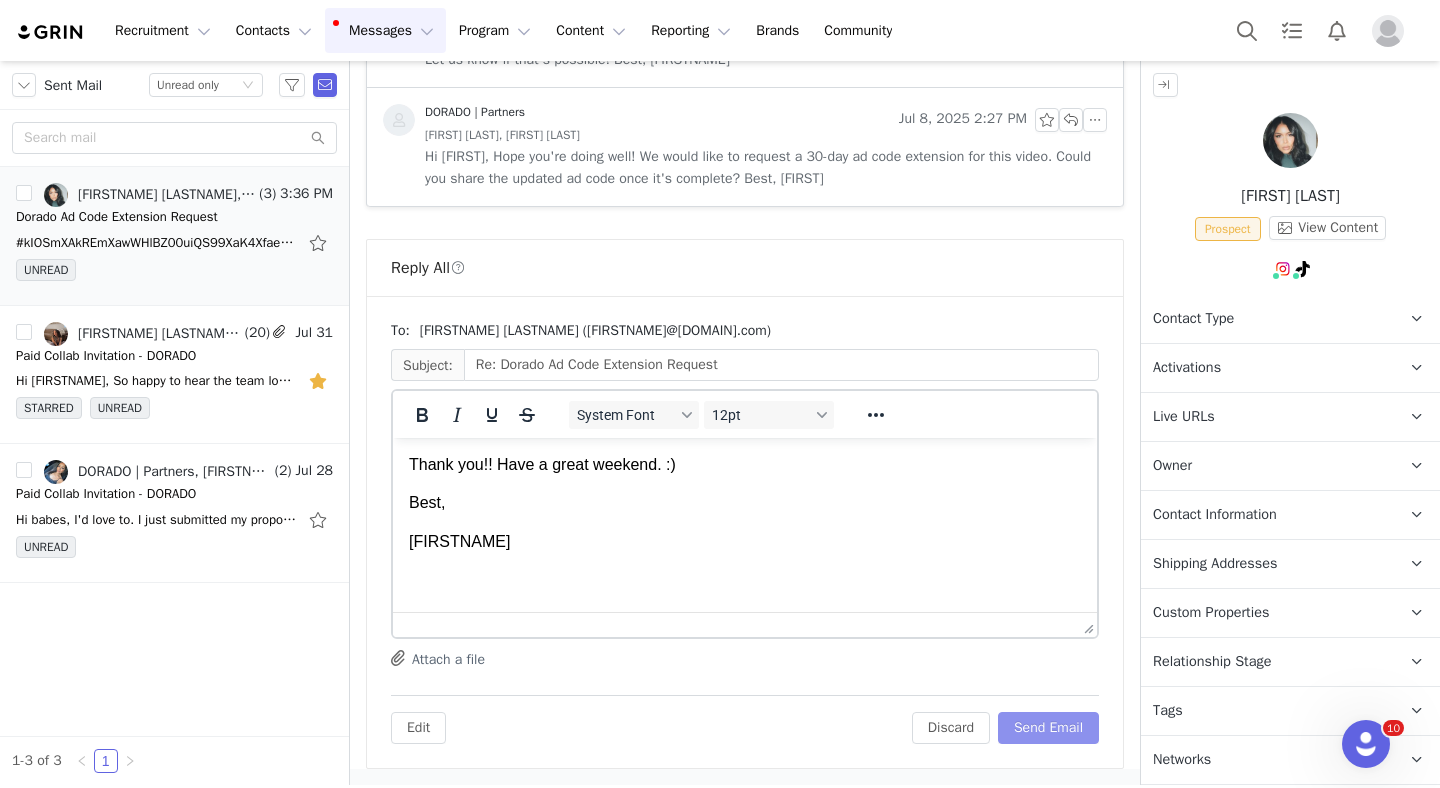 click on "Send Email" at bounding box center (1048, 728) 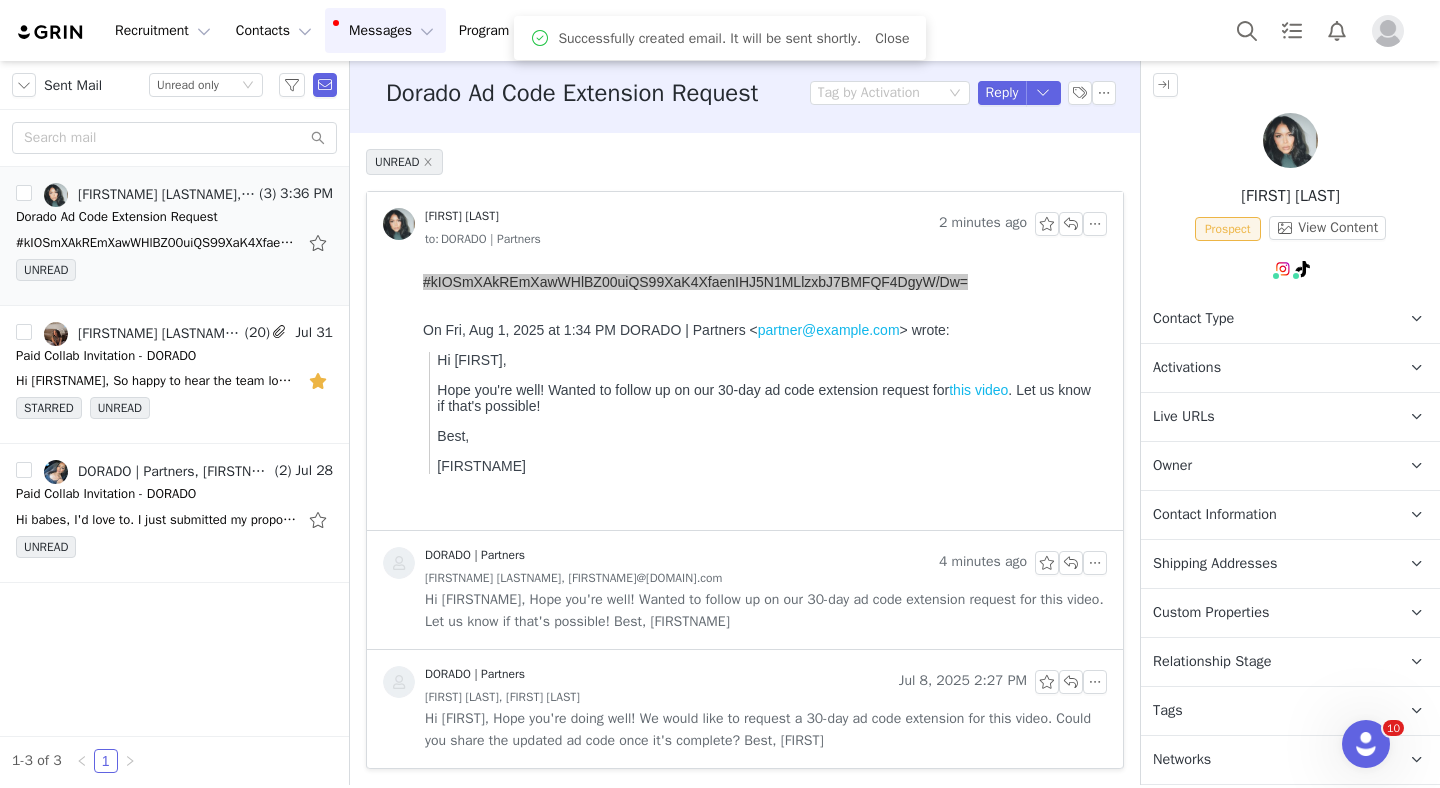 scroll, scrollTop: 8, scrollLeft: 0, axis: vertical 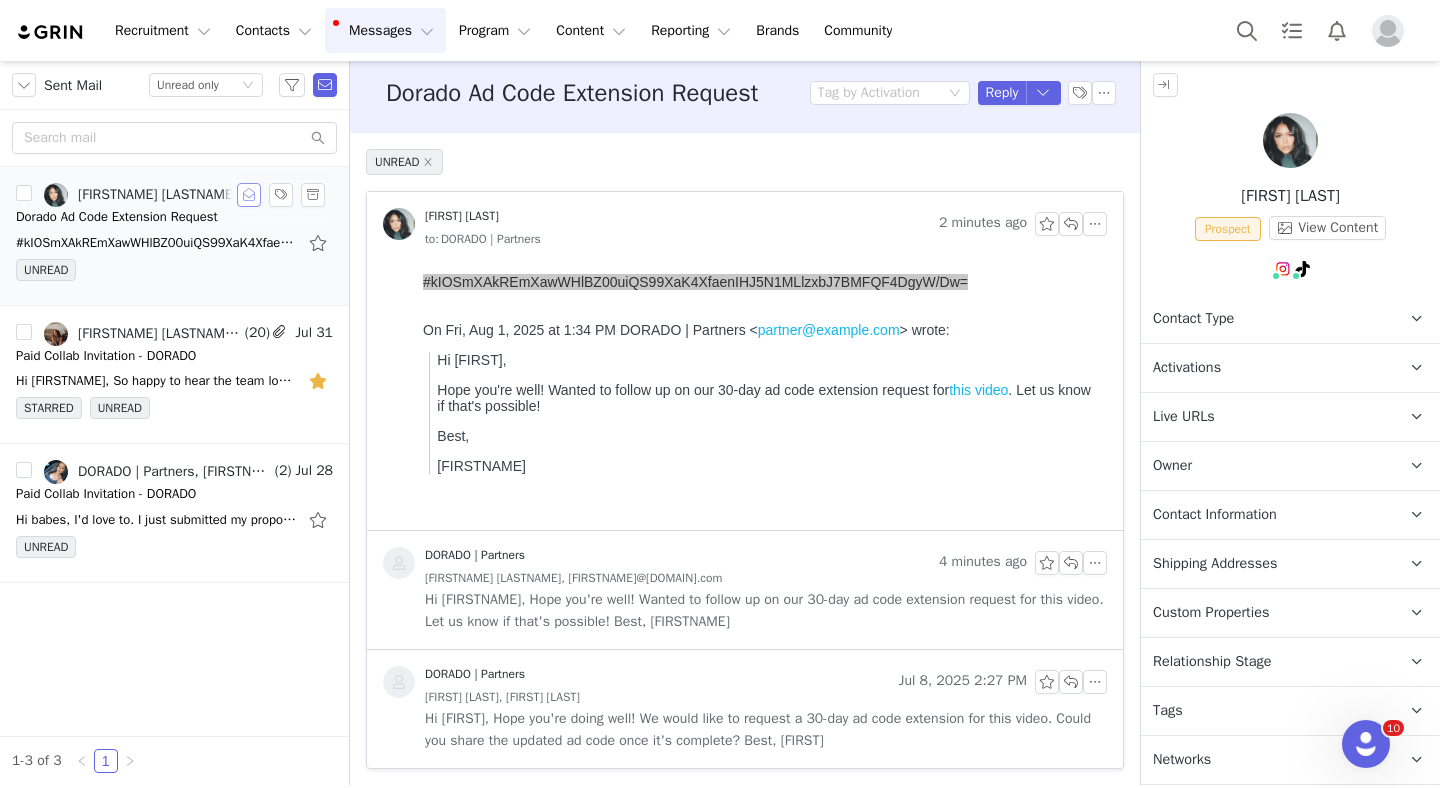 click at bounding box center (249, 195) 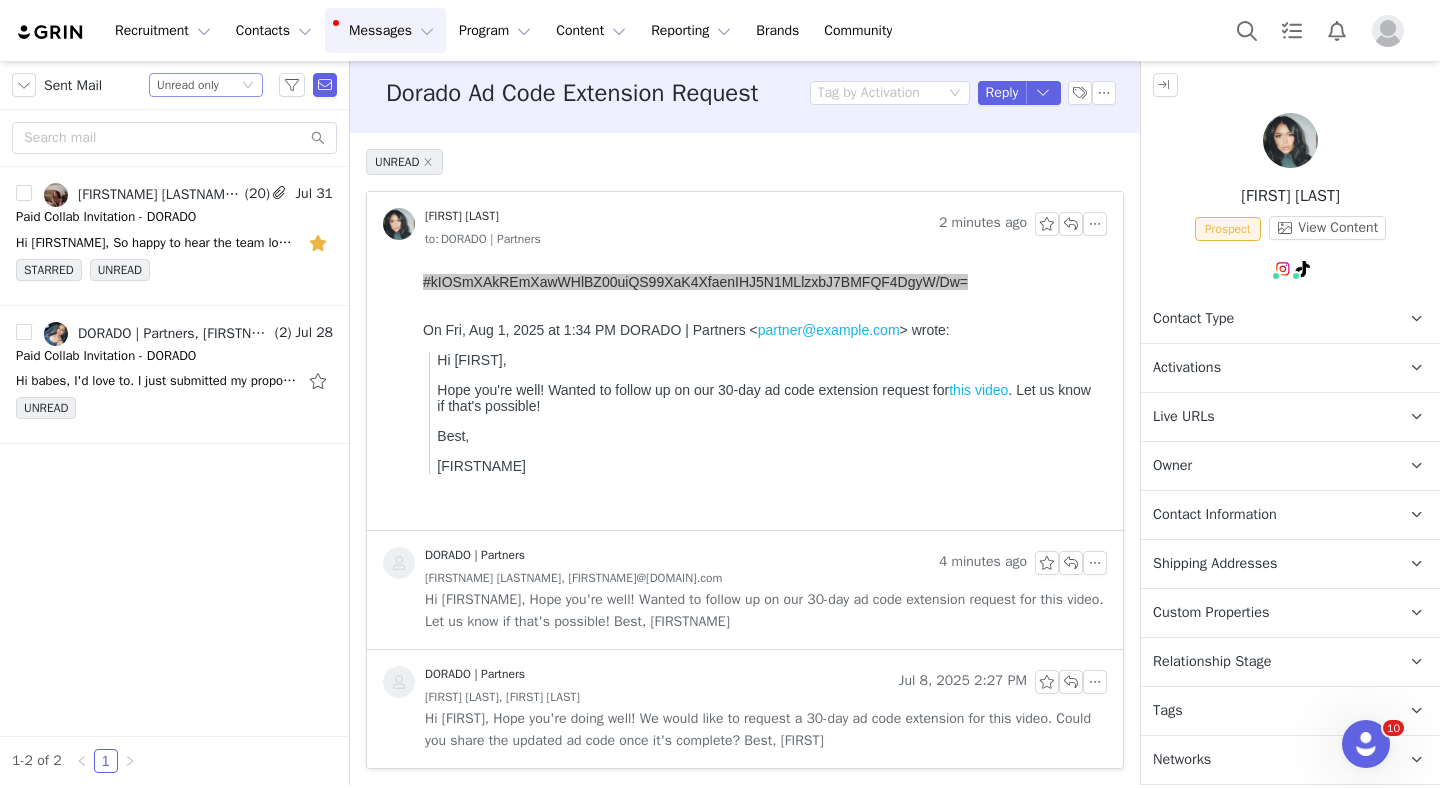 click on "Status Unread only" at bounding box center [206, 85] 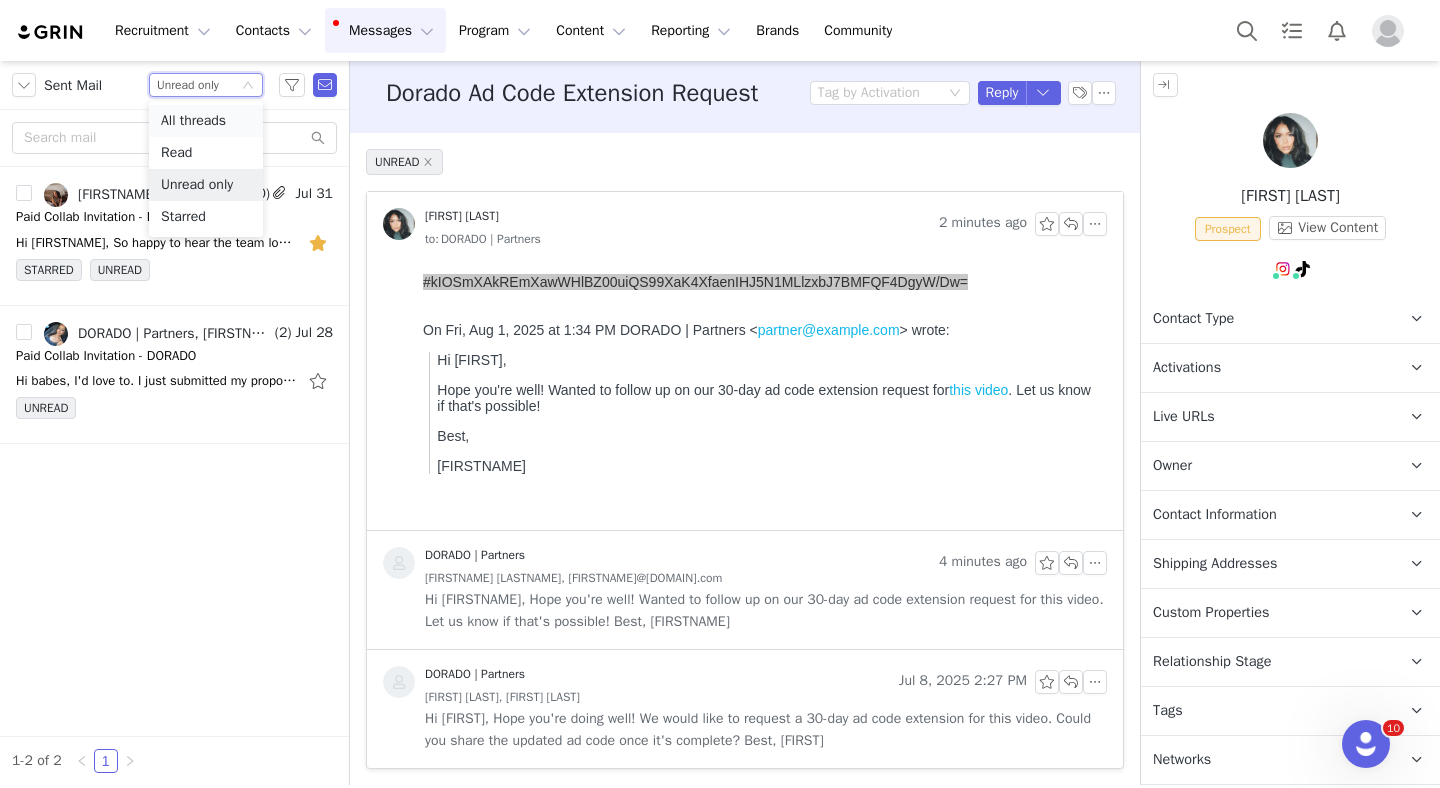 click on "All threads" at bounding box center (206, 121) 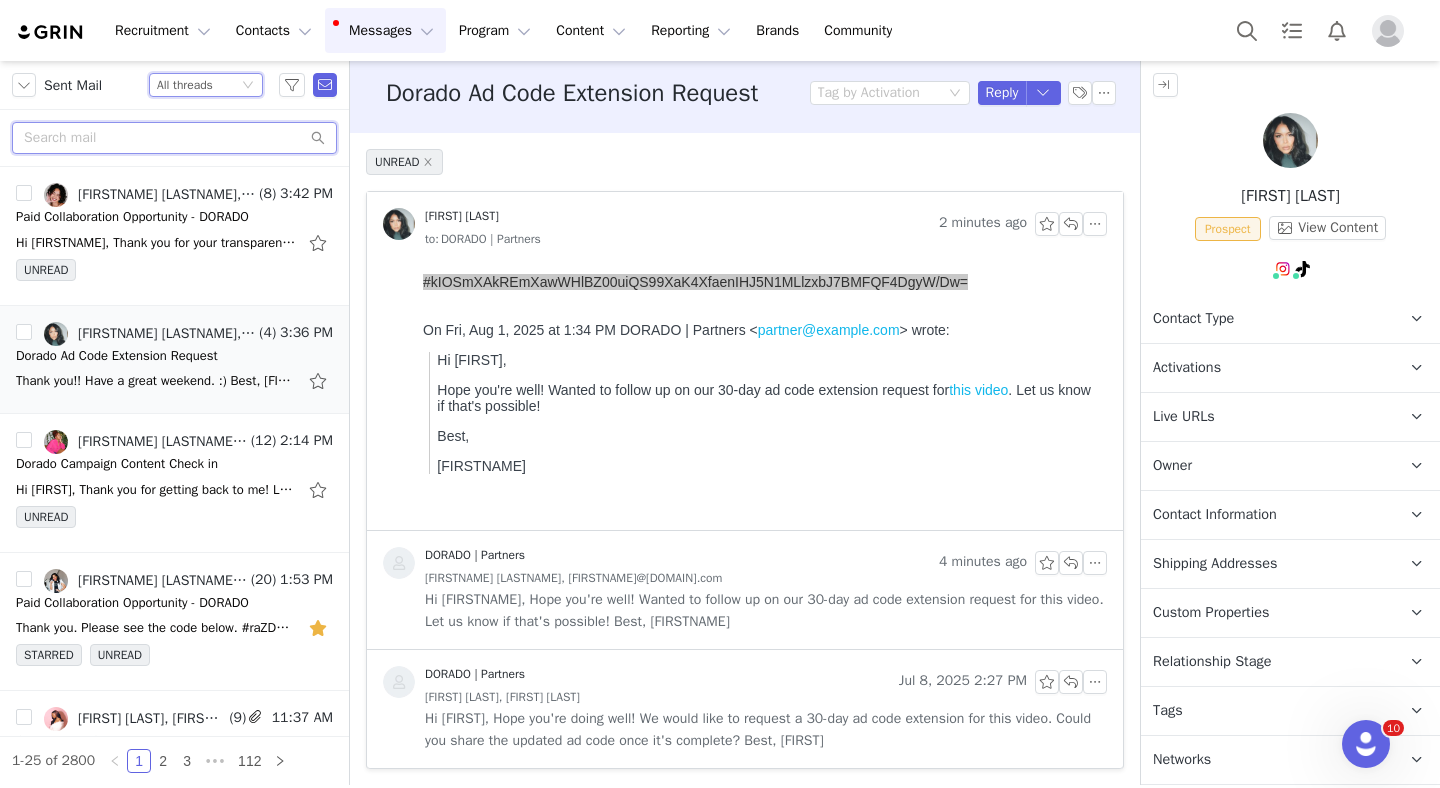 click at bounding box center (174, 138) 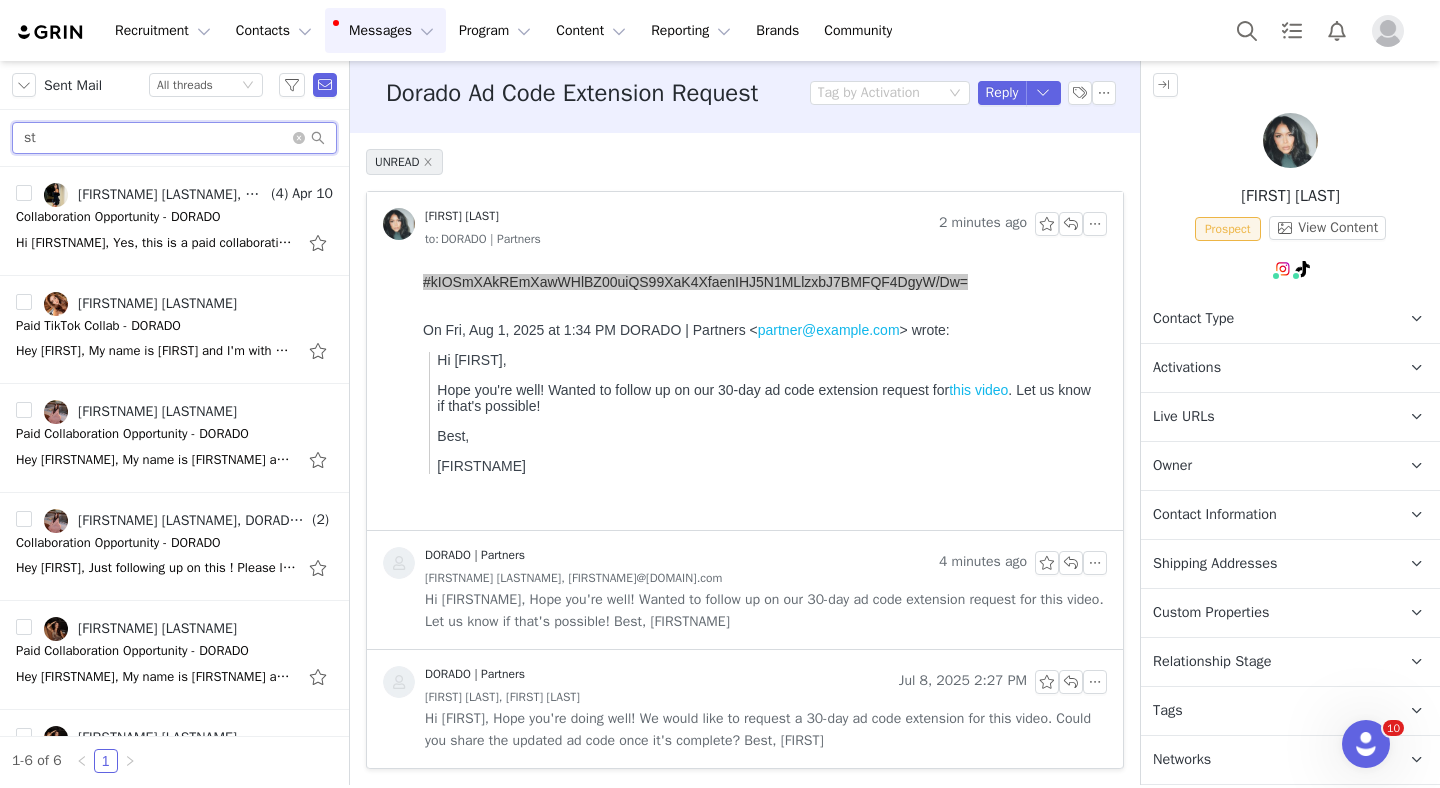 type on "s" 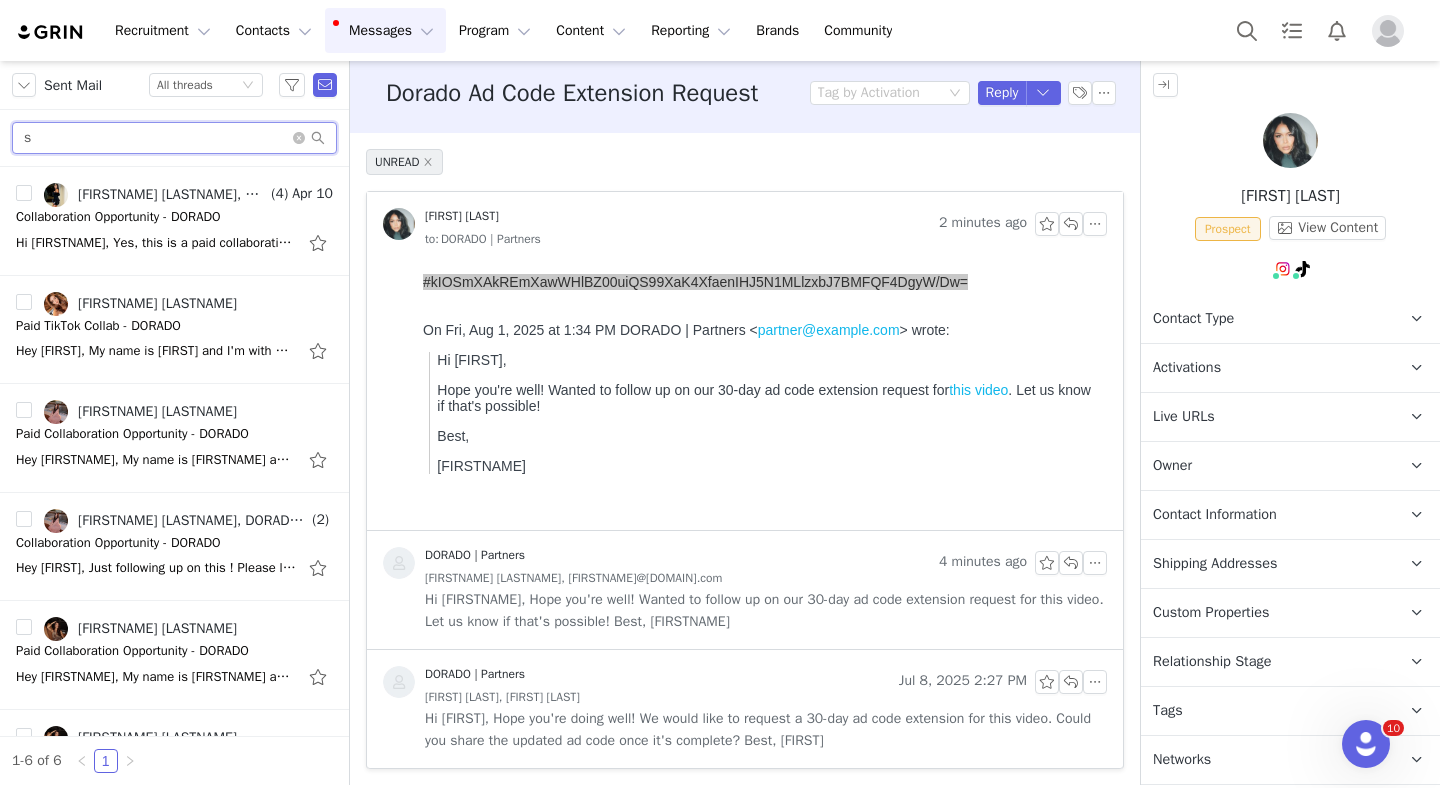 type 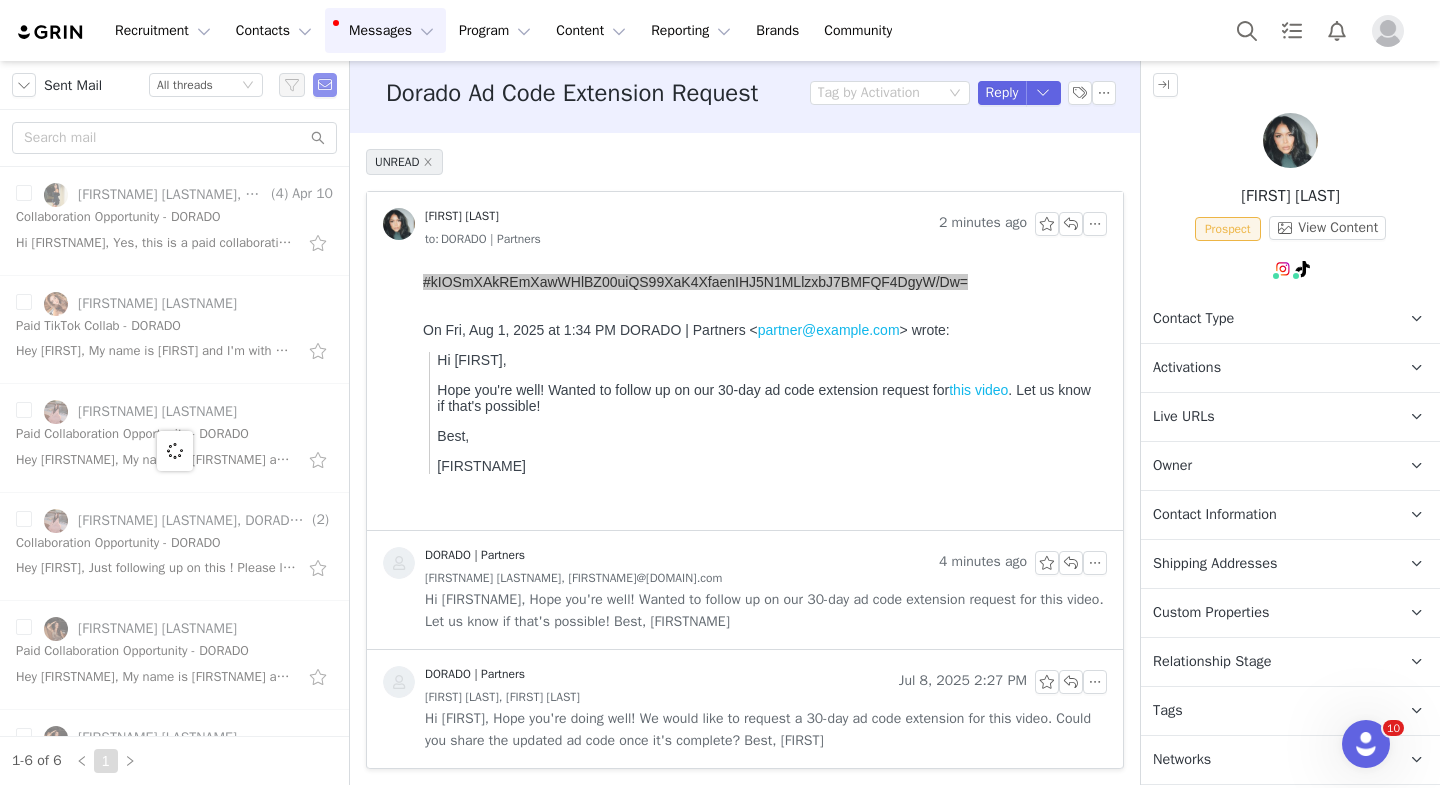 click at bounding box center (325, 85) 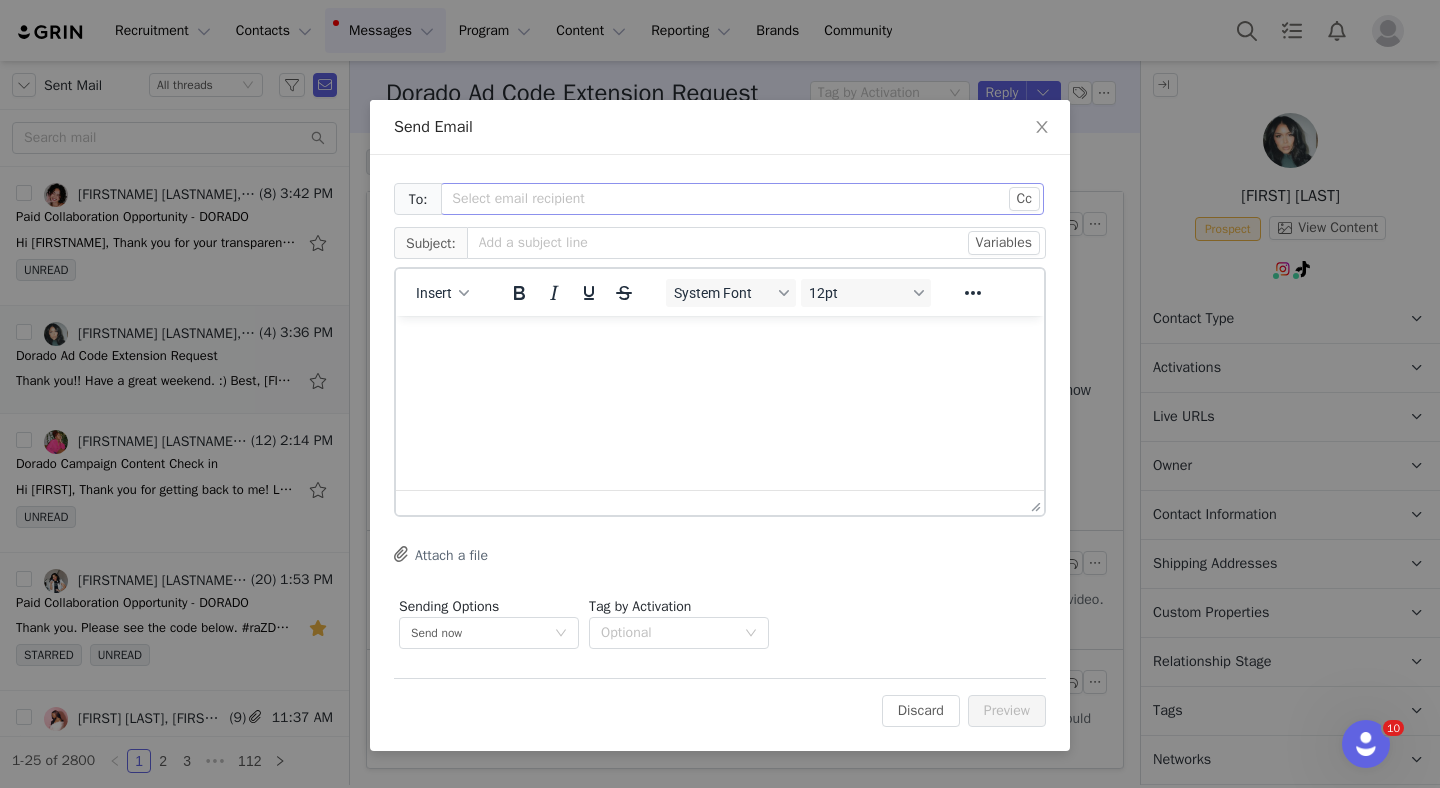scroll, scrollTop: 0, scrollLeft: 0, axis: both 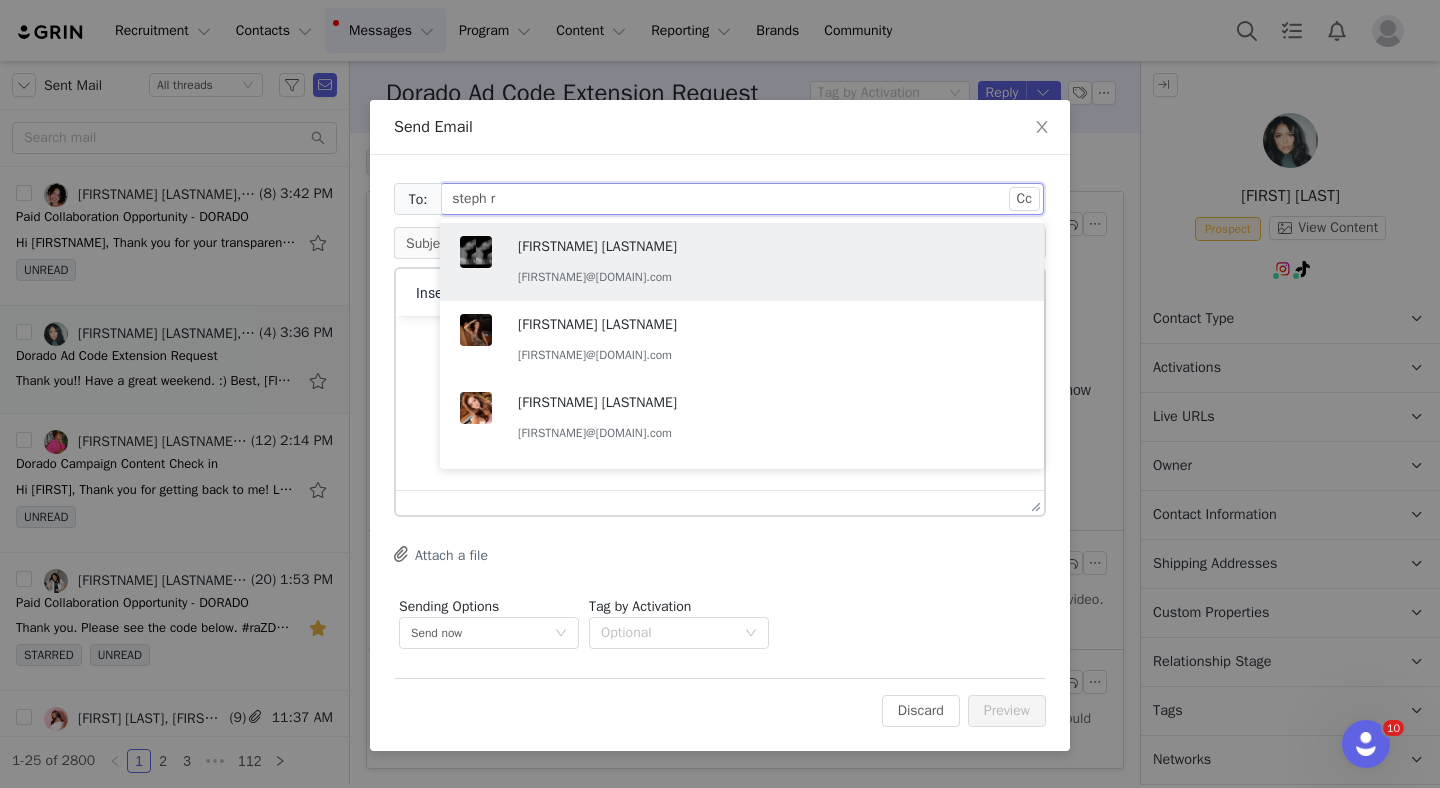 type on "steph ro" 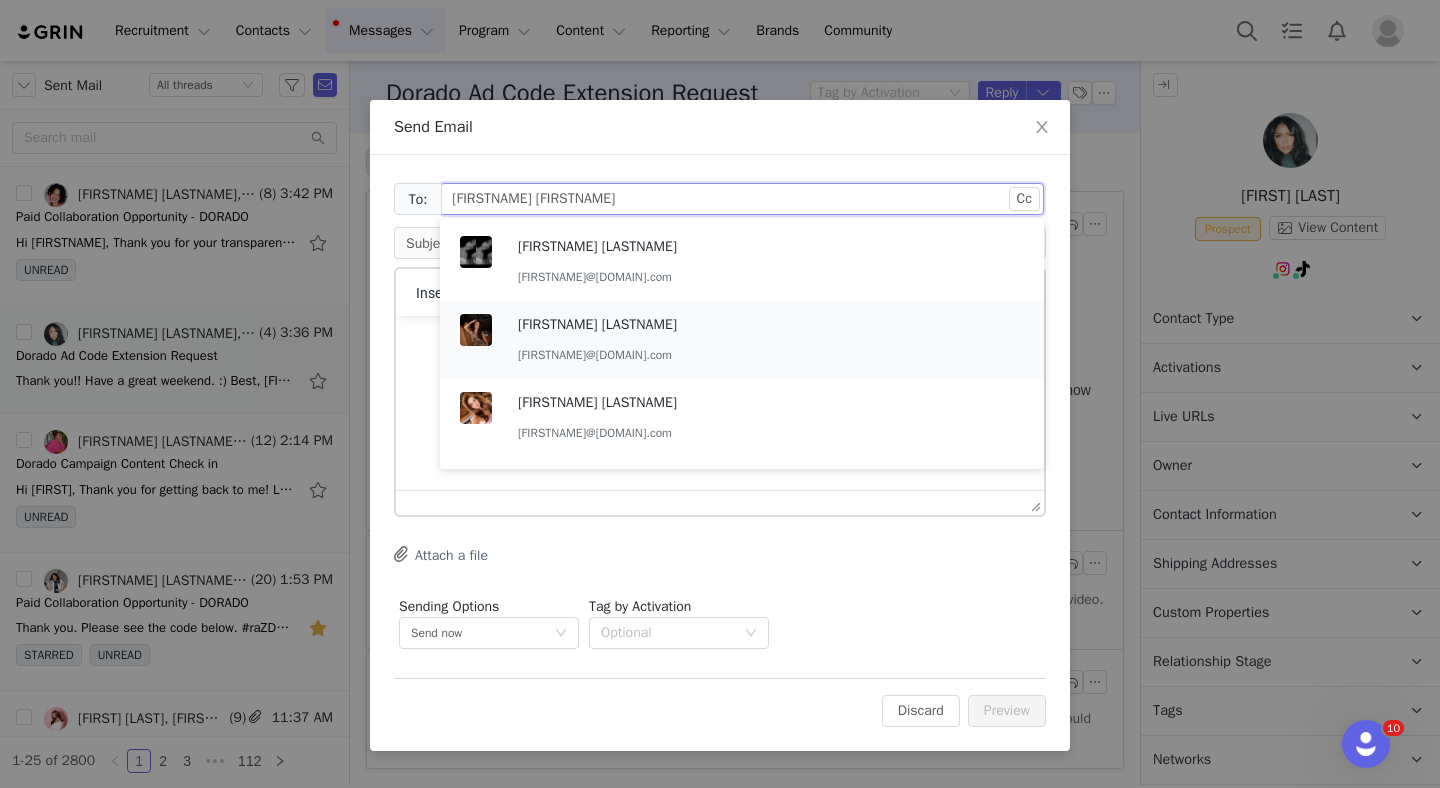 click on "stephmrocha@gmail.com" at bounding box center [628, 355] 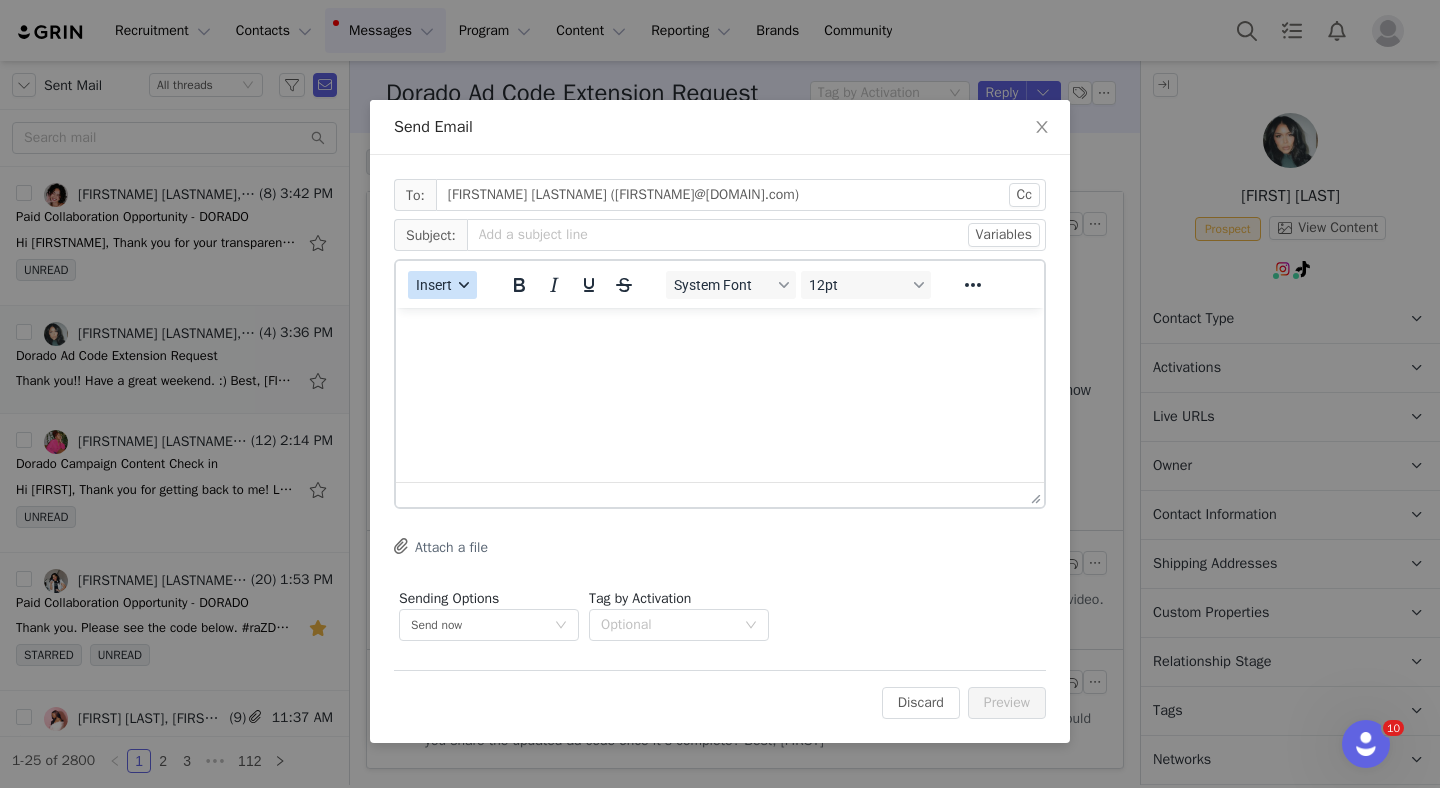 click on "Insert" at bounding box center (442, 285) 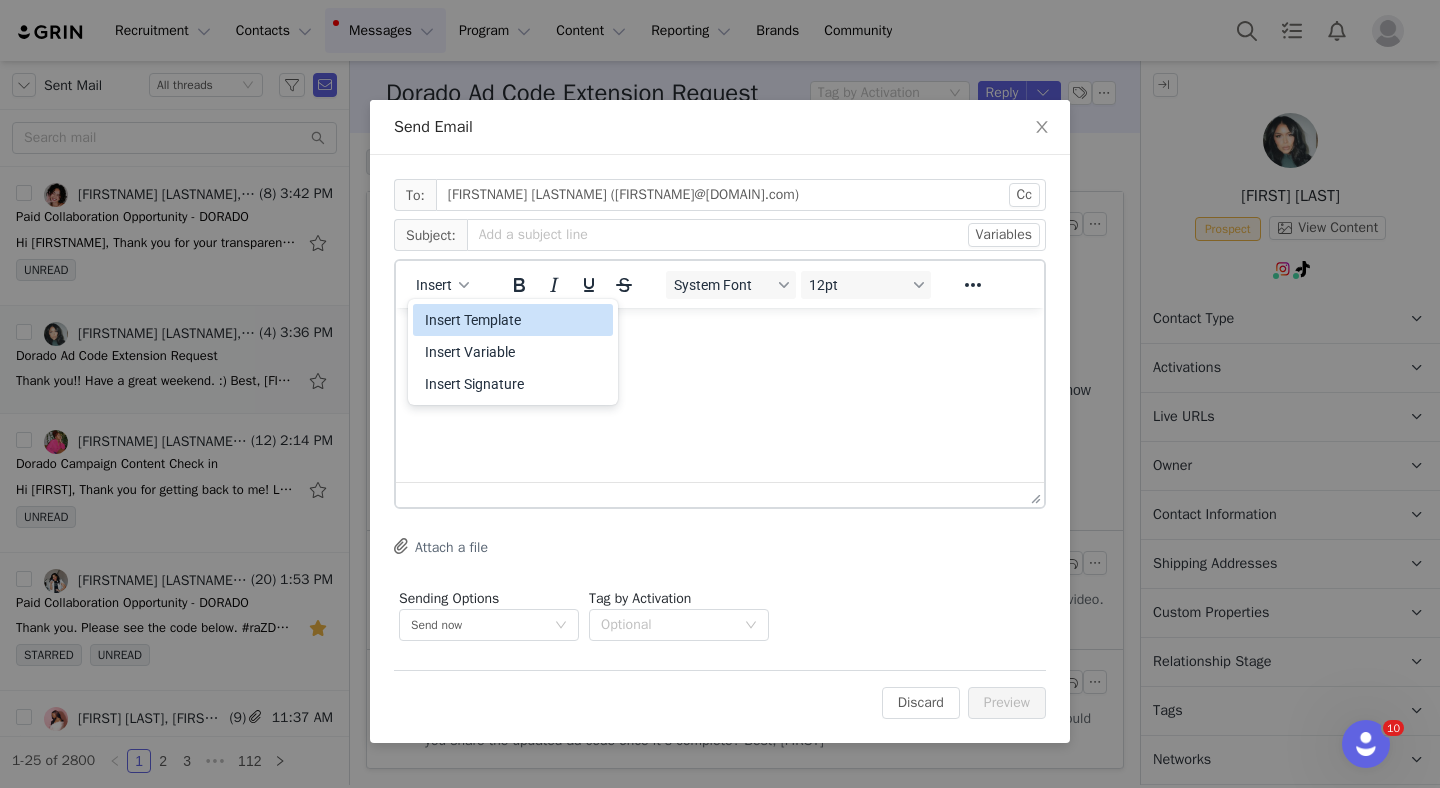 click on "Insert Template" at bounding box center [515, 320] 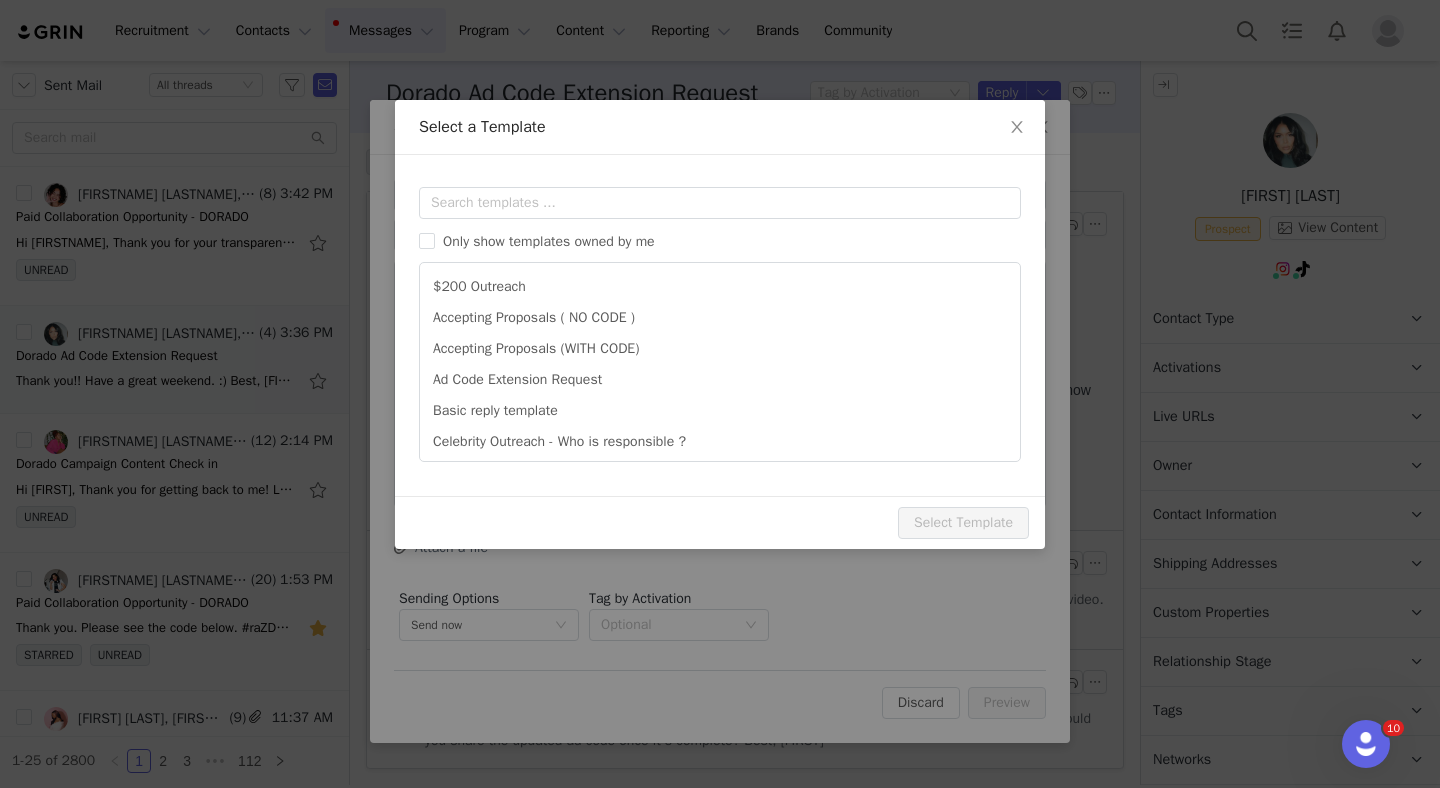 scroll, scrollTop: 0, scrollLeft: 0, axis: both 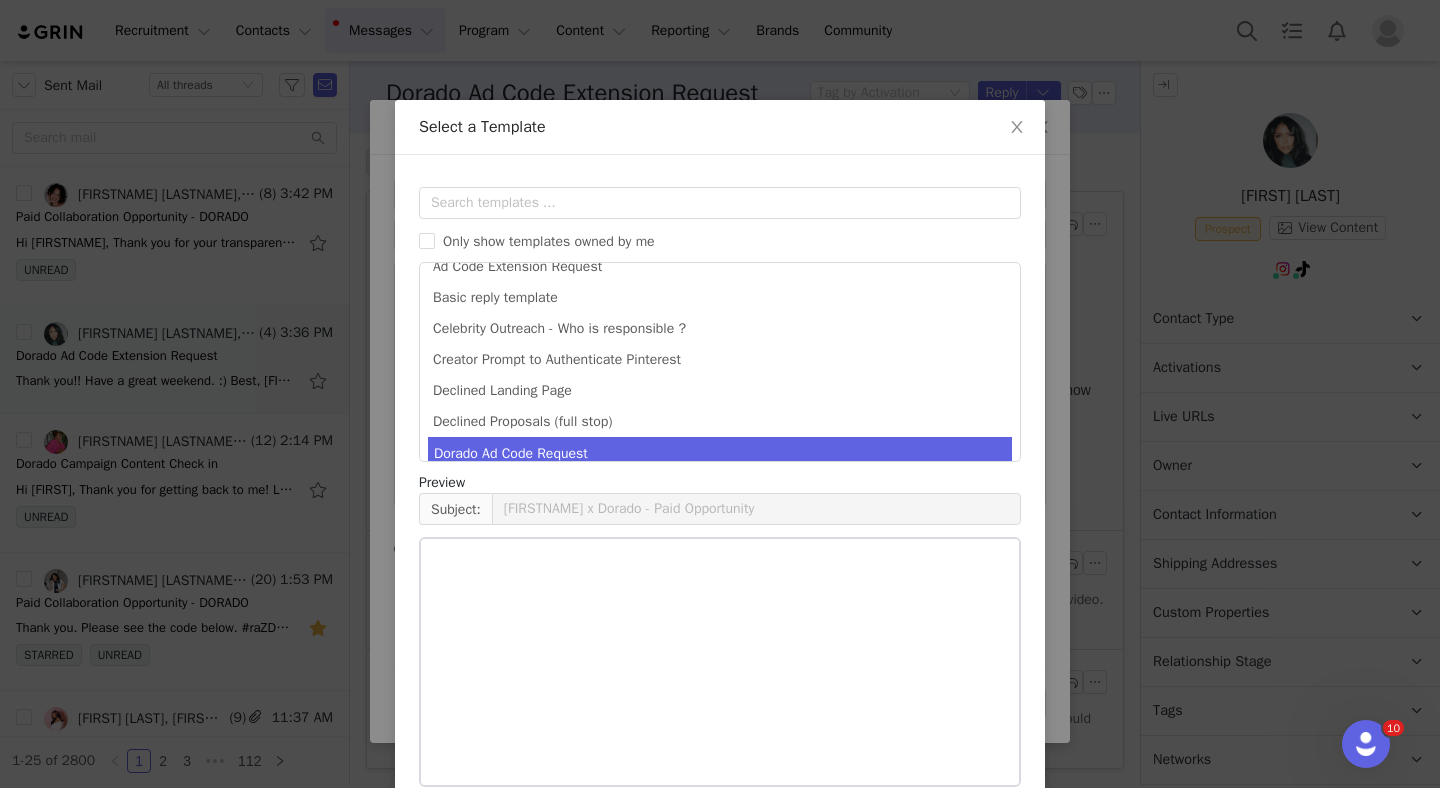 click on "Dorado Ad Code Request" at bounding box center (720, 453) 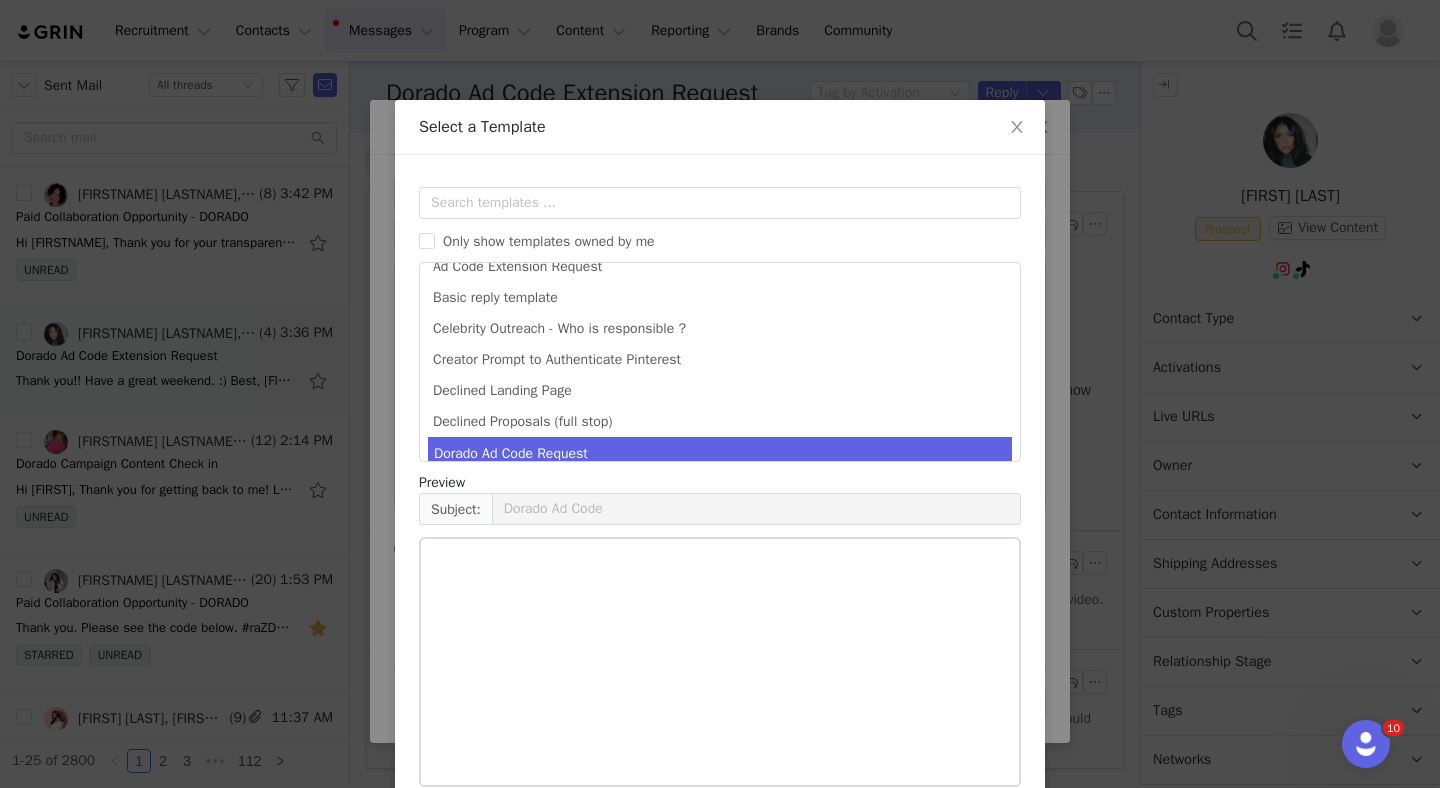 scroll, scrollTop: 115, scrollLeft: 0, axis: vertical 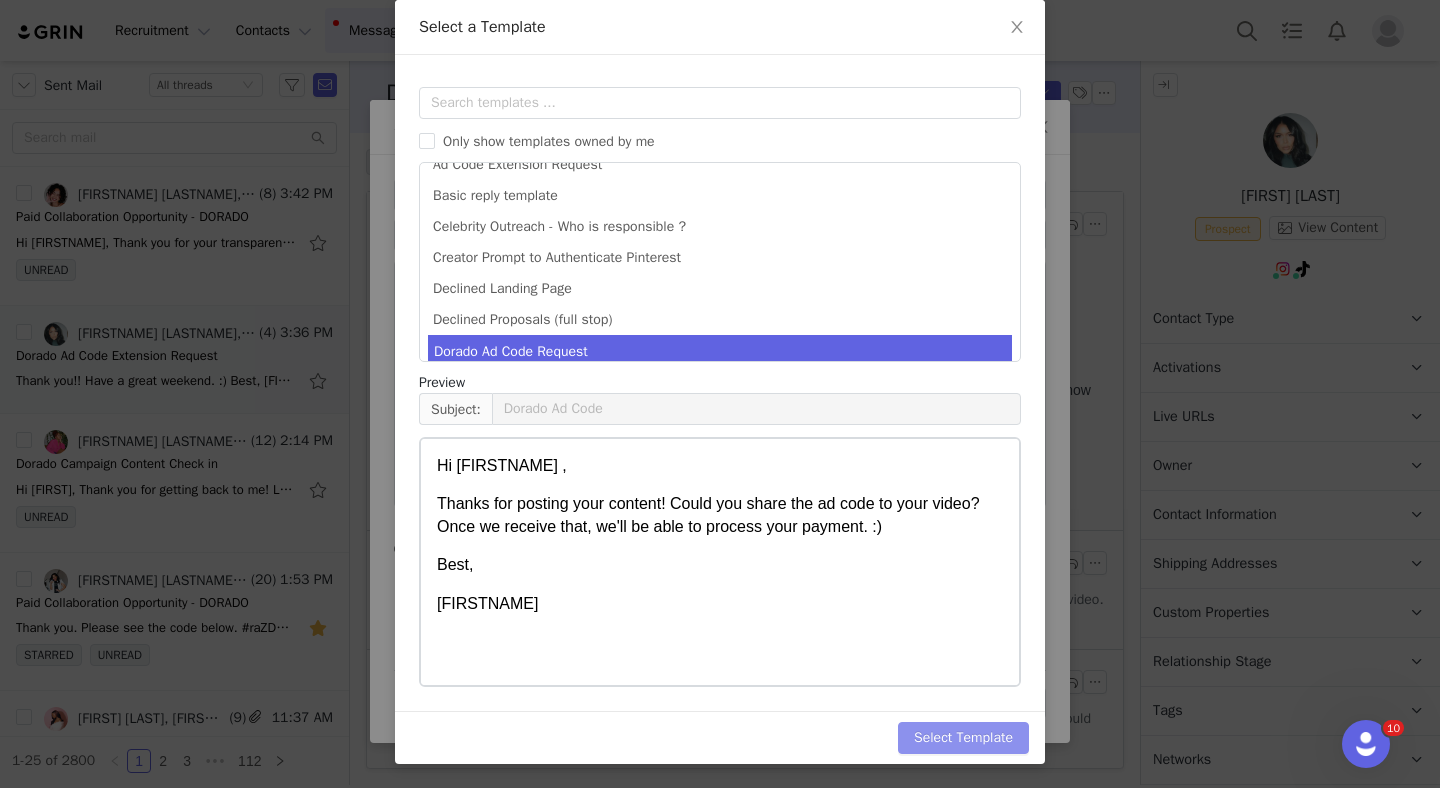 click on "Select Template" at bounding box center (963, 738) 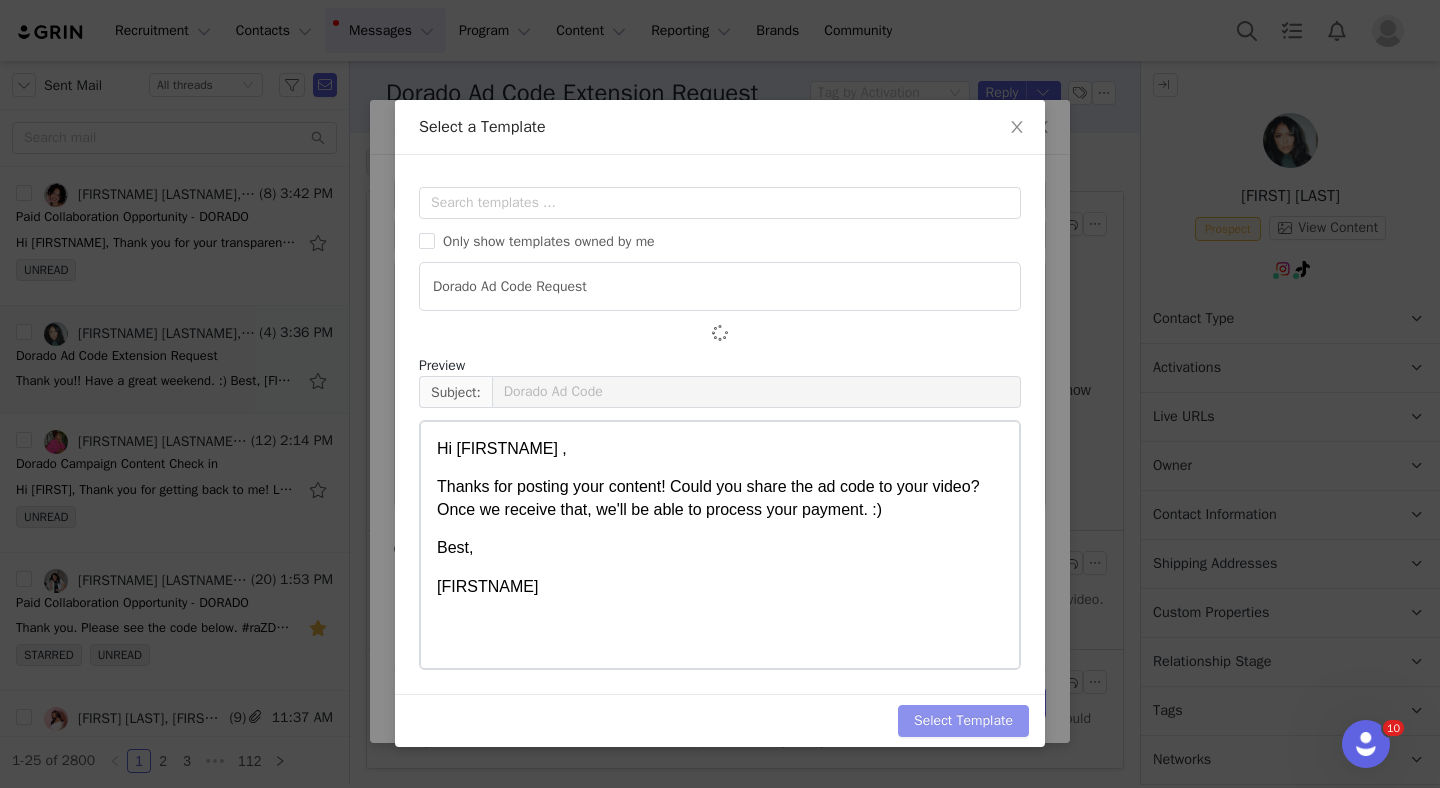 scroll, scrollTop: 0, scrollLeft: 0, axis: both 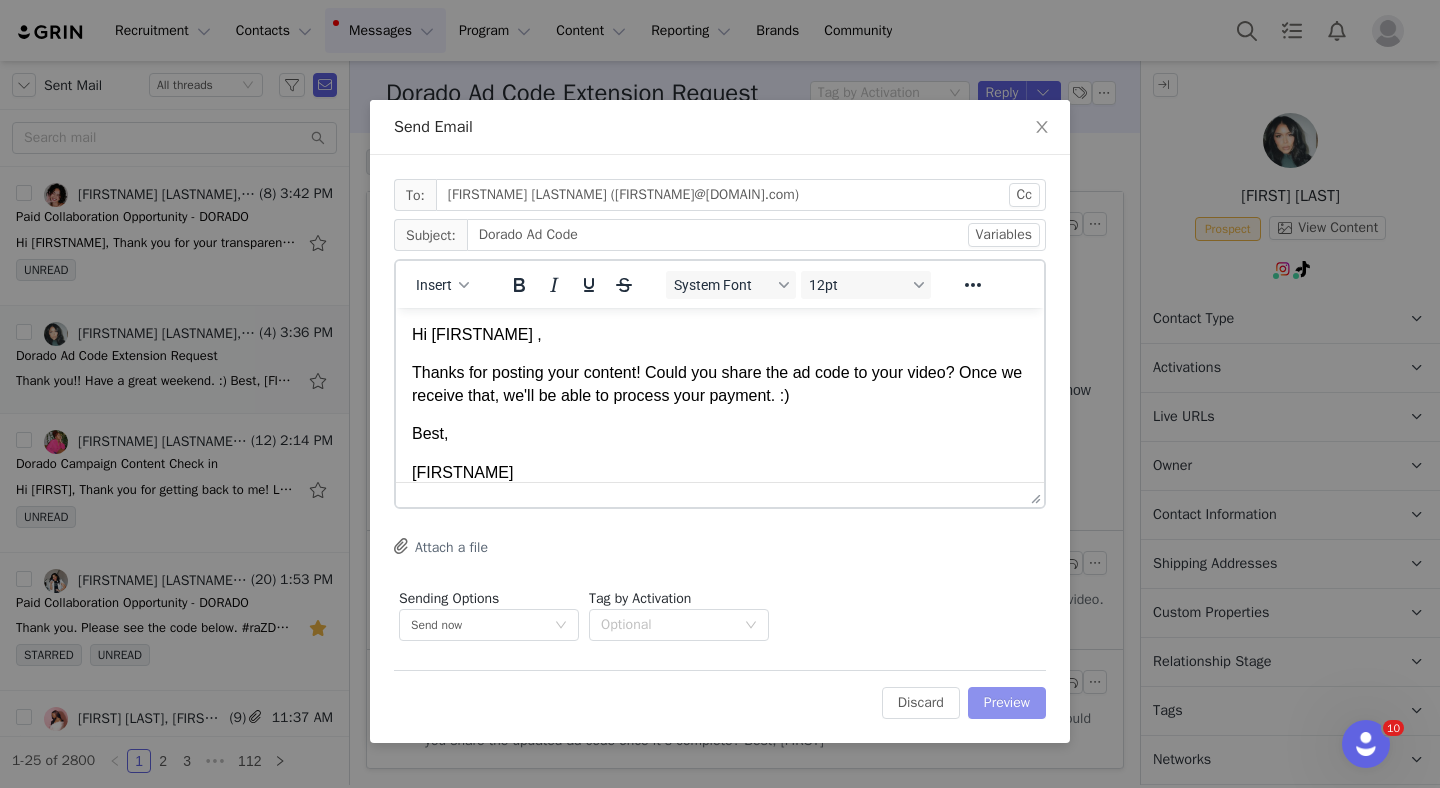 click on "Preview" at bounding box center (1007, 703) 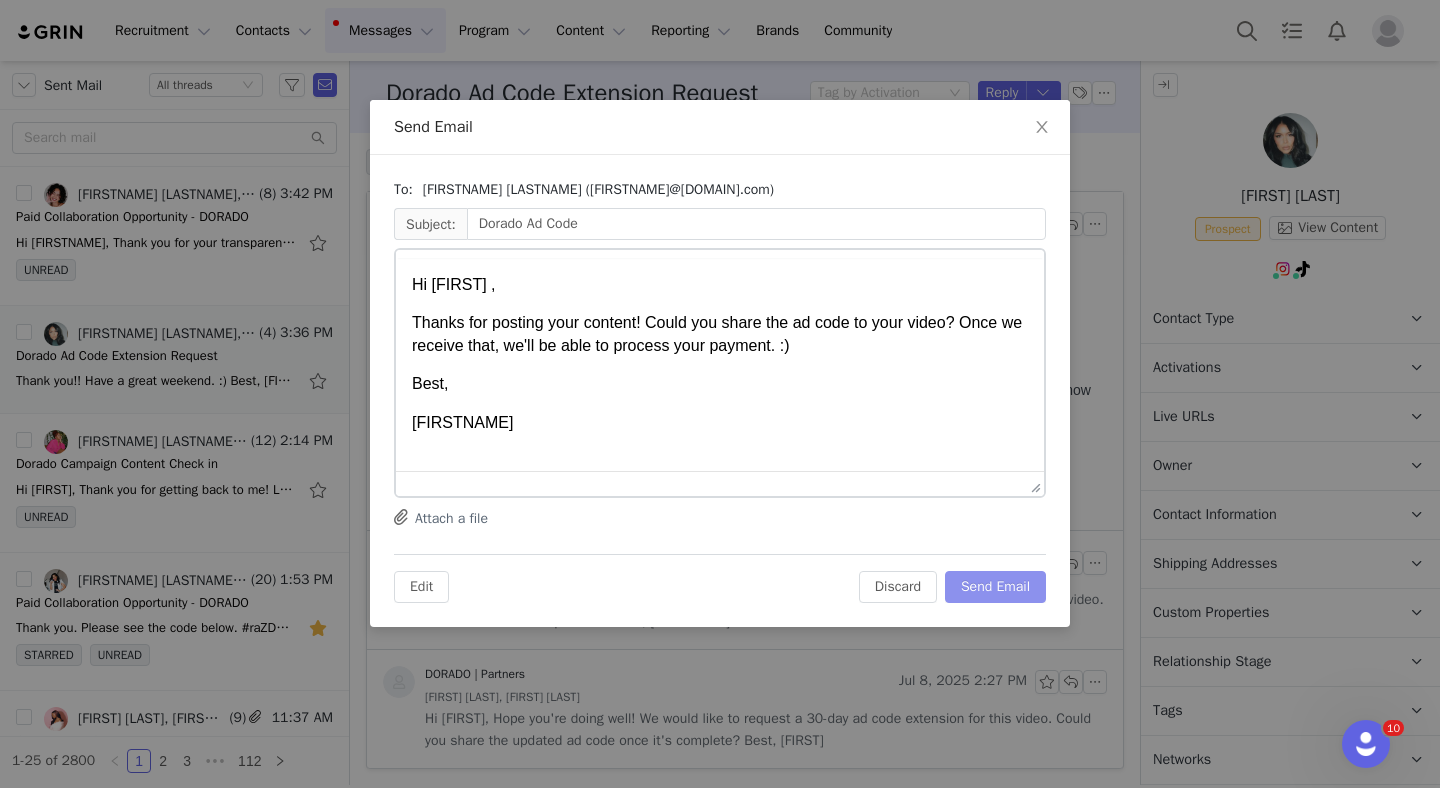 scroll, scrollTop: 0, scrollLeft: 0, axis: both 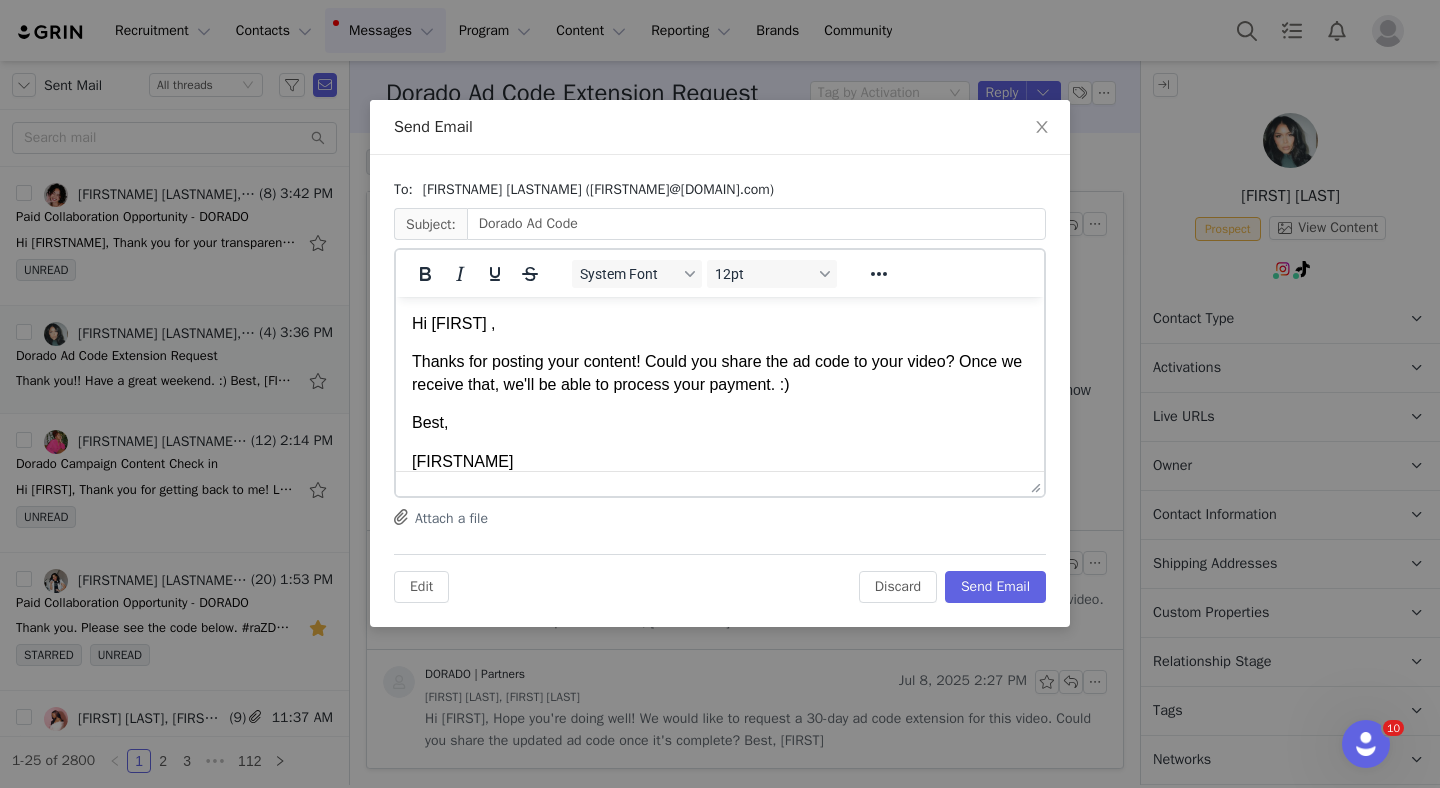 click on "Hi Steph ," at bounding box center (720, 324) 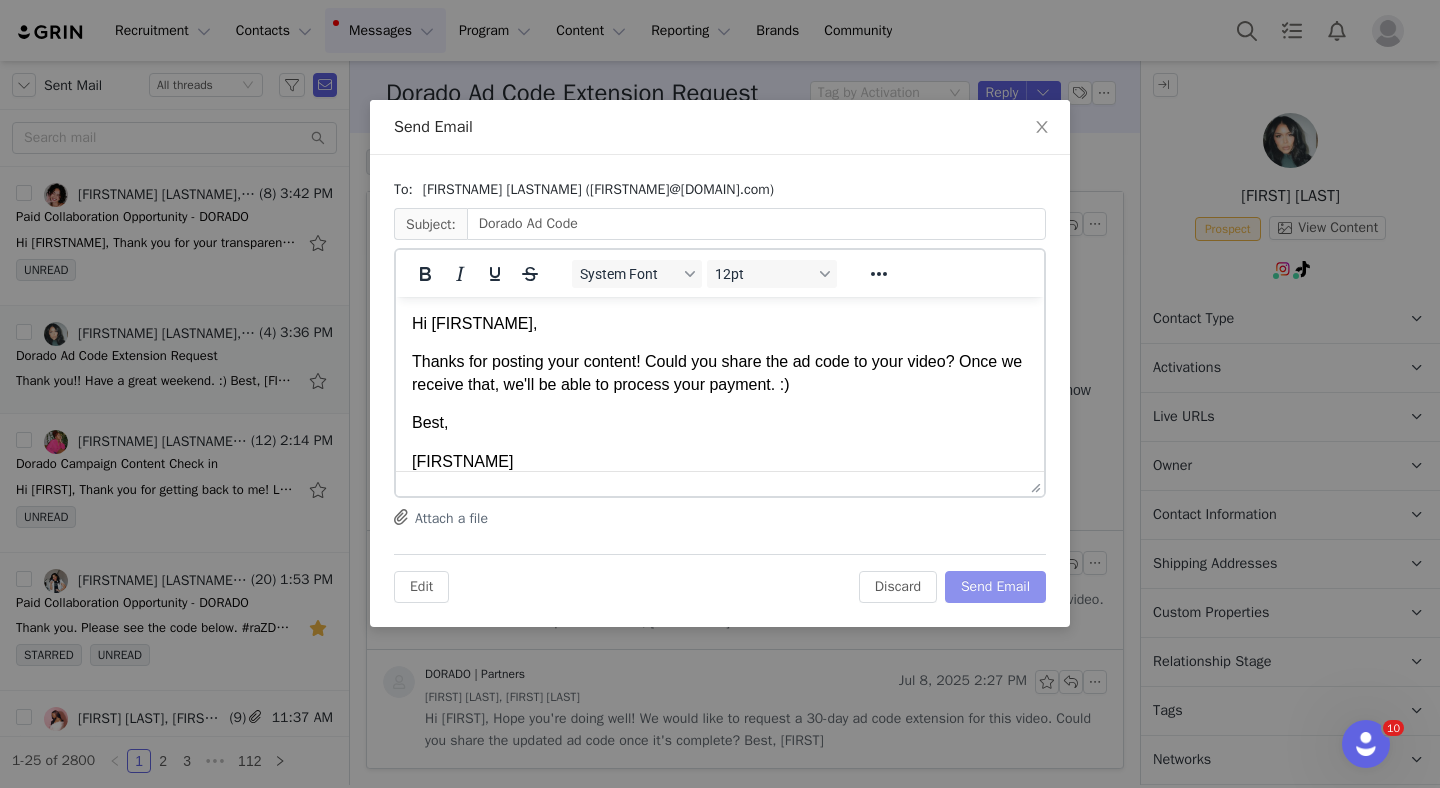 click on "Send Email" at bounding box center [995, 587] 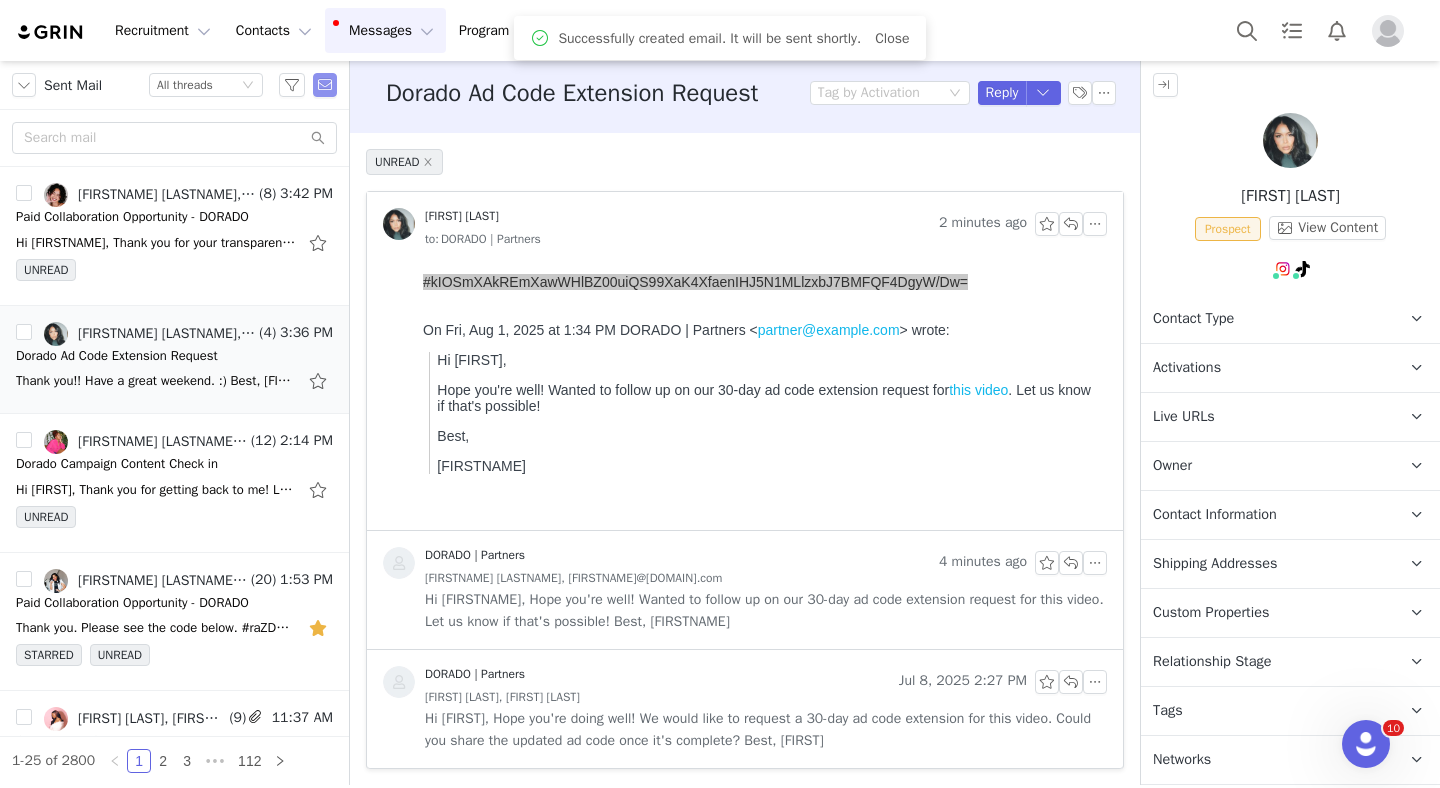 scroll, scrollTop: 0, scrollLeft: 0, axis: both 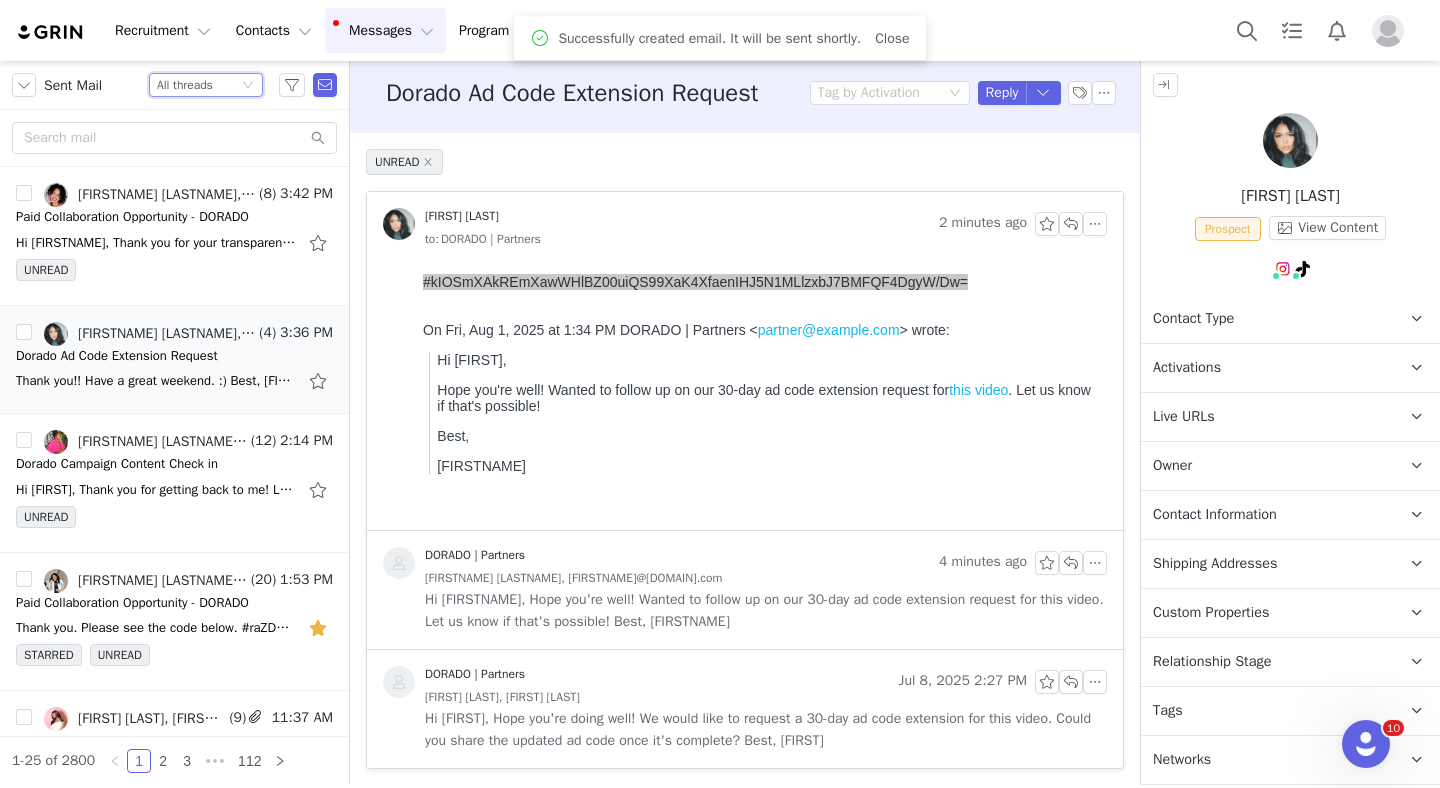 click on "Status All threads" at bounding box center (206, 85) 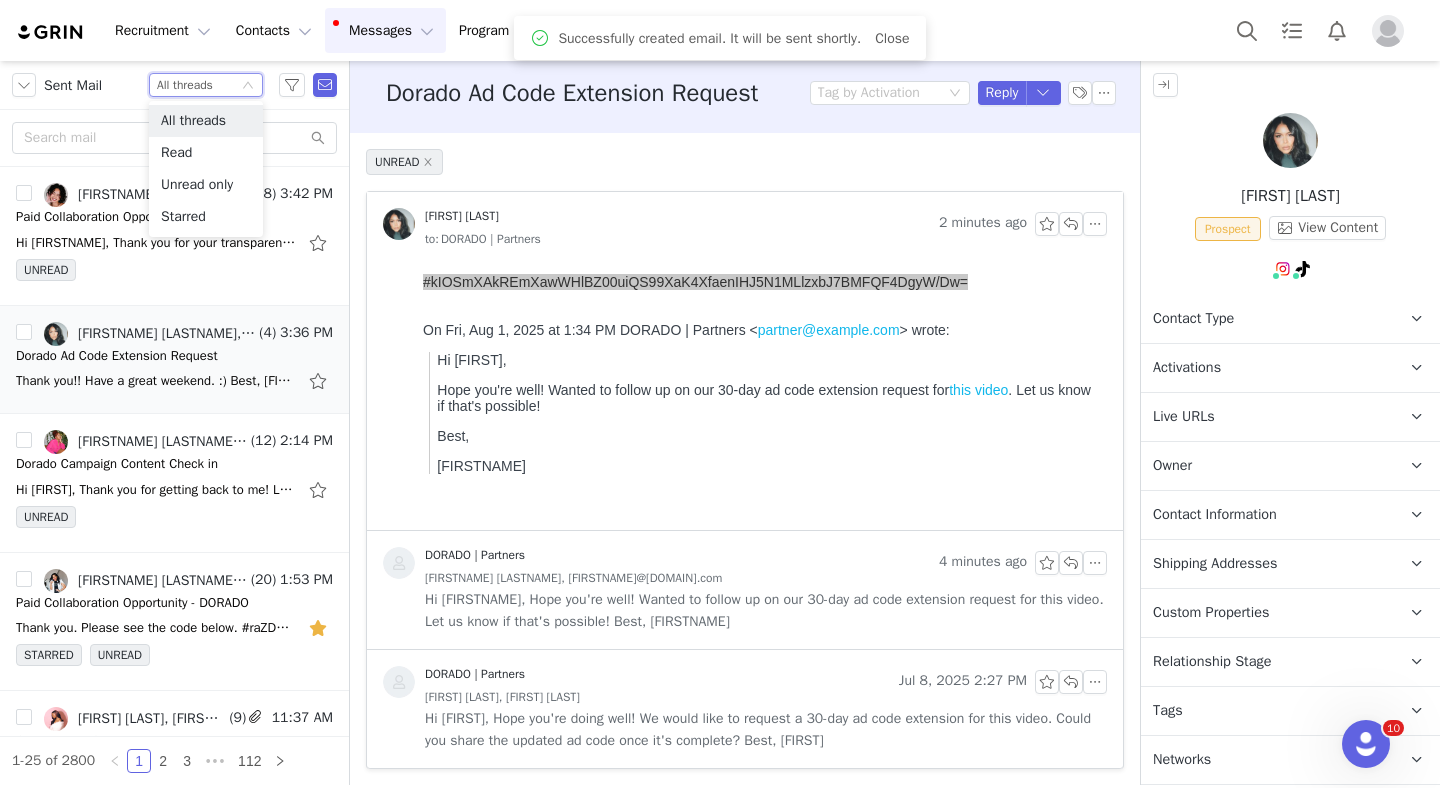 click 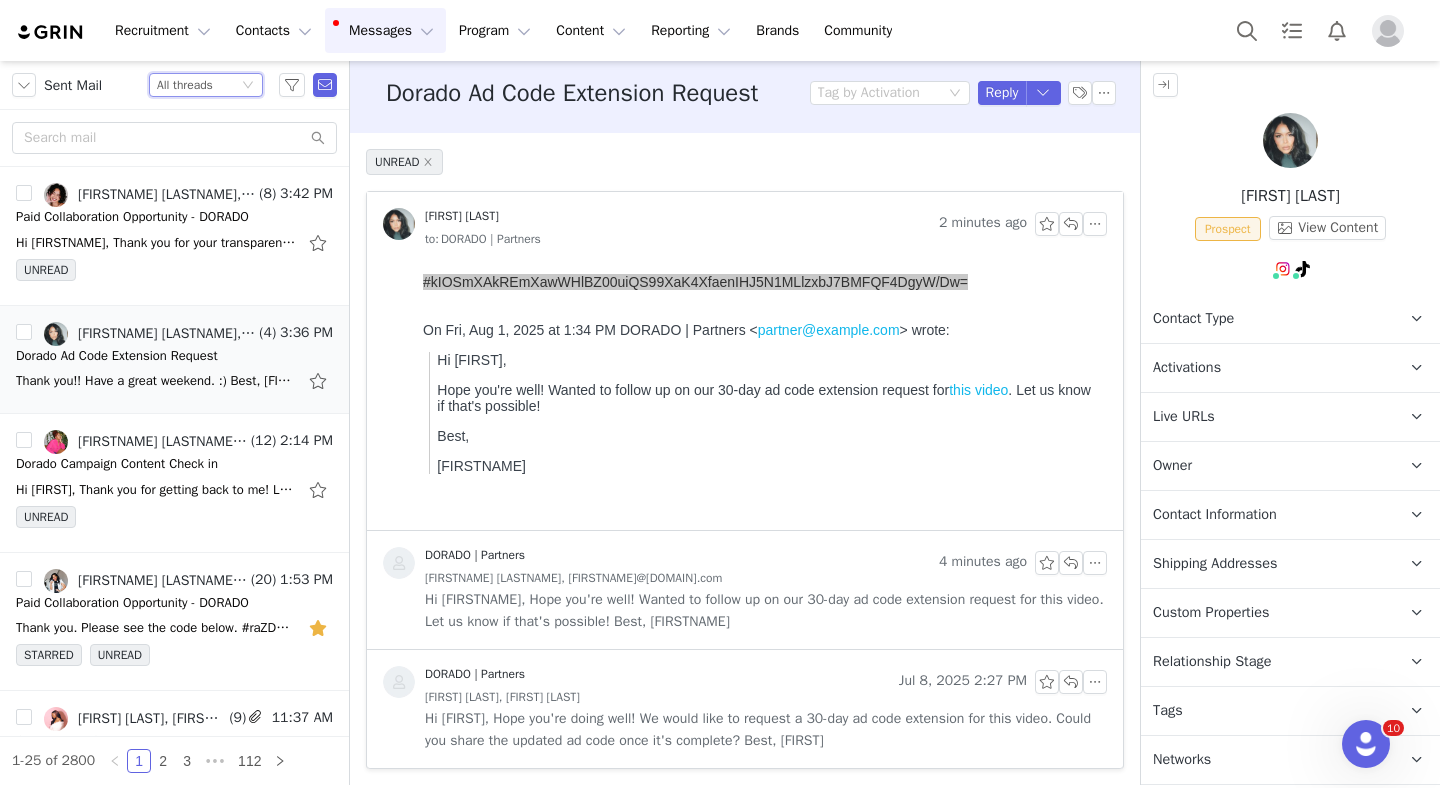 click on "Status All threads" at bounding box center (206, 85) 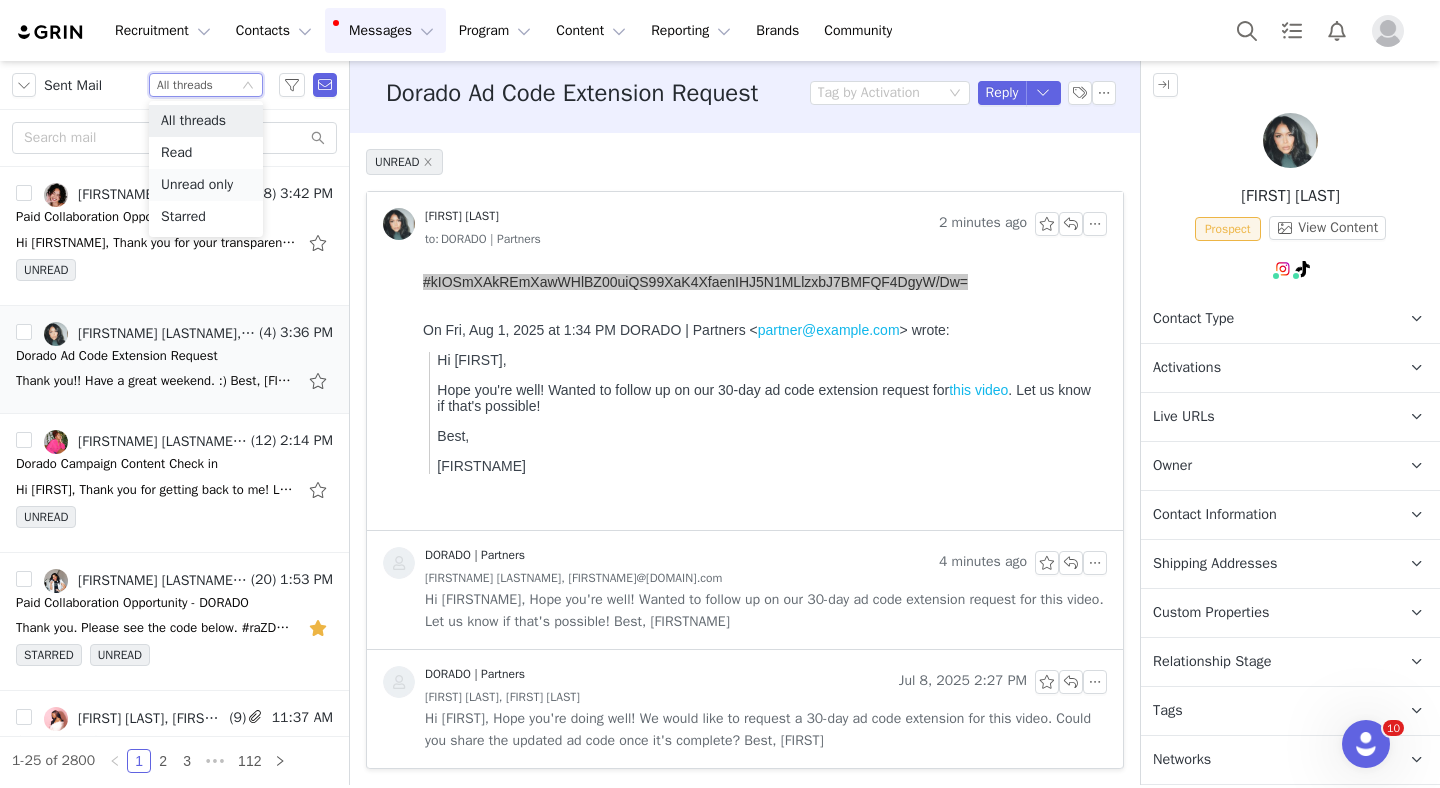click on "Unread only" at bounding box center [206, 185] 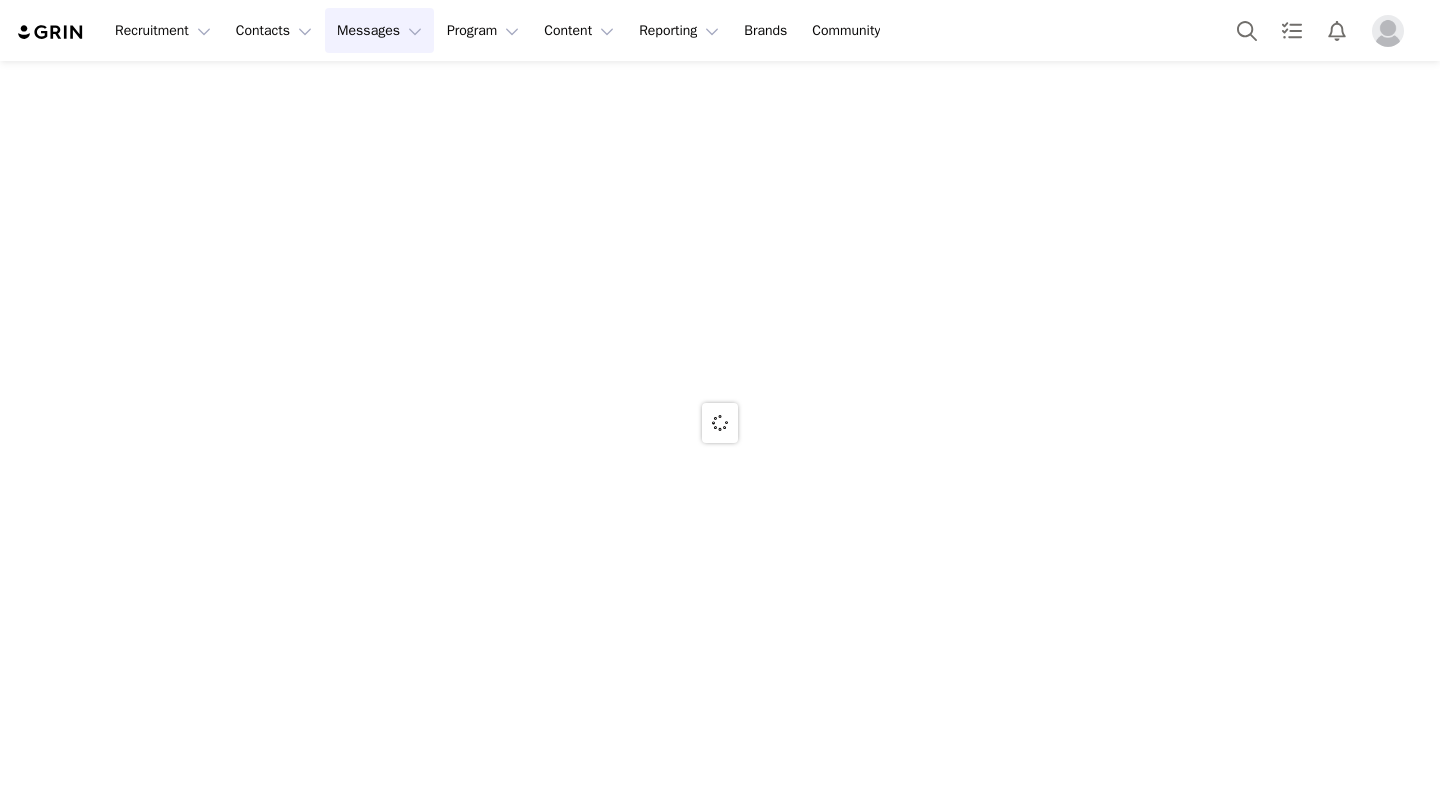 scroll, scrollTop: 0, scrollLeft: 0, axis: both 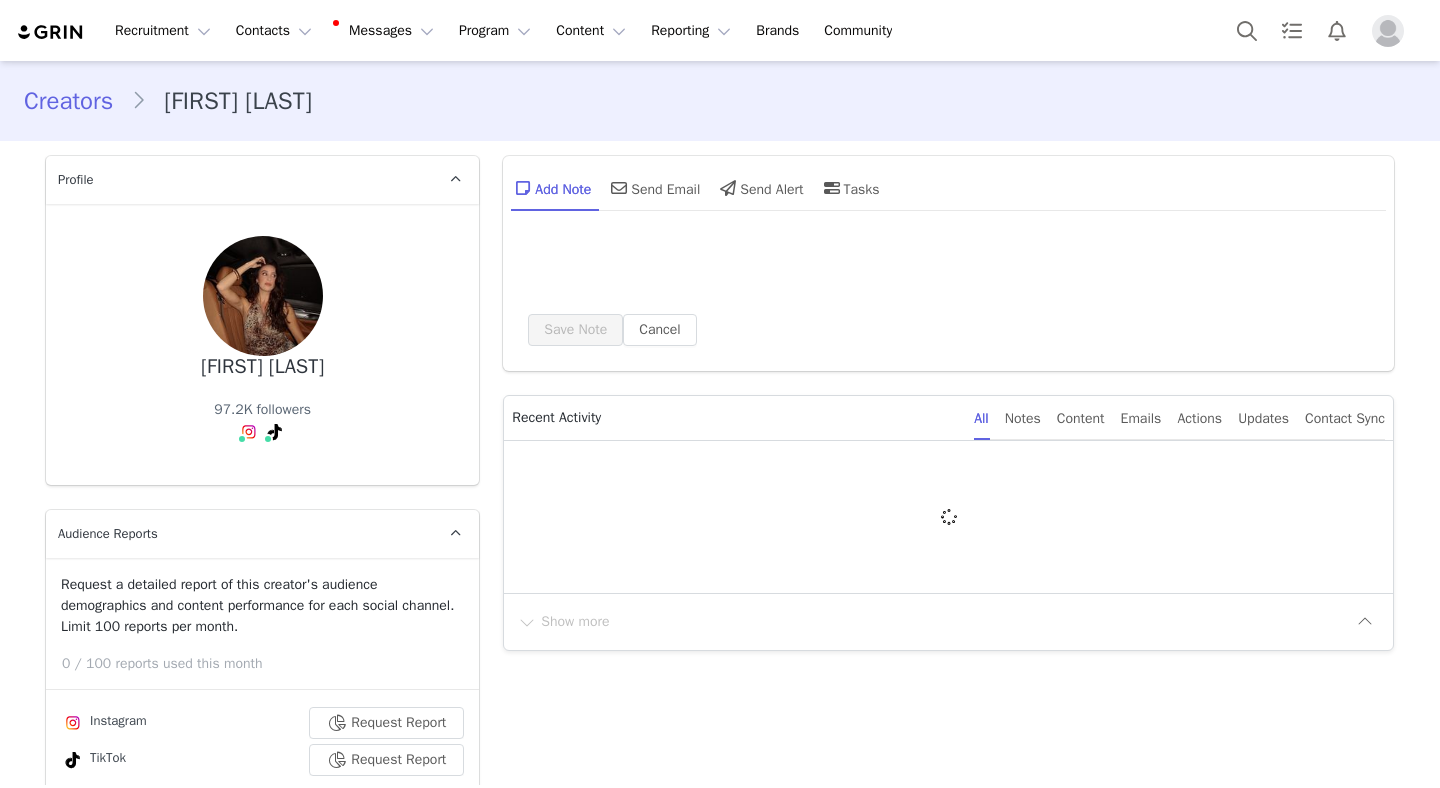 type on "+1 (United States)" 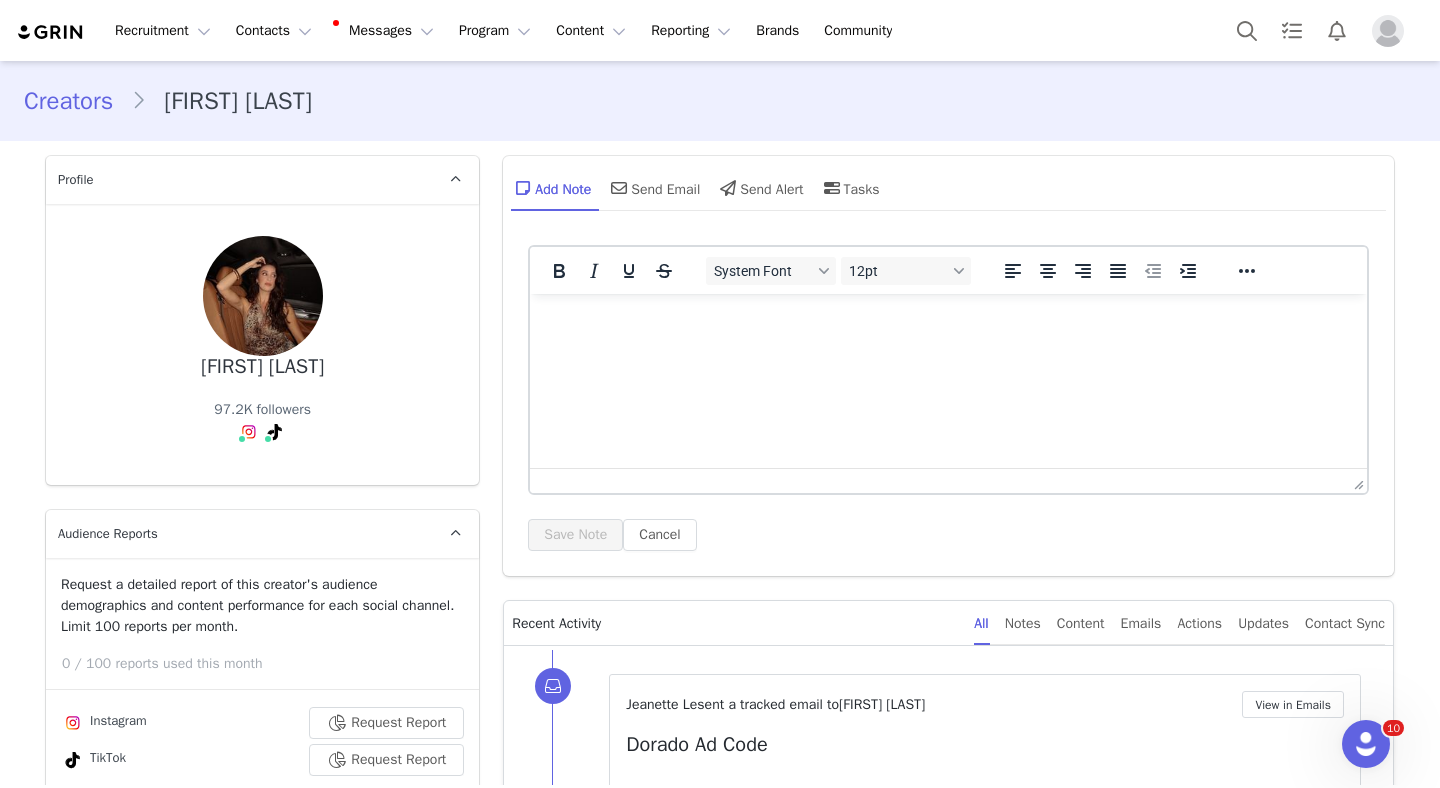 scroll, scrollTop: 0, scrollLeft: 0, axis: both 